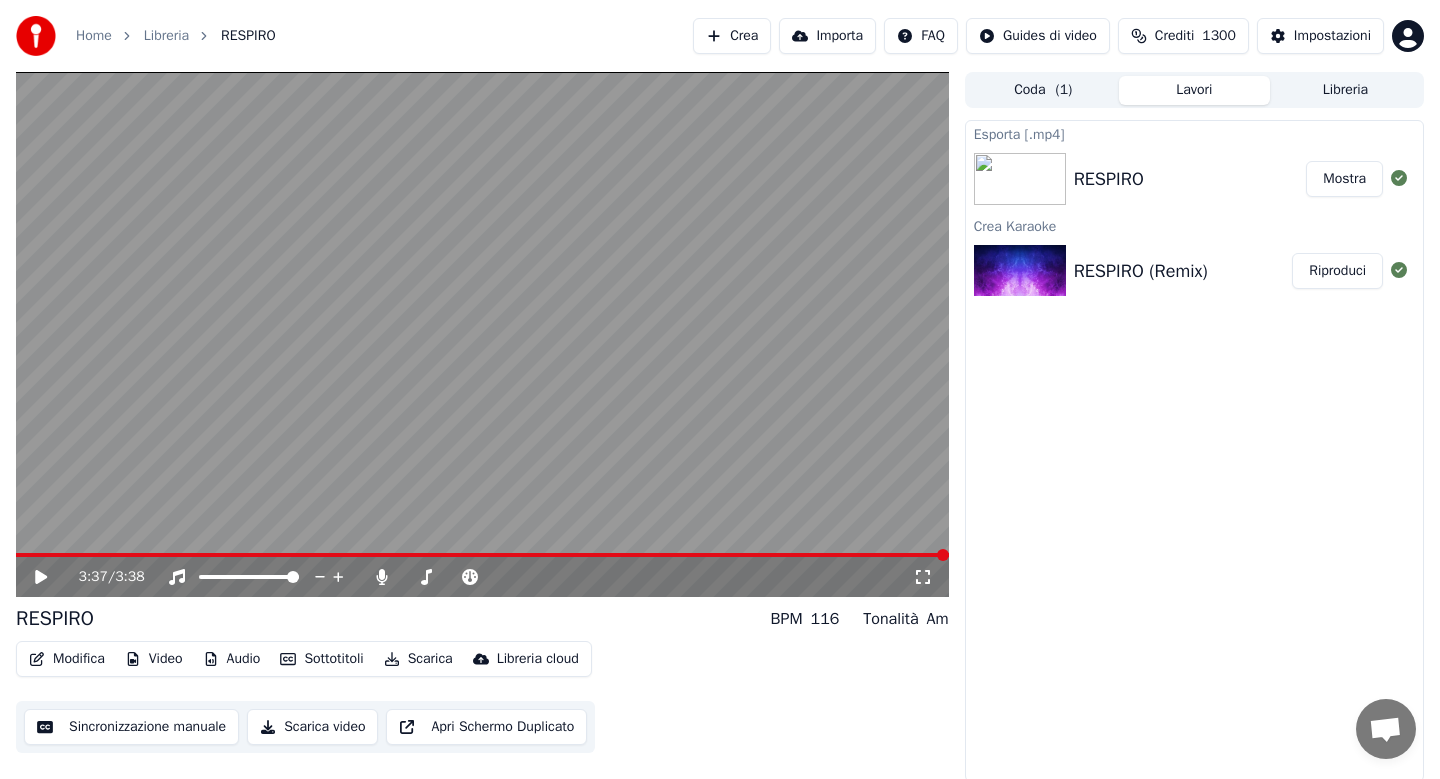 scroll, scrollTop: 0, scrollLeft: 0, axis: both 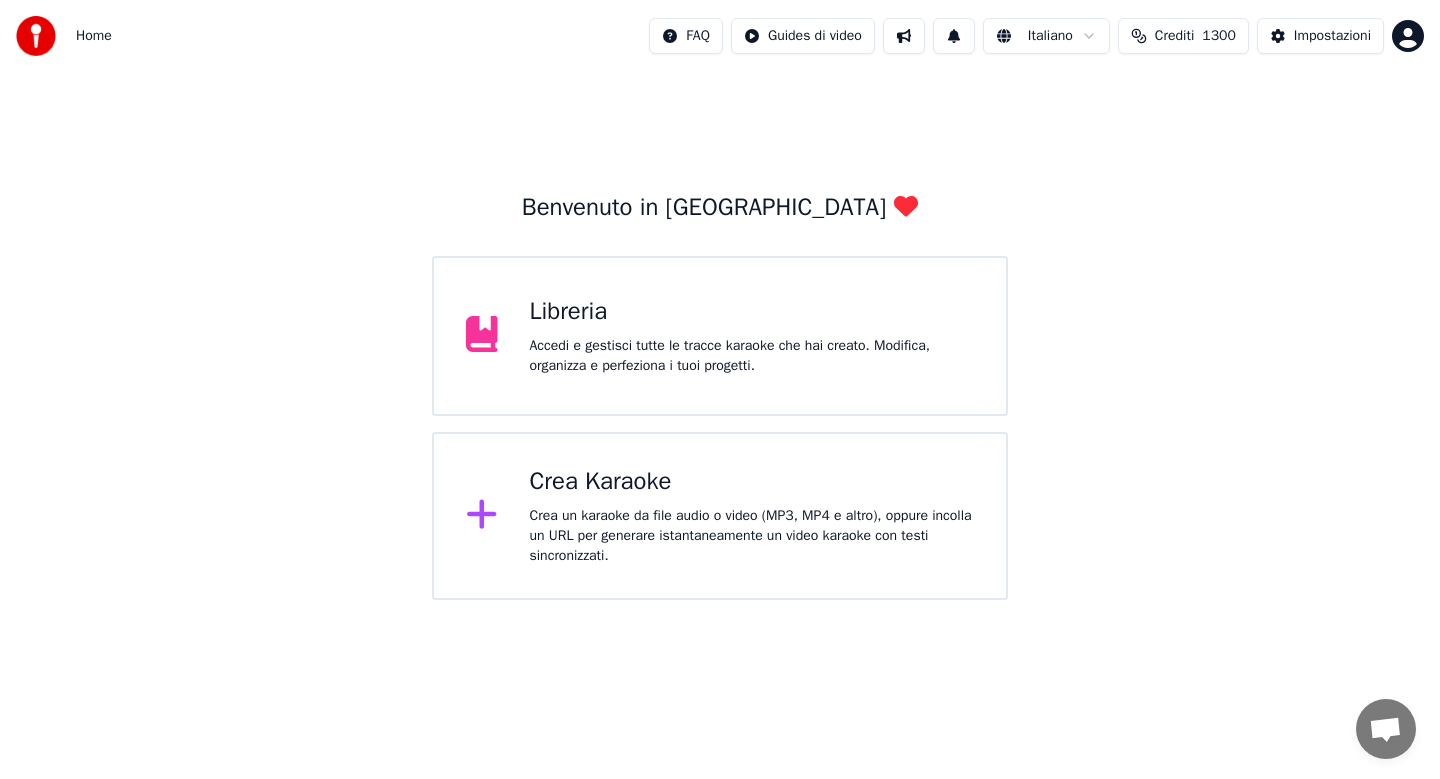 click on "Crea Karaoke" at bounding box center [752, 482] 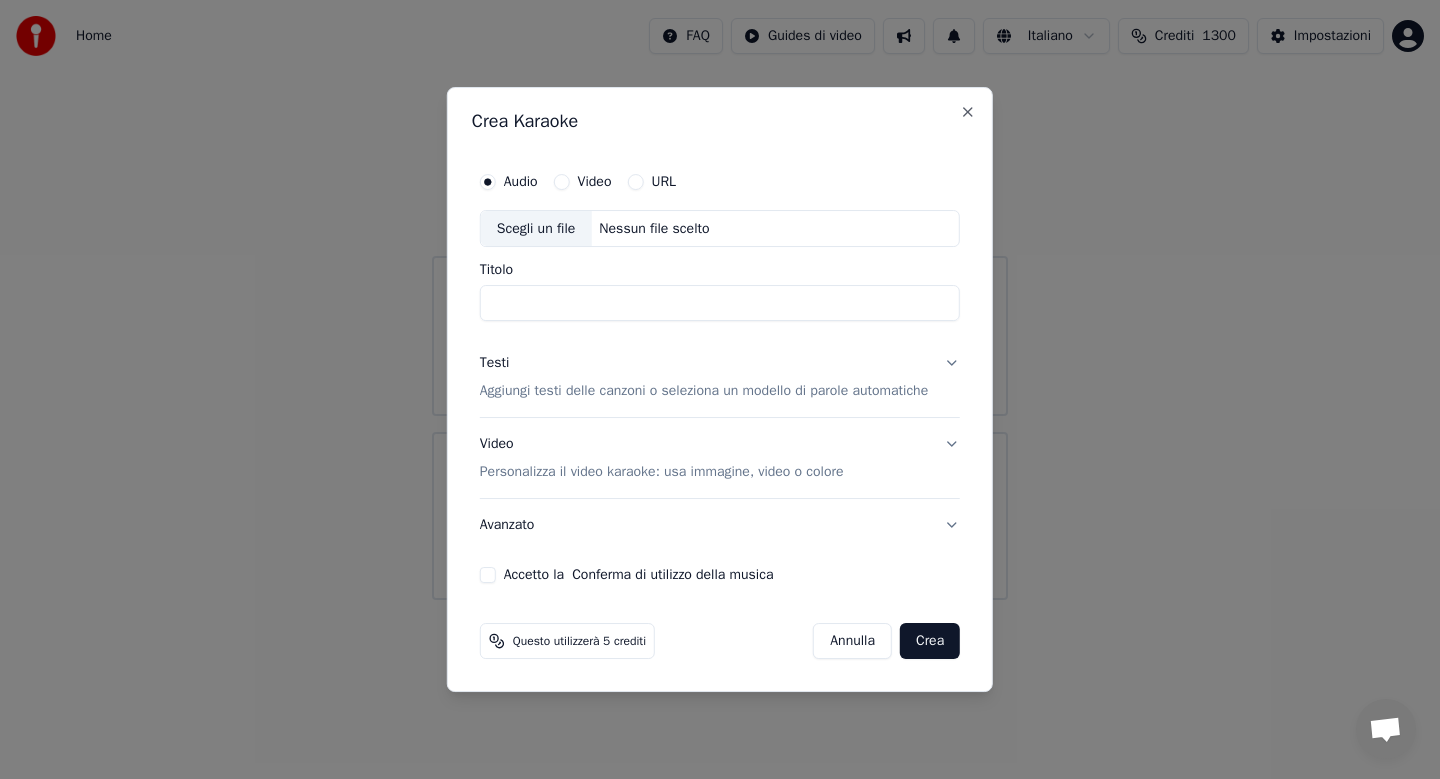 click on "Scegli un file" at bounding box center [536, 229] 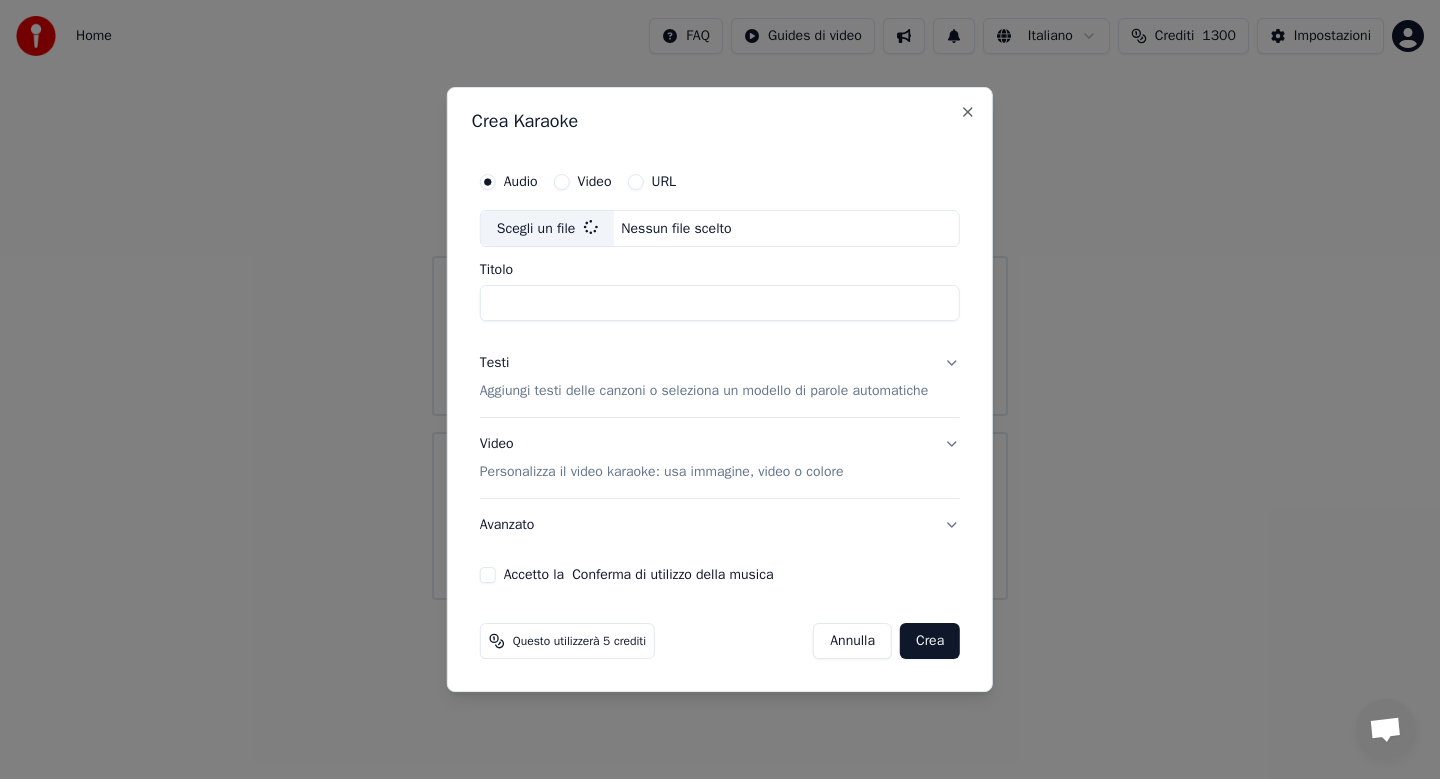 type on "**********" 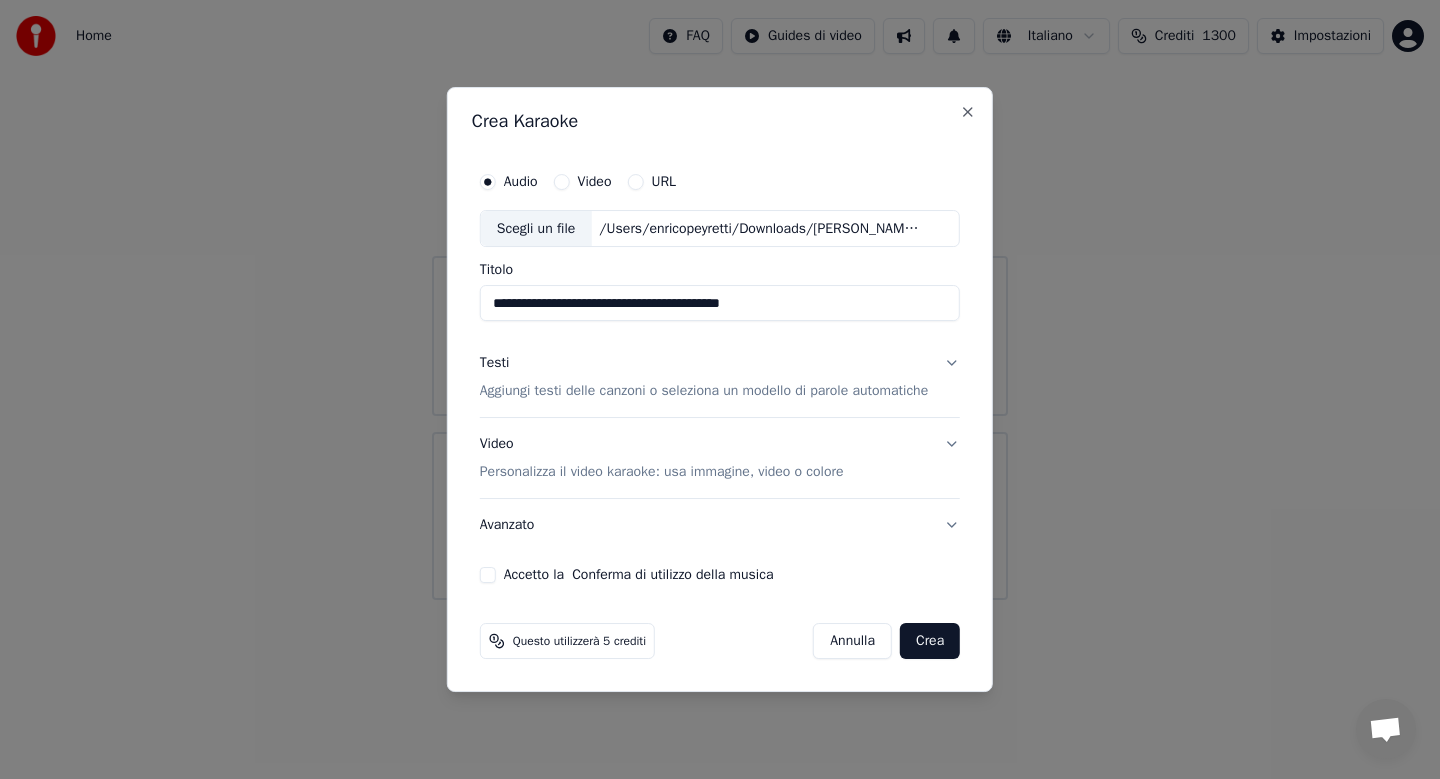 click on "Testi Aggiungi testi delle canzoni o seleziona un modello di parole automatiche" at bounding box center [720, 378] 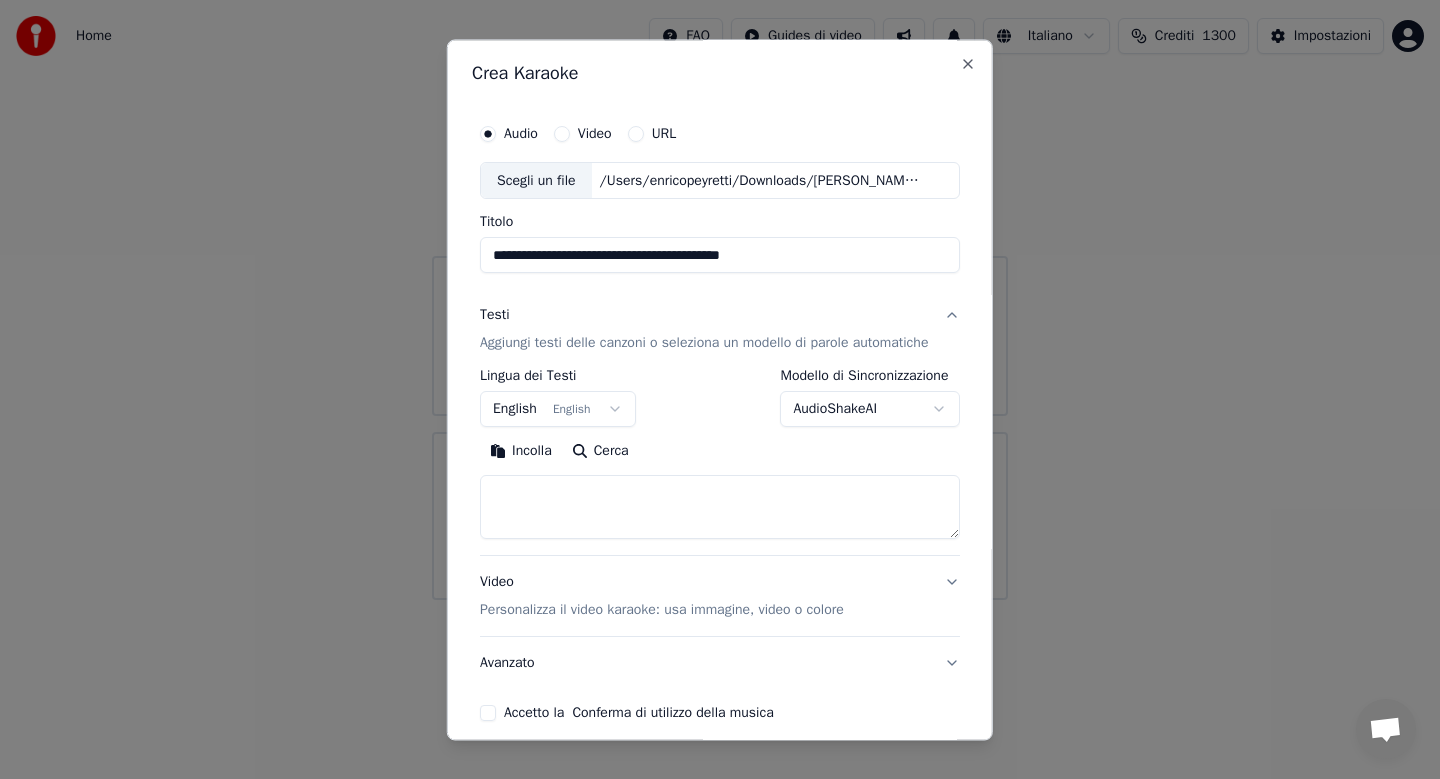 click on "Incolla" at bounding box center [521, 452] 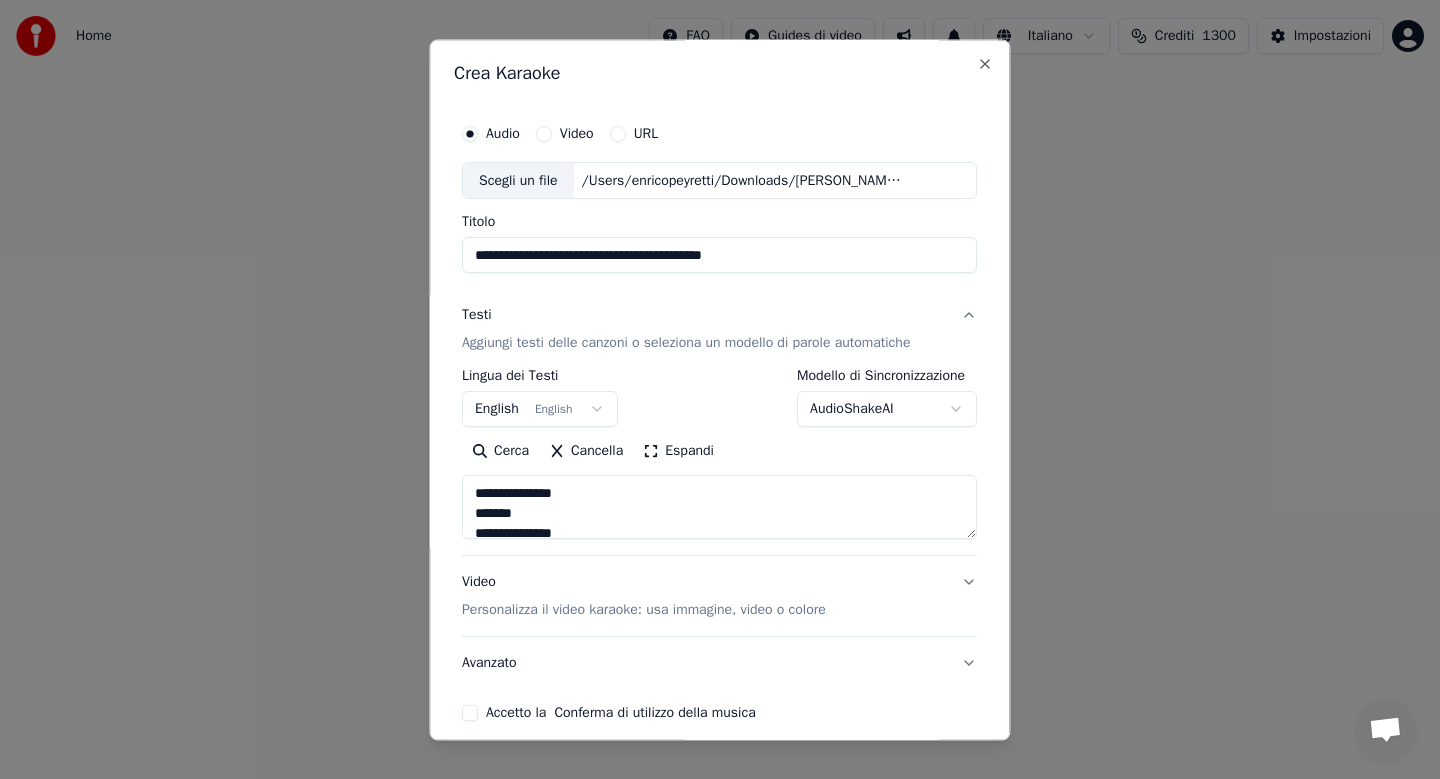 click on "Avanzato" at bounding box center (719, 664) 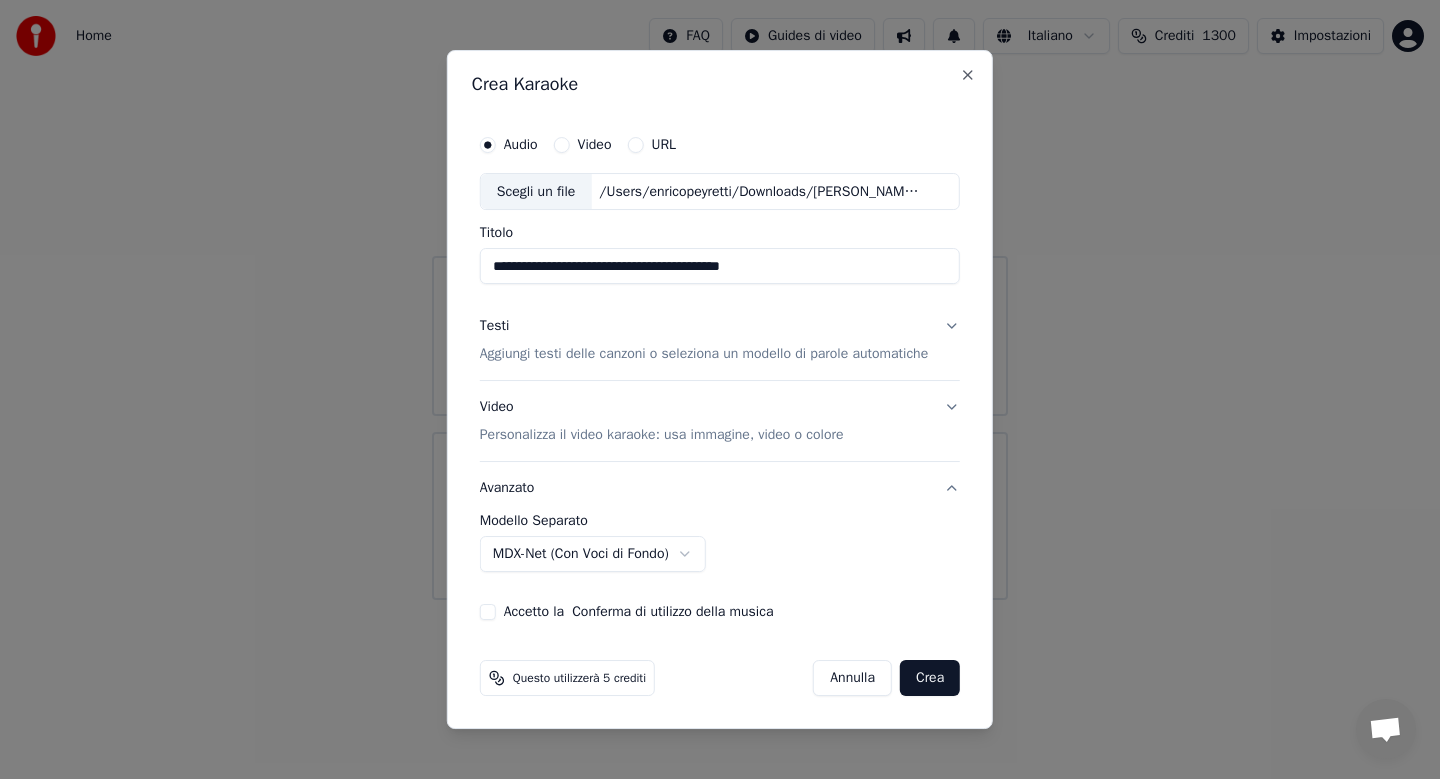 click on "**********" at bounding box center [720, 300] 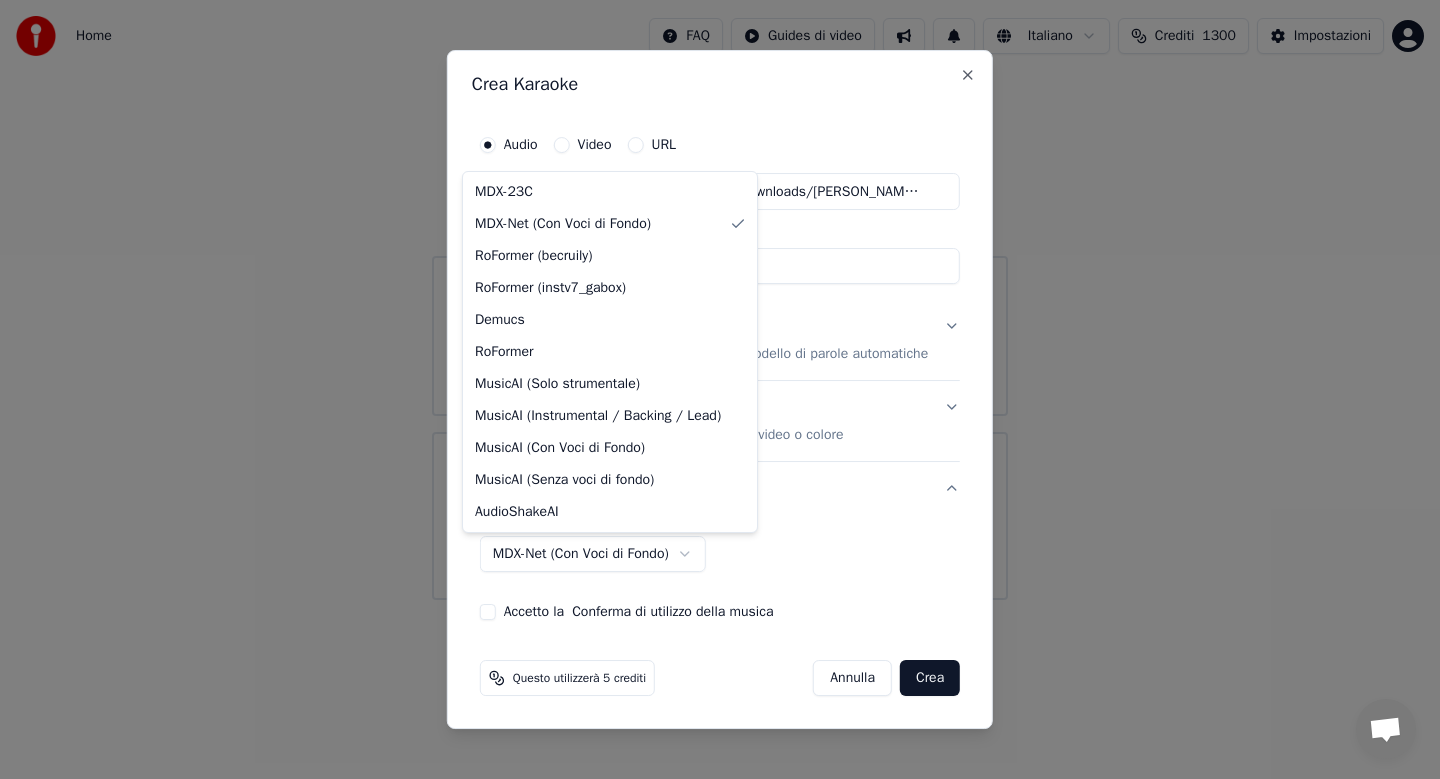 select on "******" 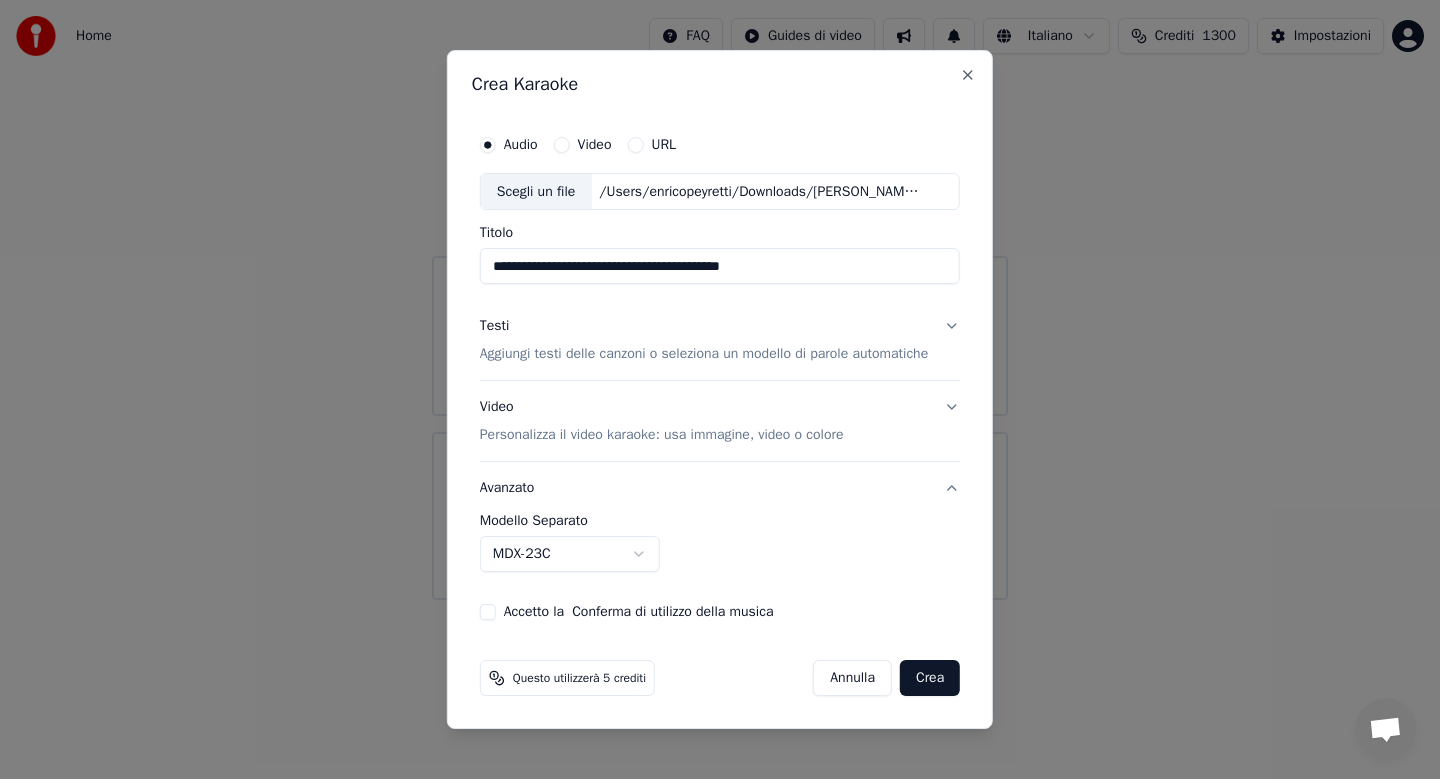 click on "Testi Aggiungi testi delle canzoni o seleziona un modello di parole automatiche" at bounding box center [720, 341] 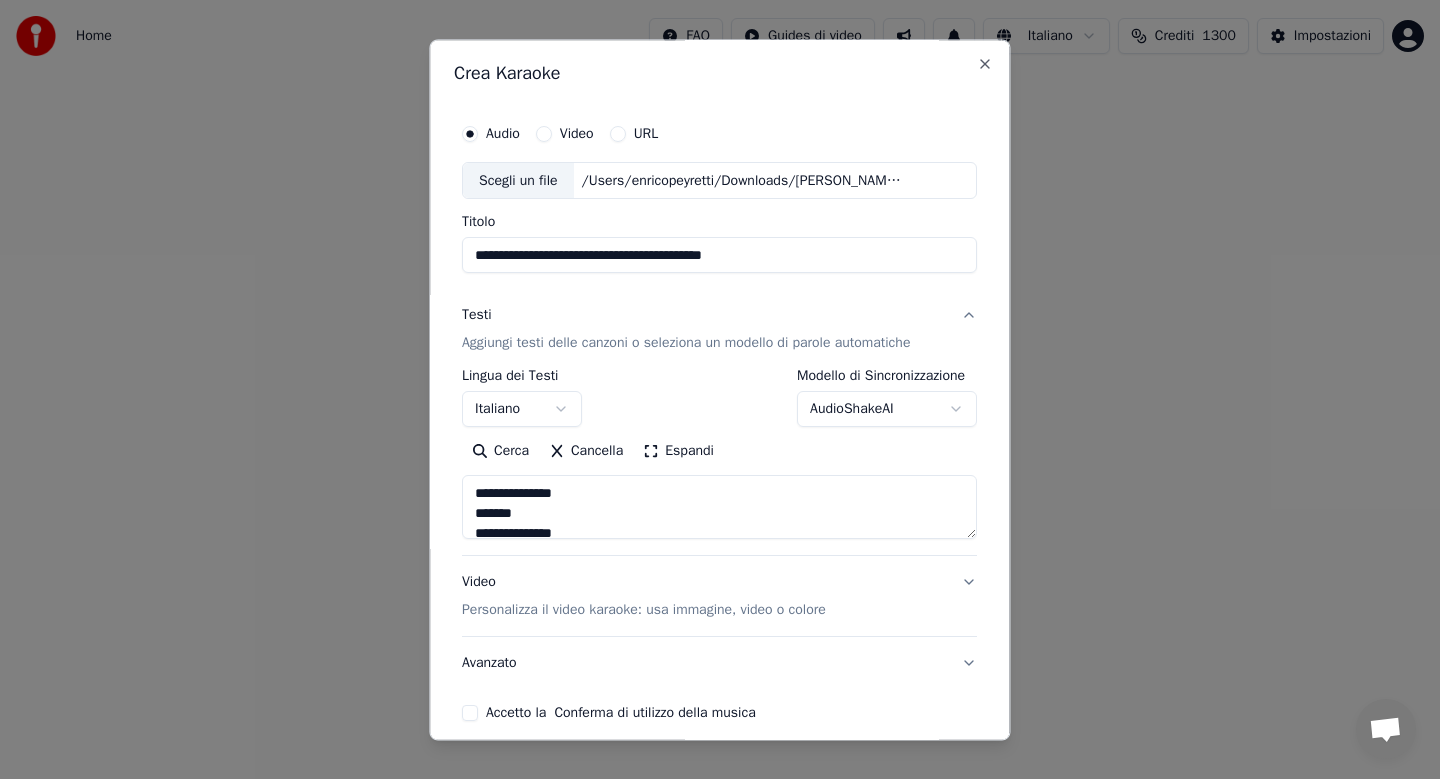 click on "Avanzato" at bounding box center (719, 664) 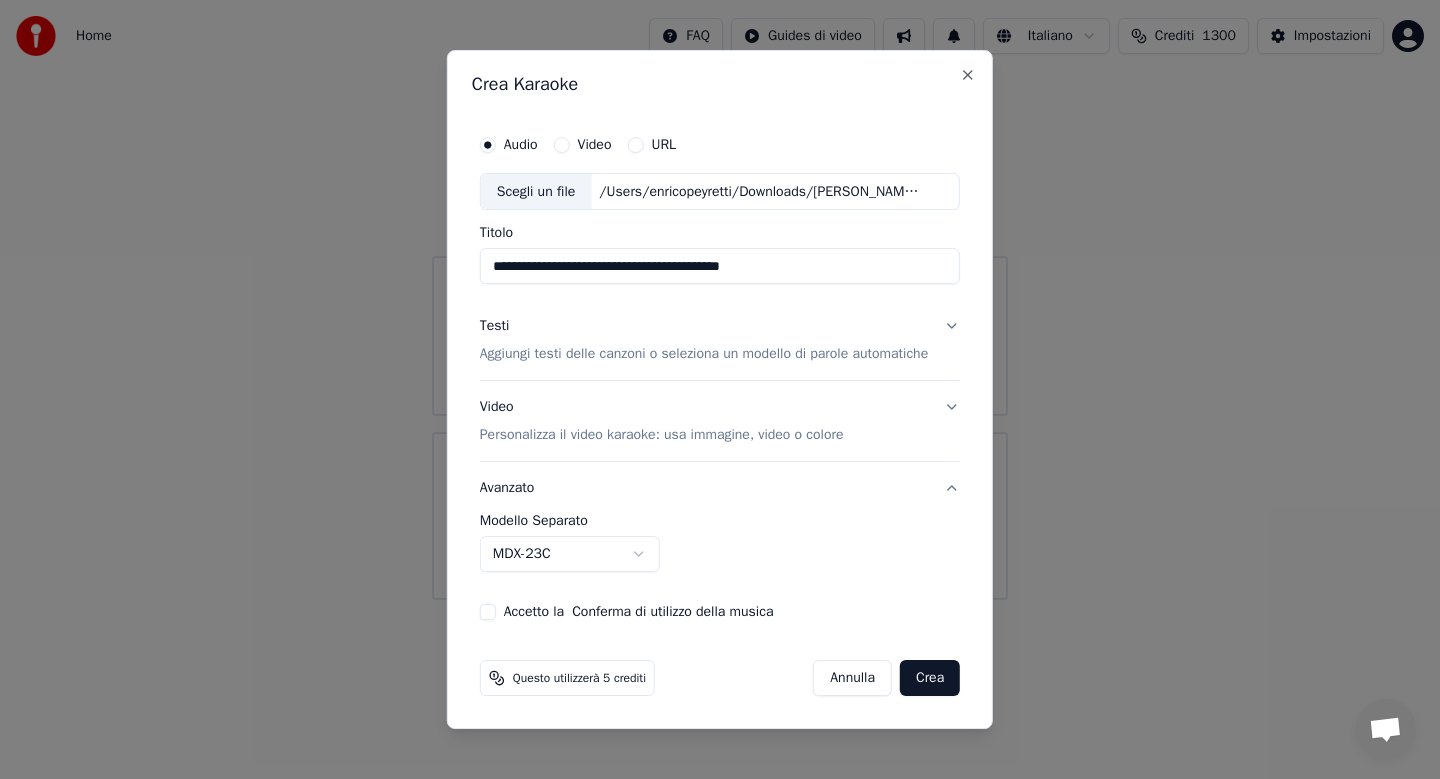 click on "Accetto la   Conferma di utilizzo della musica" at bounding box center [488, 612] 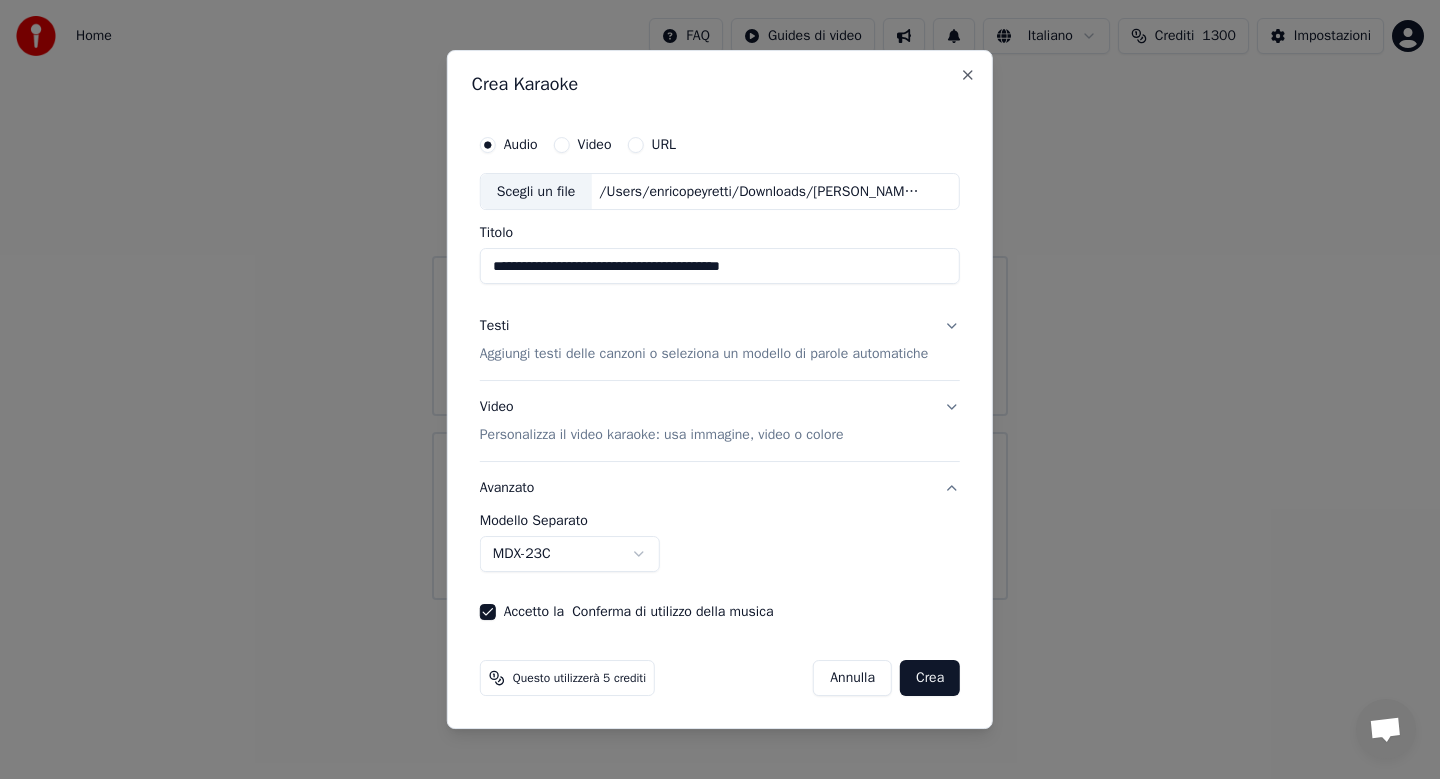 click on "Crea" at bounding box center [930, 678] 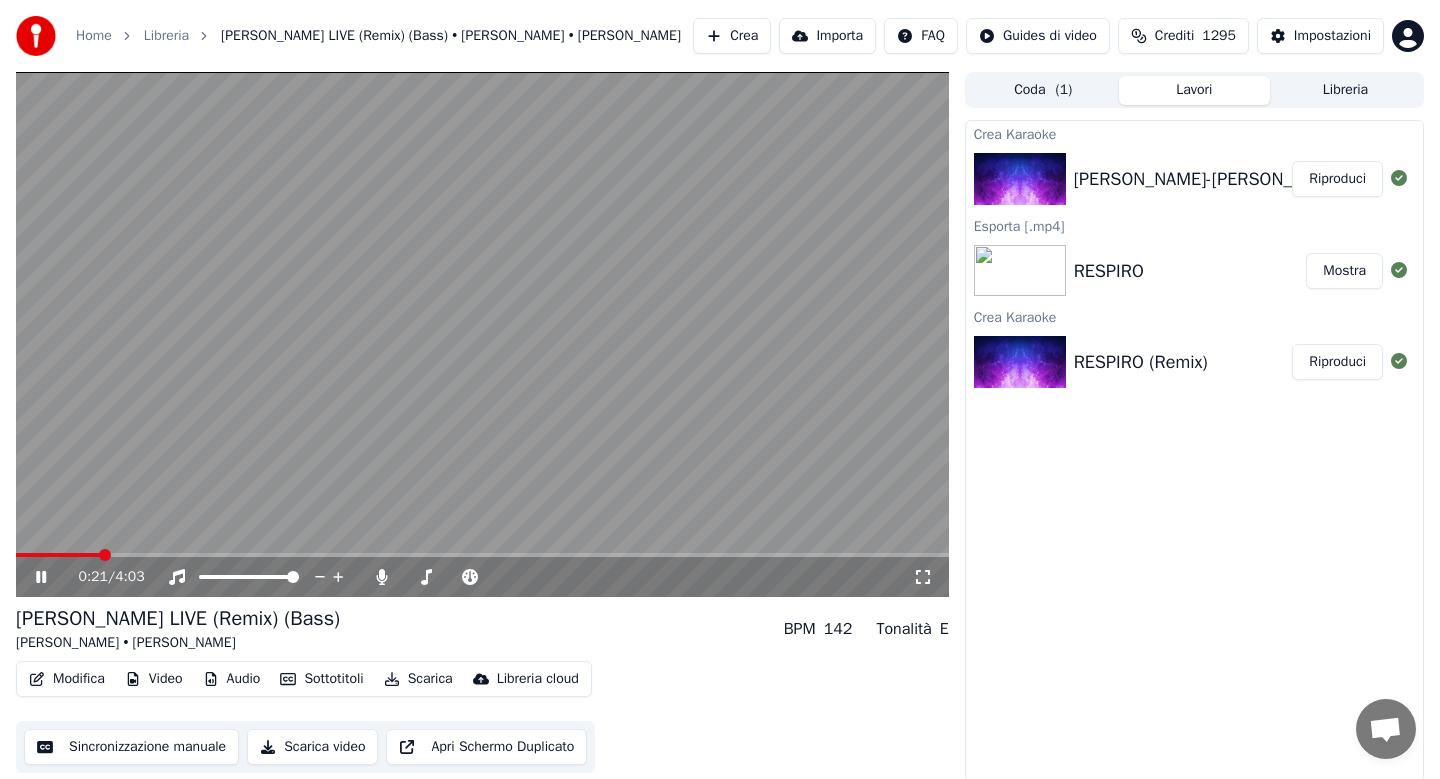 click 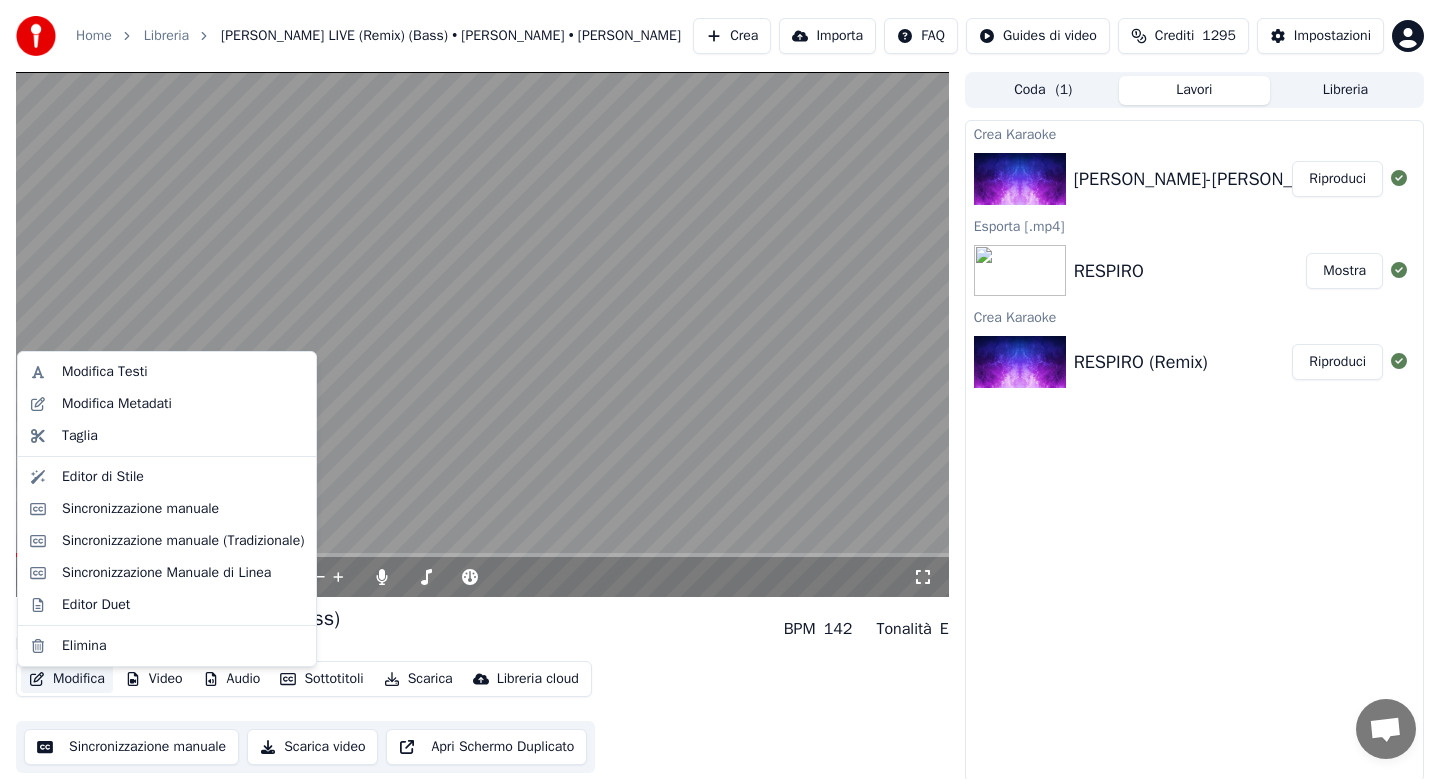 click on "Modifica" at bounding box center (67, 679) 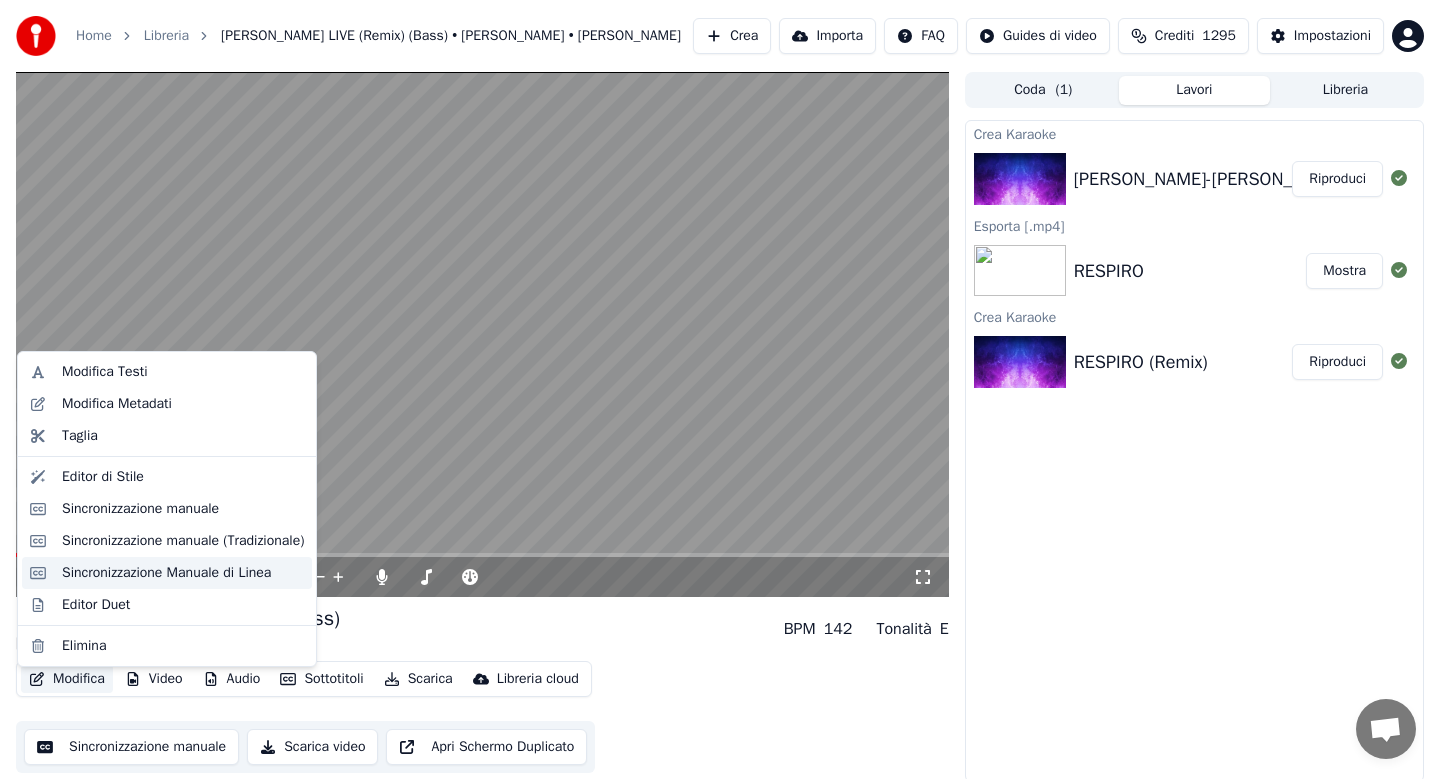 click on "Sincronizzazione Manuale di Linea" at bounding box center [166, 573] 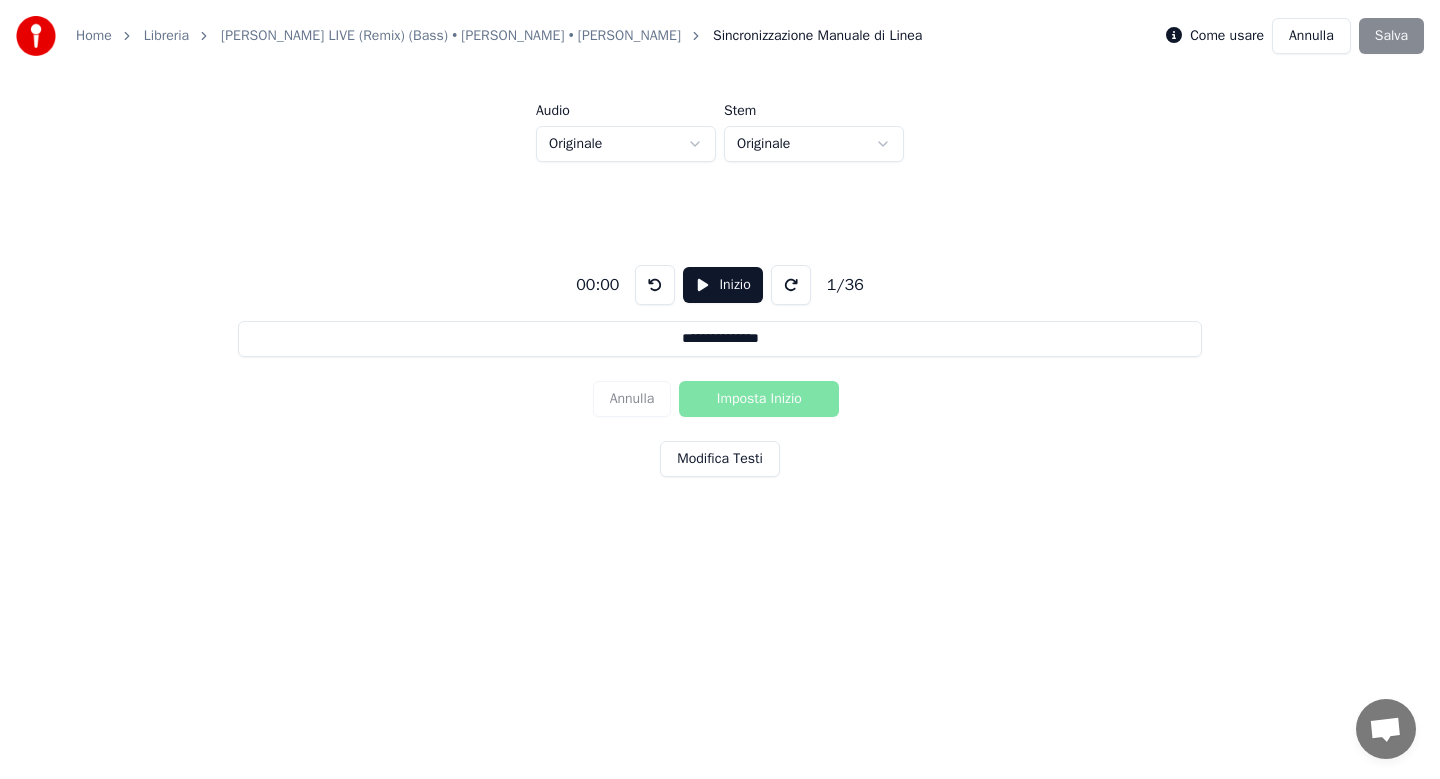 click on "Inizio" at bounding box center (722, 285) 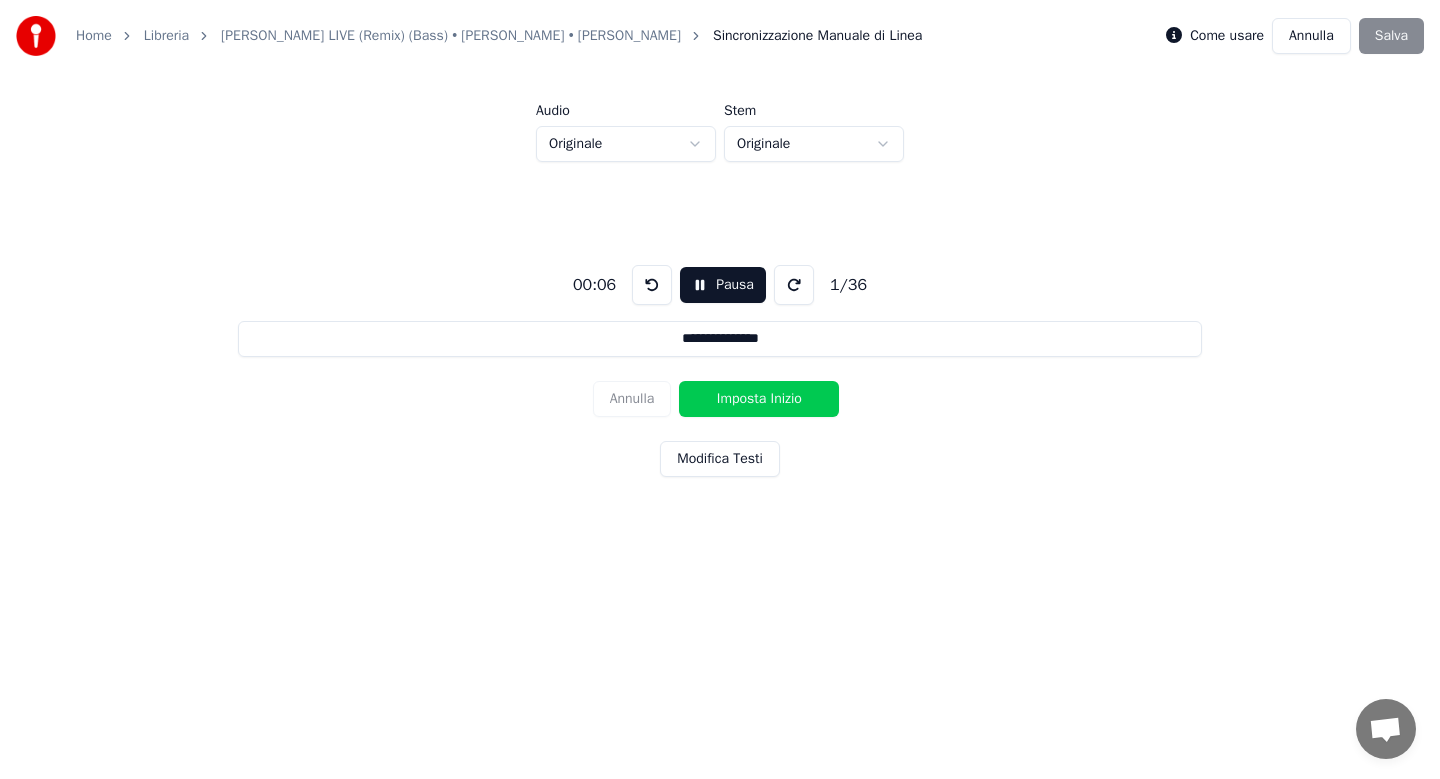 click on "Imposta Inizio" at bounding box center (759, 399) 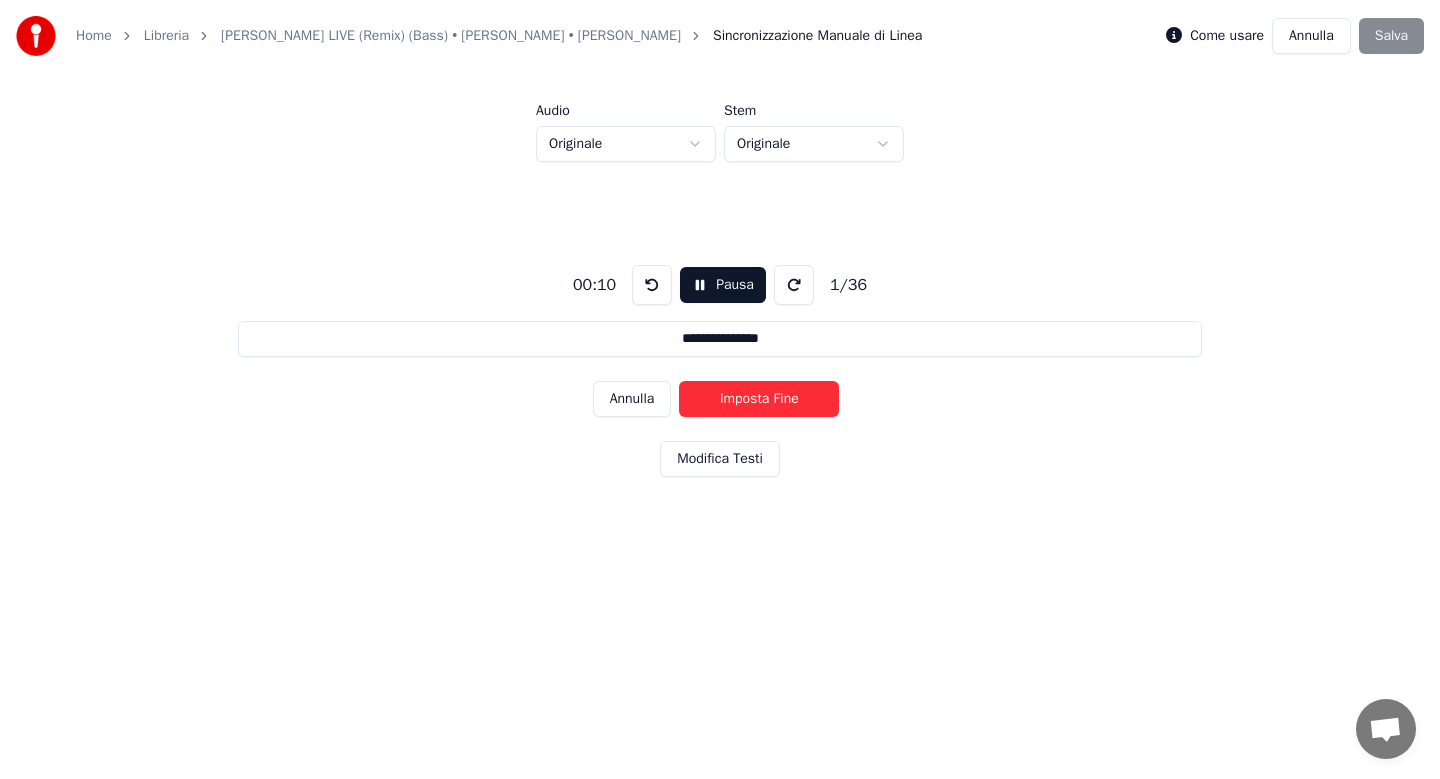 click on "Imposta Fine" at bounding box center (759, 399) 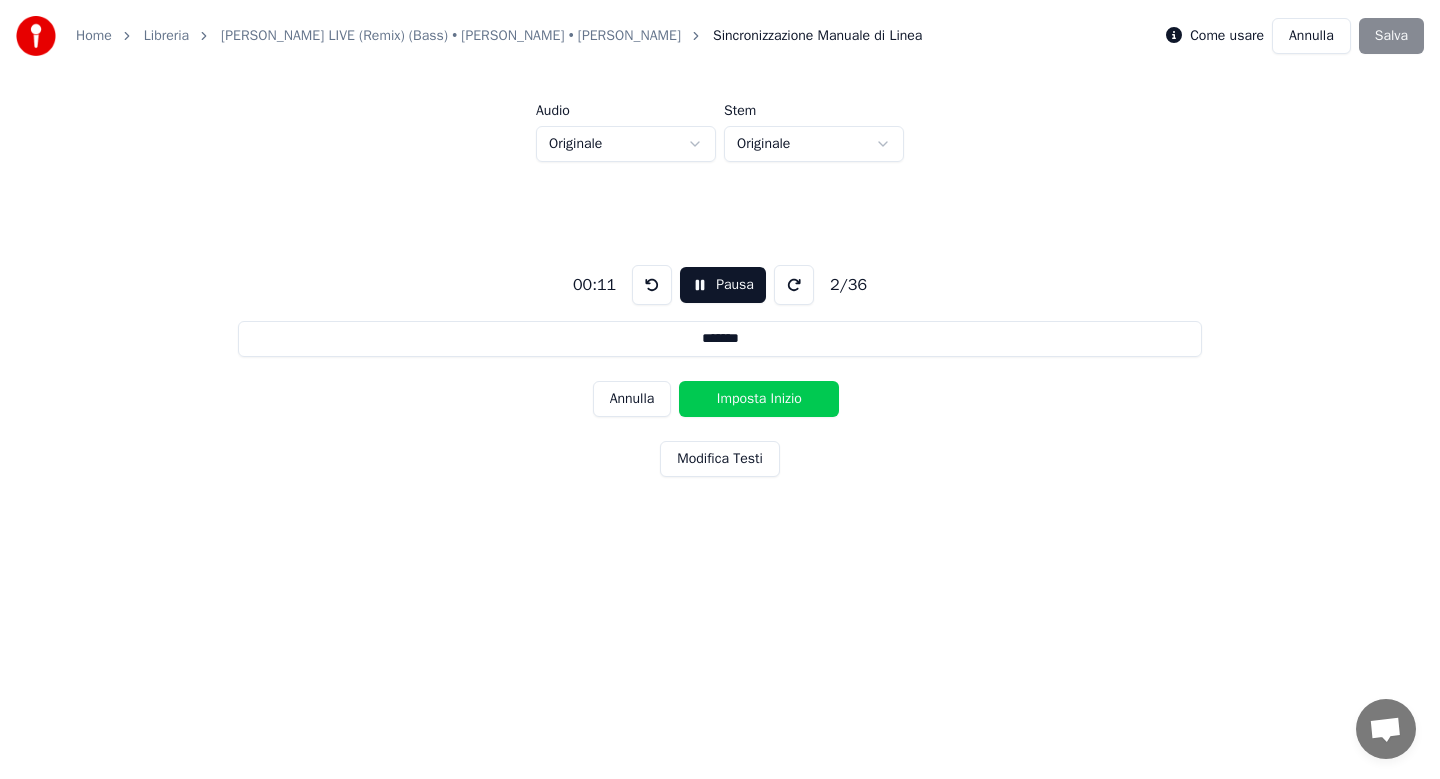 click on "Imposta Inizio" at bounding box center (759, 399) 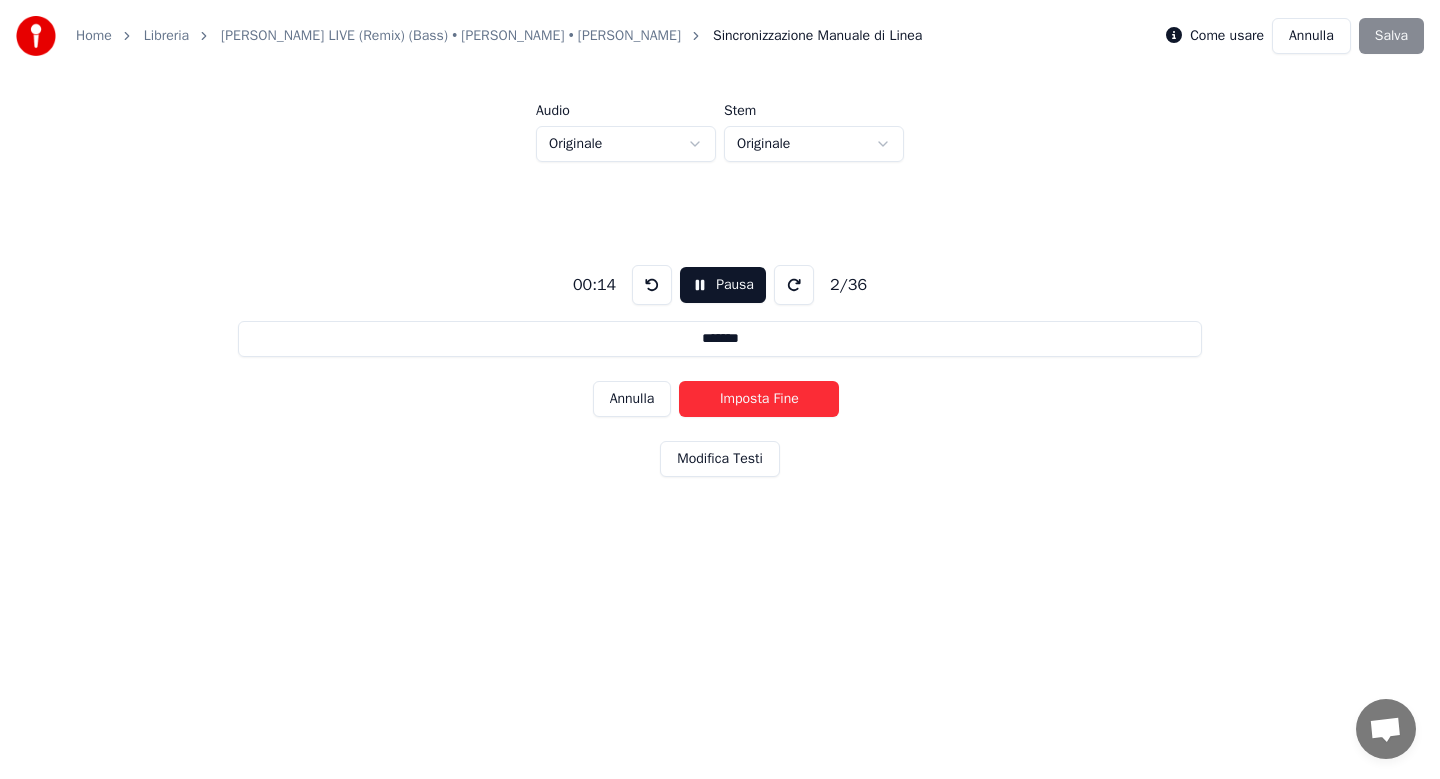 click on "Imposta Fine" at bounding box center (759, 399) 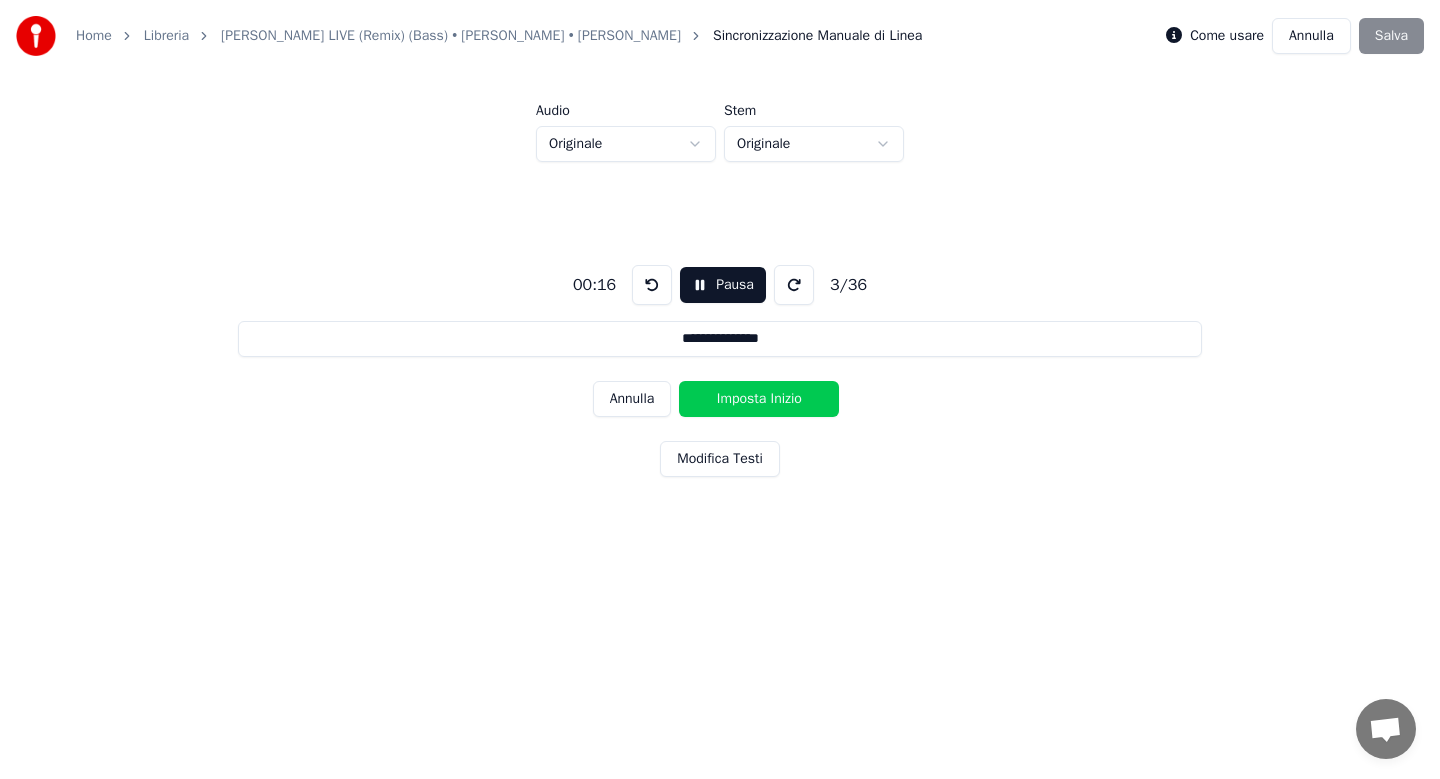 click on "Imposta Inizio" at bounding box center (759, 399) 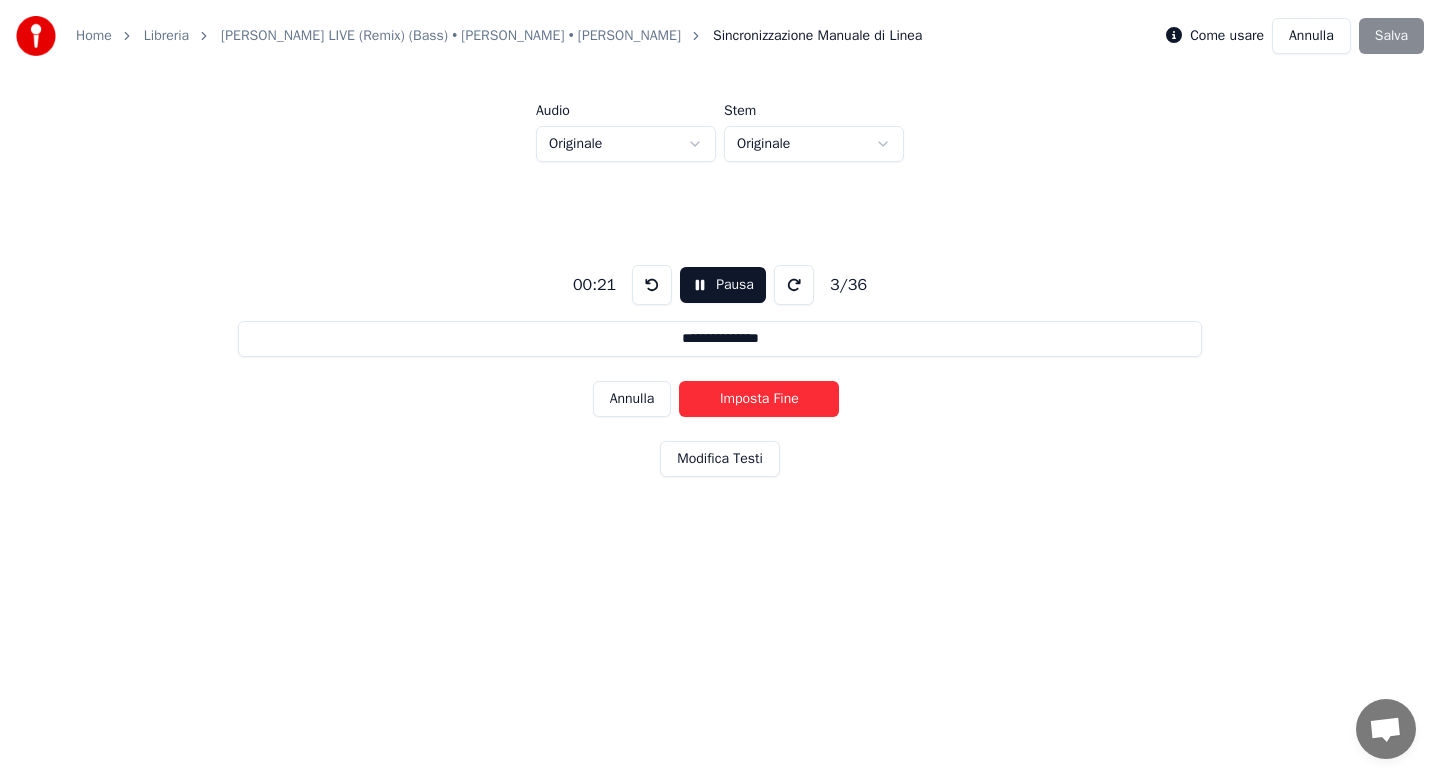 click on "Imposta Fine" at bounding box center [759, 399] 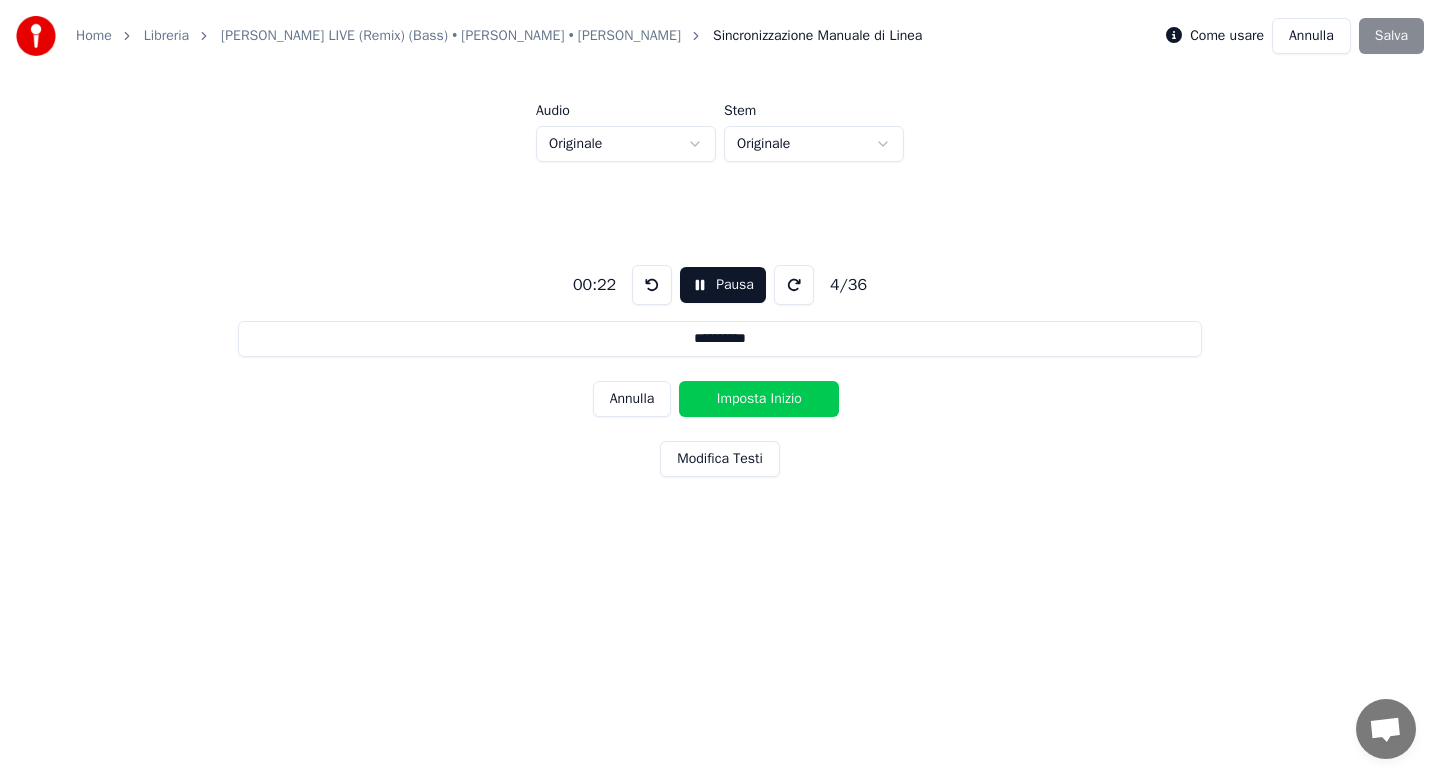 click on "Imposta Inizio" at bounding box center (759, 399) 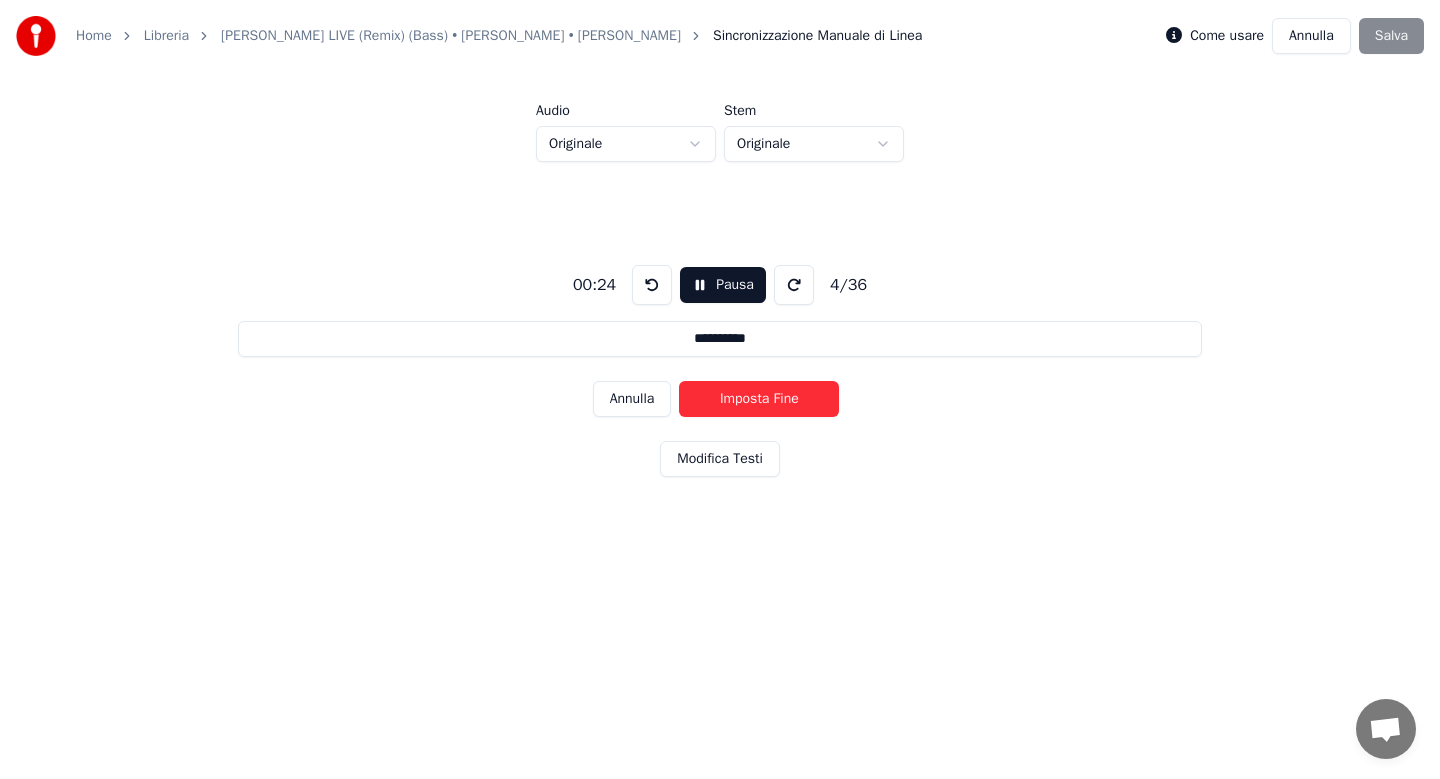 click on "Imposta Fine" at bounding box center [759, 399] 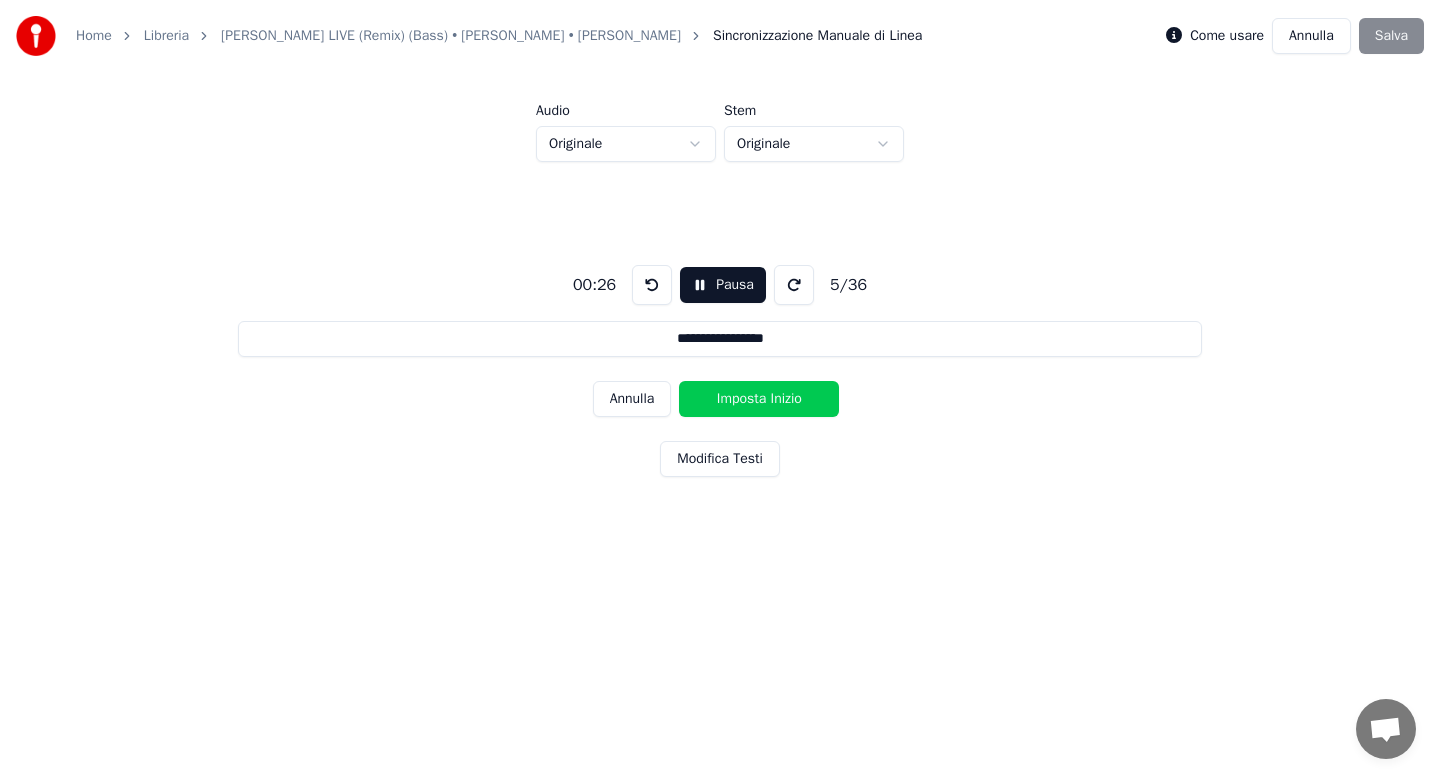 click on "Imposta Inizio" at bounding box center [759, 399] 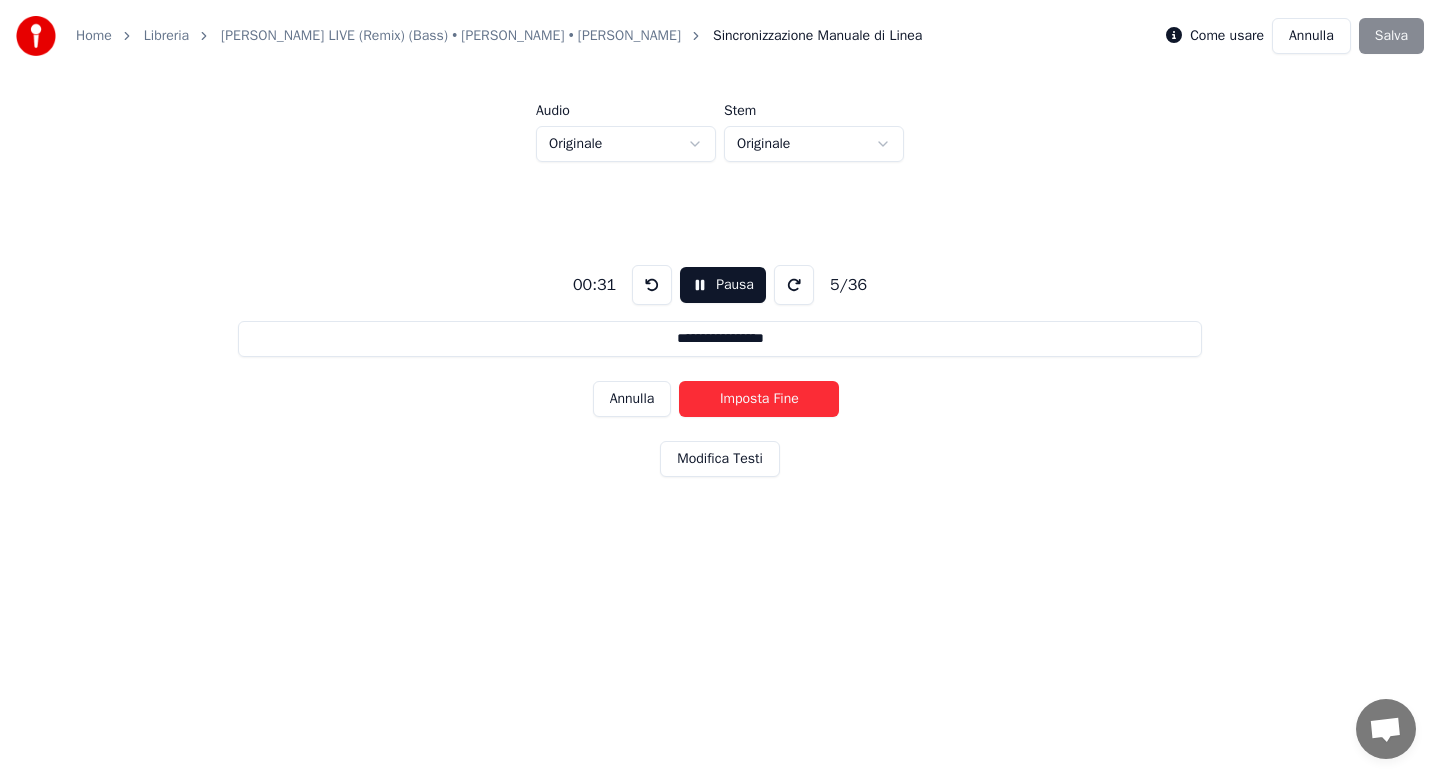 click on "Imposta Fine" at bounding box center [759, 399] 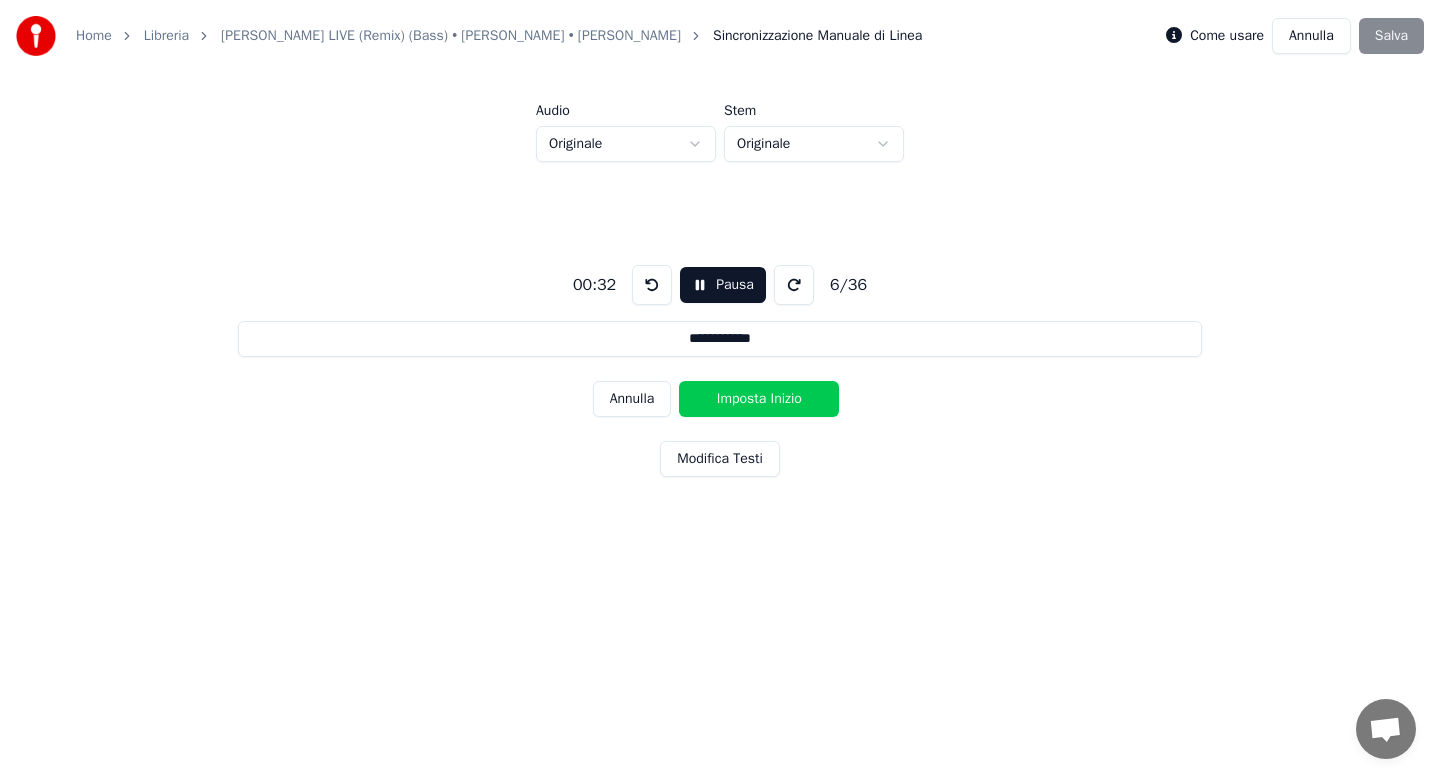 click on "Imposta Inizio" at bounding box center [759, 399] 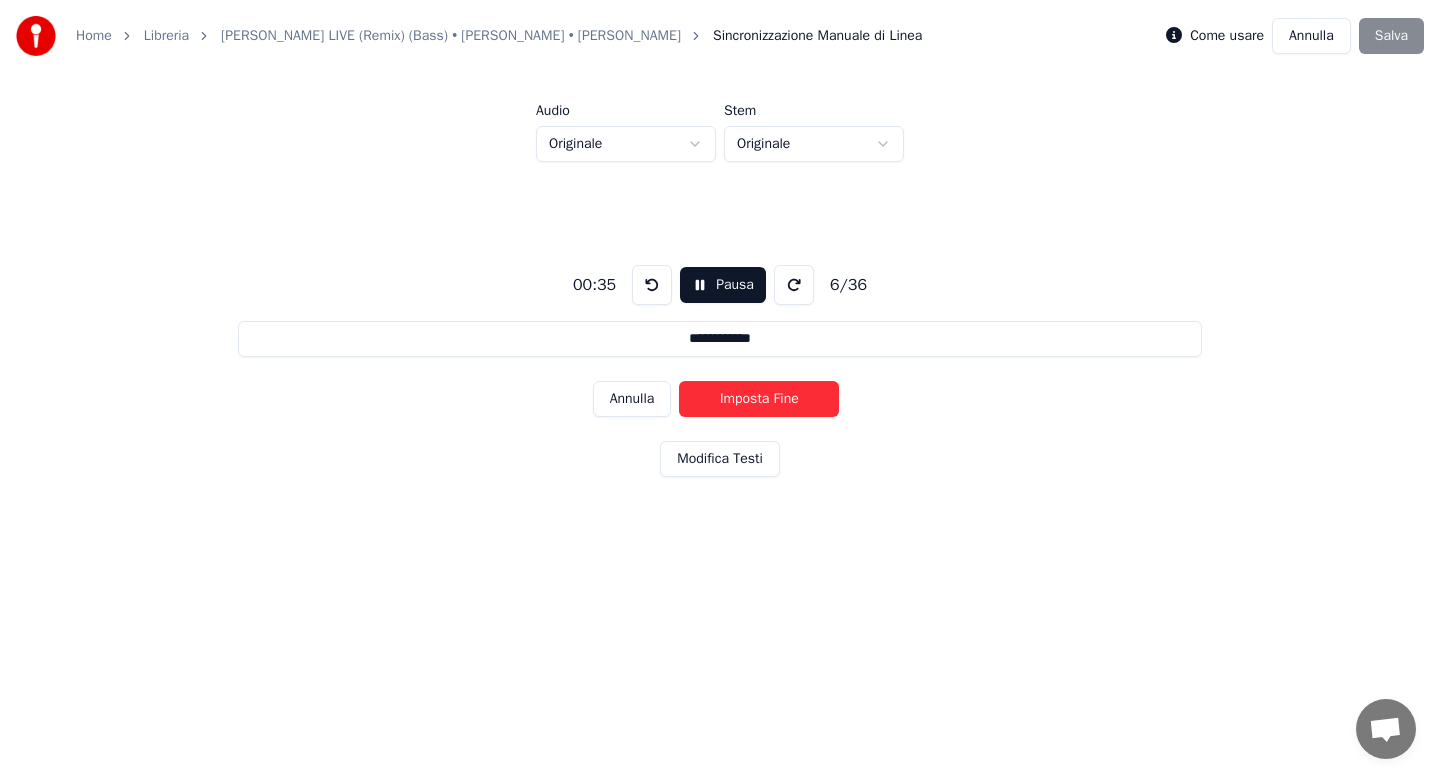 click on "Imposta Fine" at bounding box center (759, 399) 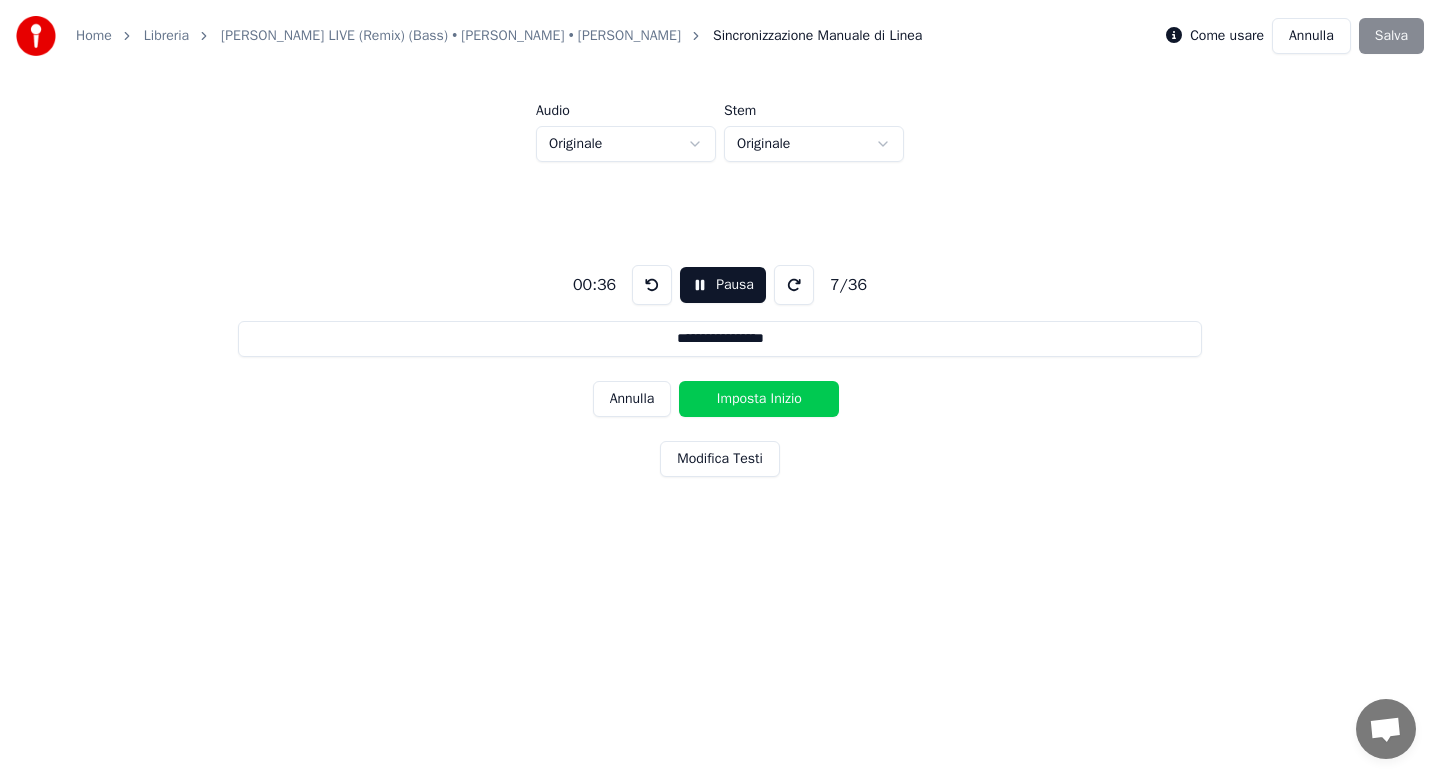 click on "Imposta Inizio" at bounding box center [759, 399] 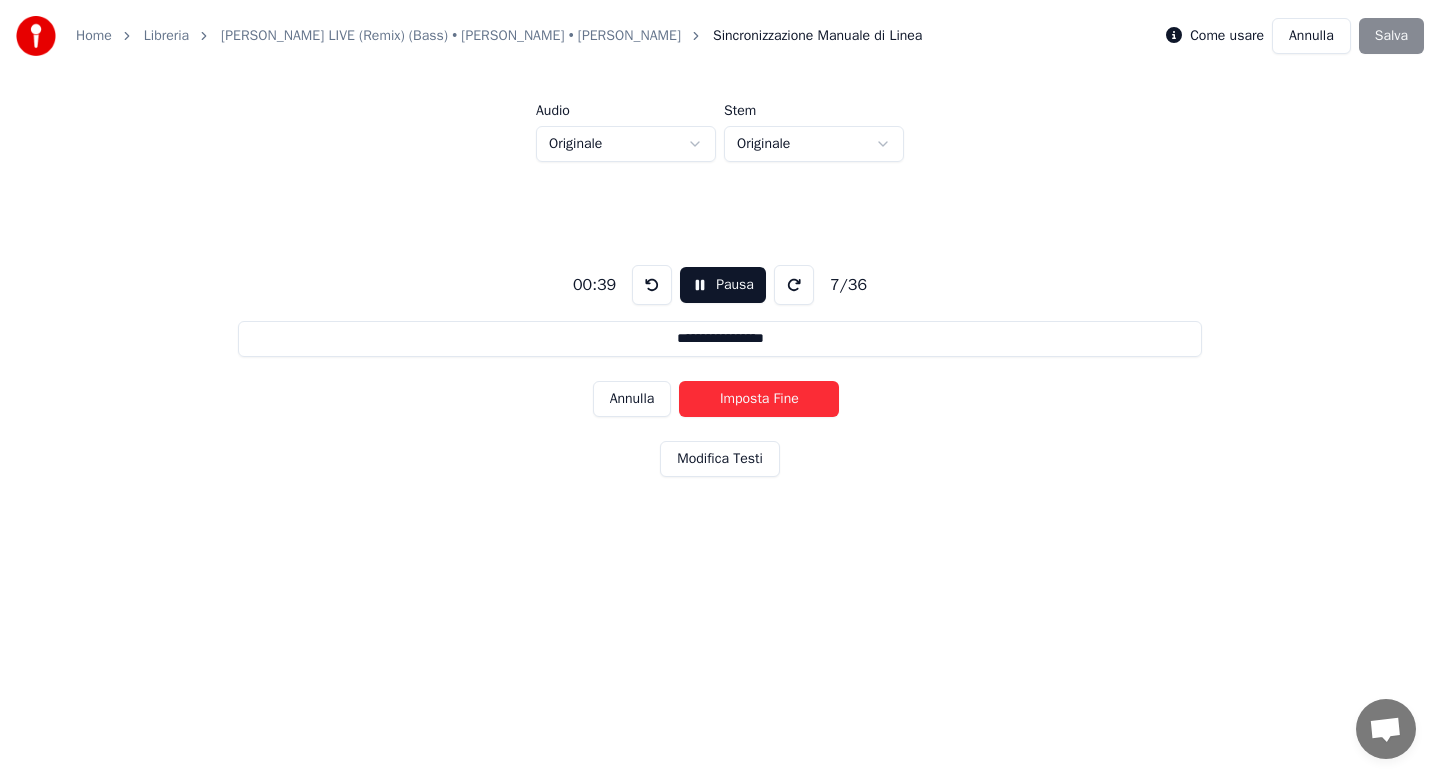 click on "Imposta Fine" at bounding box center [759, 399] 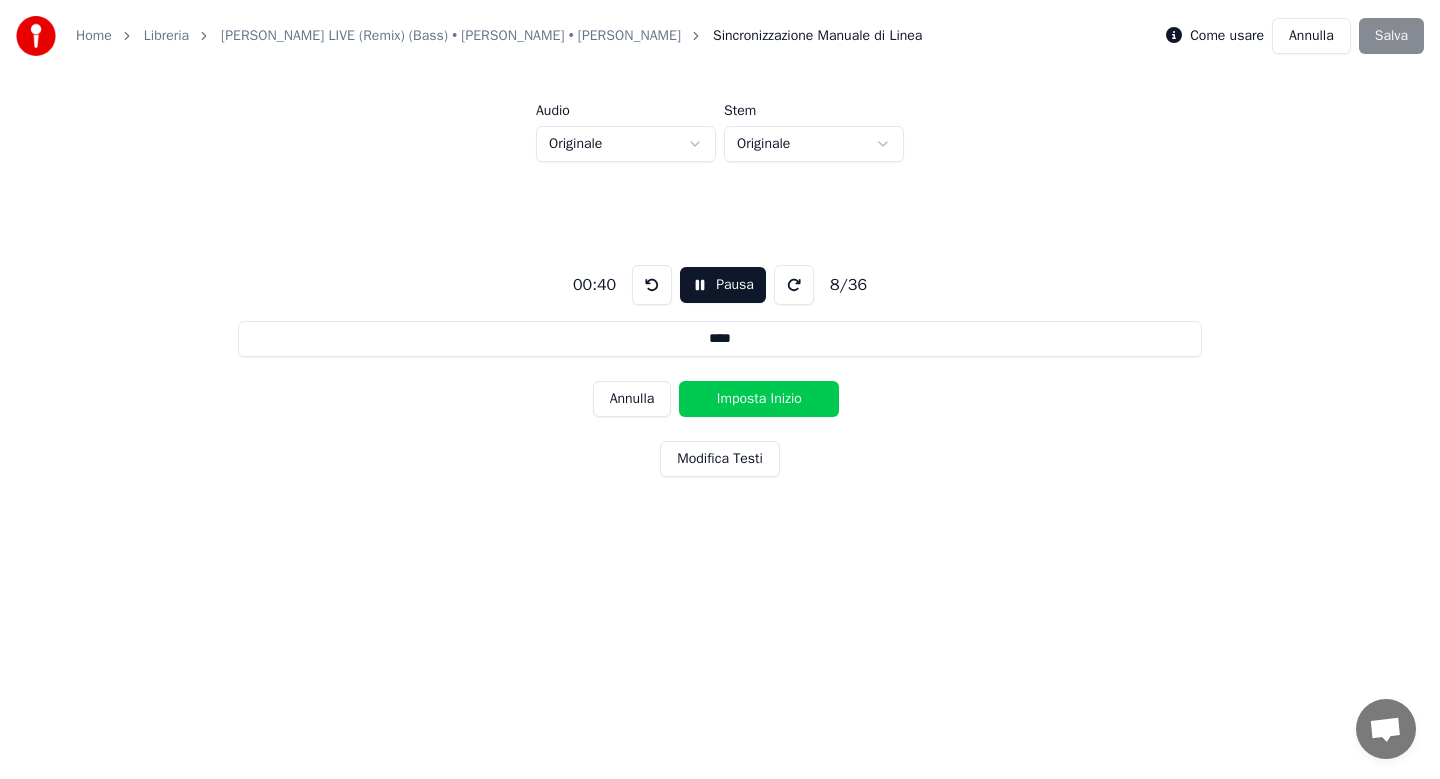 click on "Imposta Inizio" at bounding box center [759, 399] 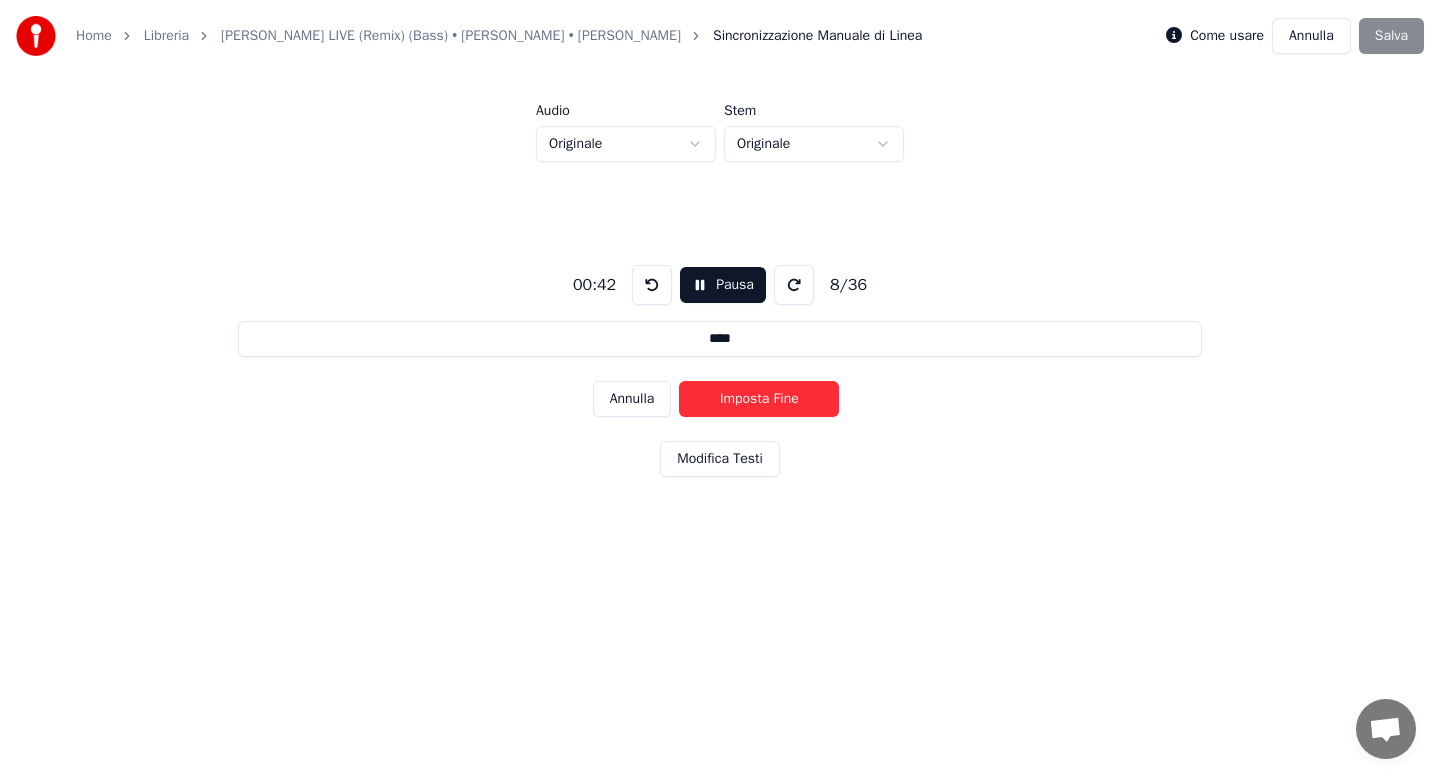 click on "Imposta Fine" at bounding box center [759, 399] 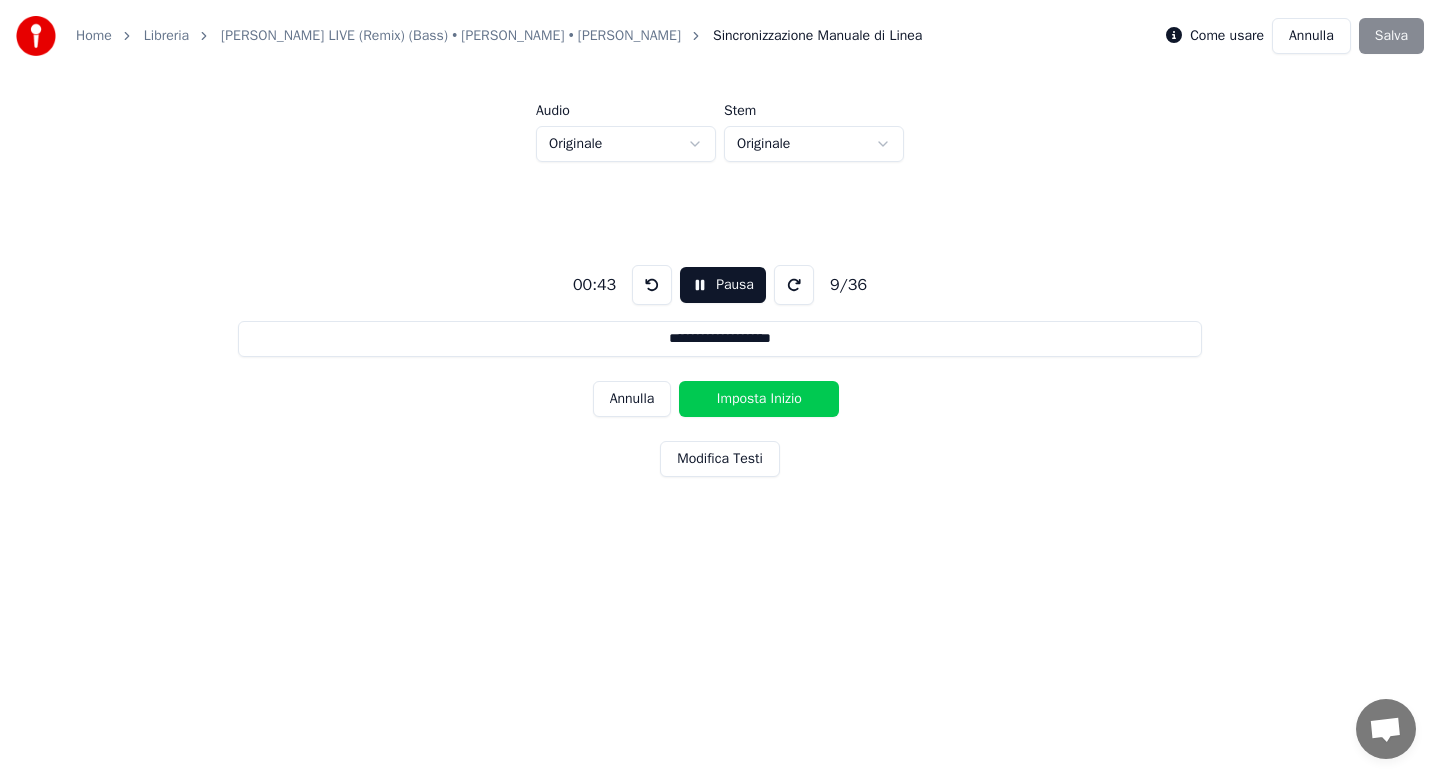 click on "Imposta Inizio" at bounding box center [759, 399] 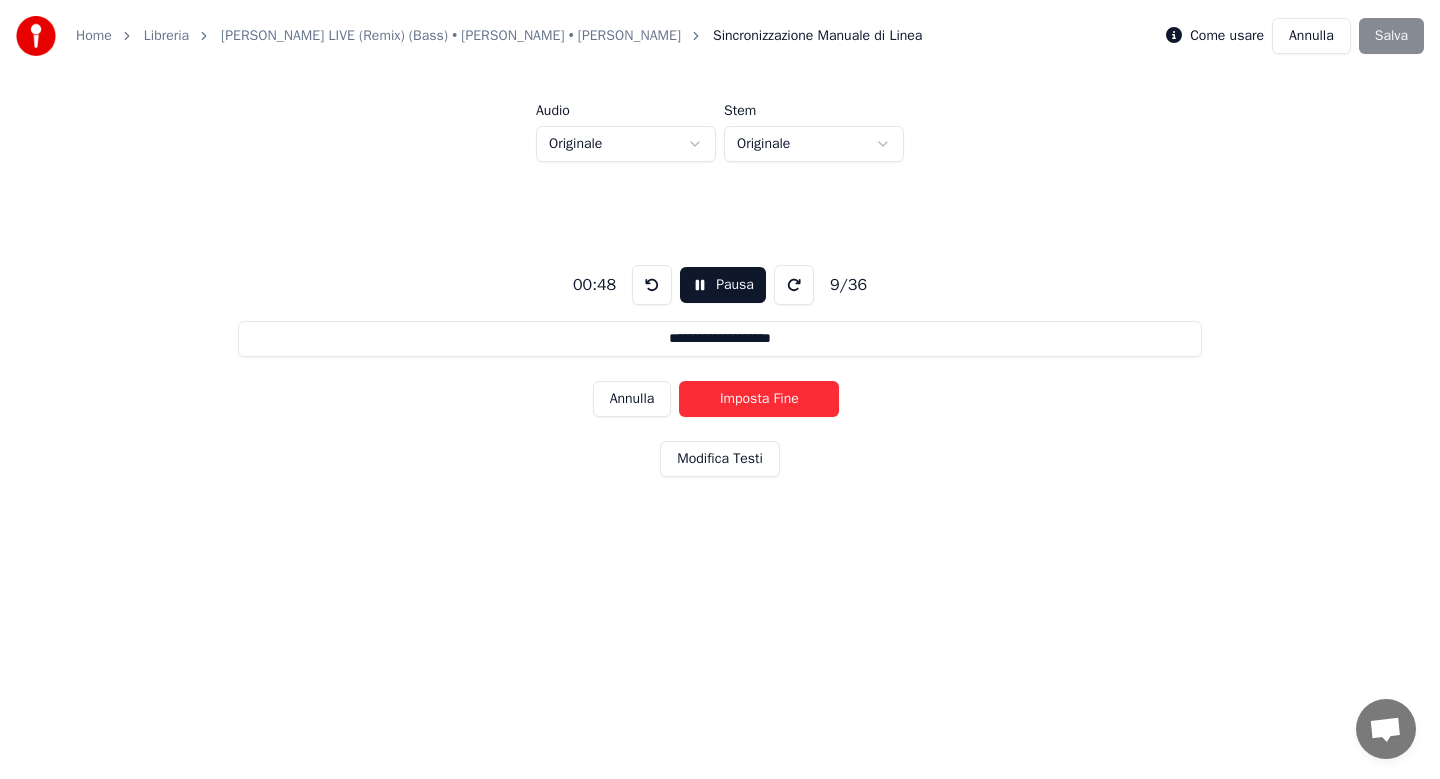 click on "Imposta Fine" at bounding box center [759, 399] 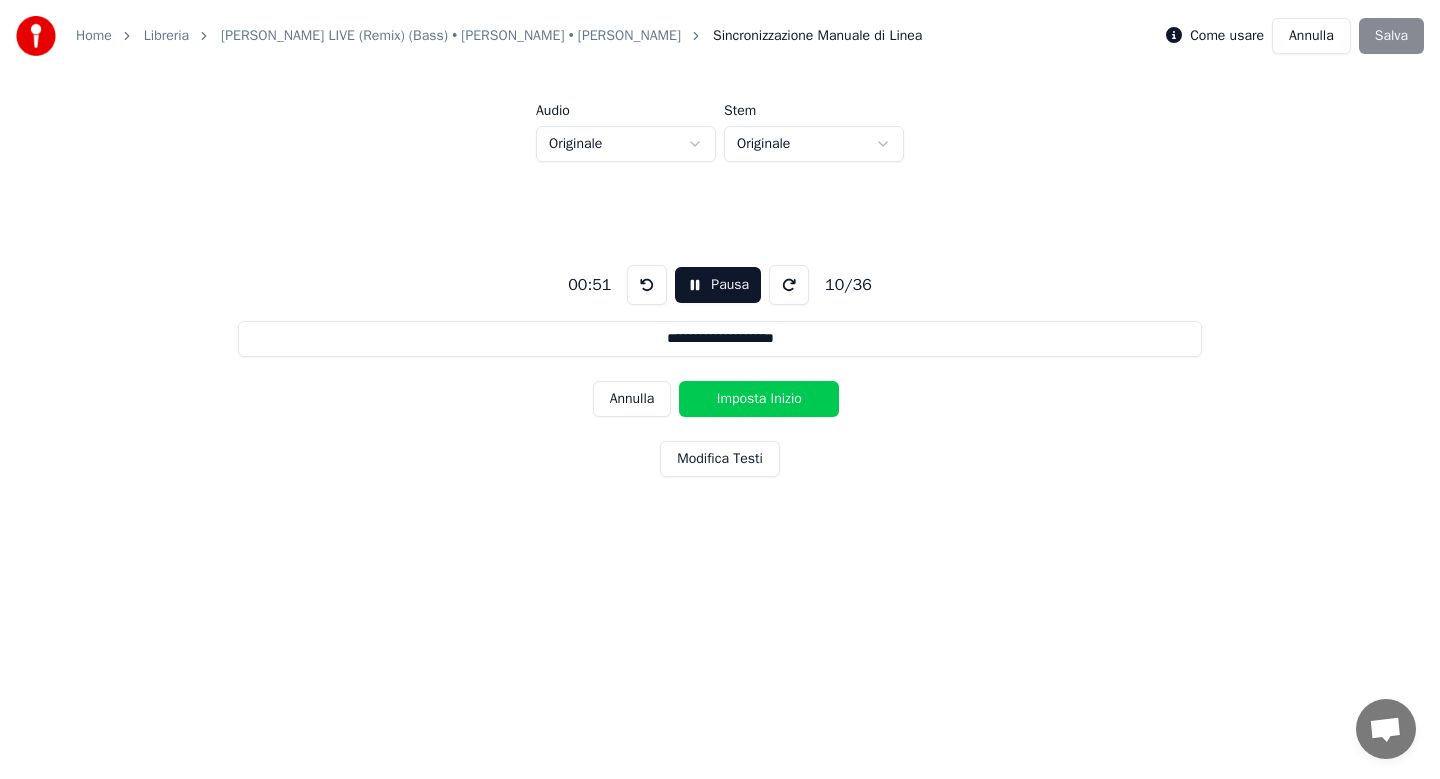 click on "Imposta Inizio" at bounding box center (759, 399) 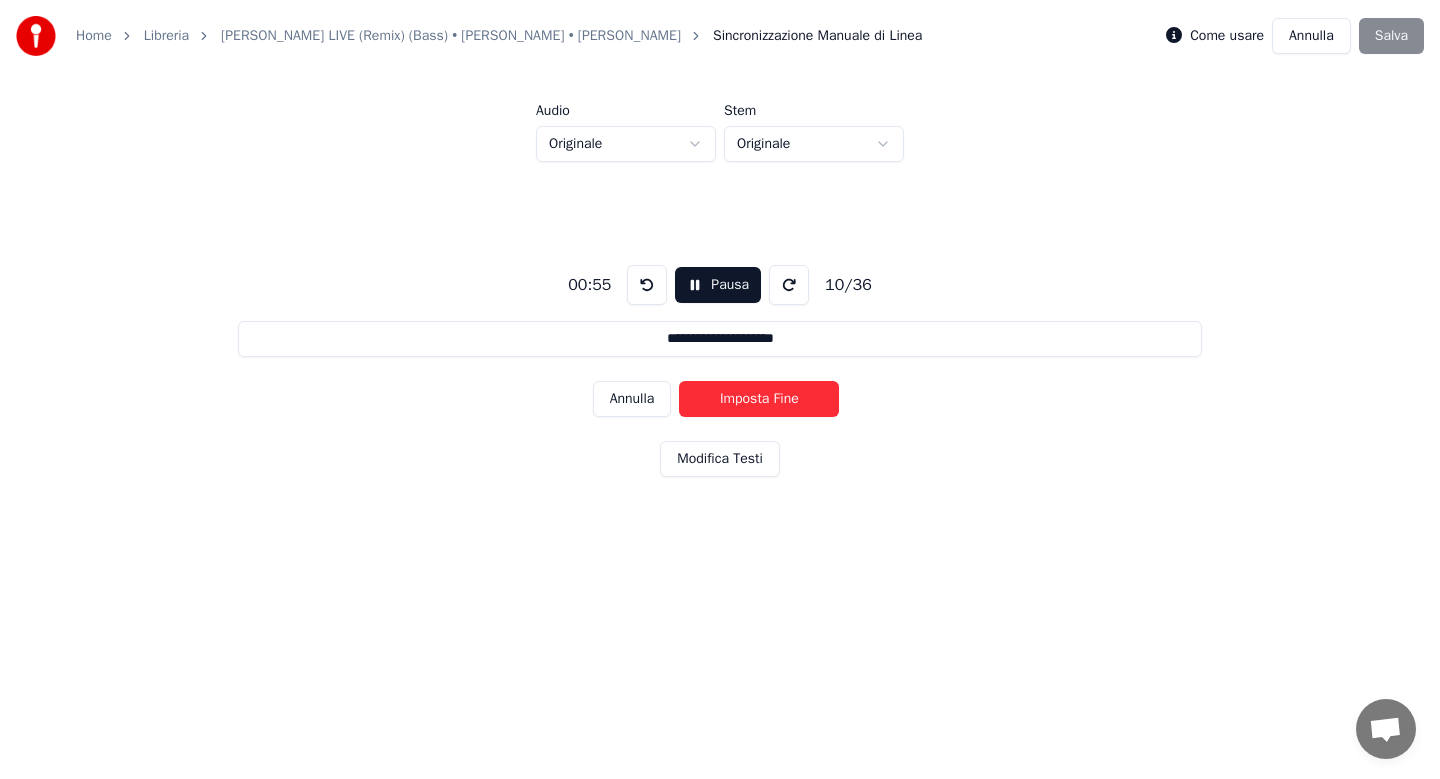 click on "Pausa" at bounding box center [718, 285] 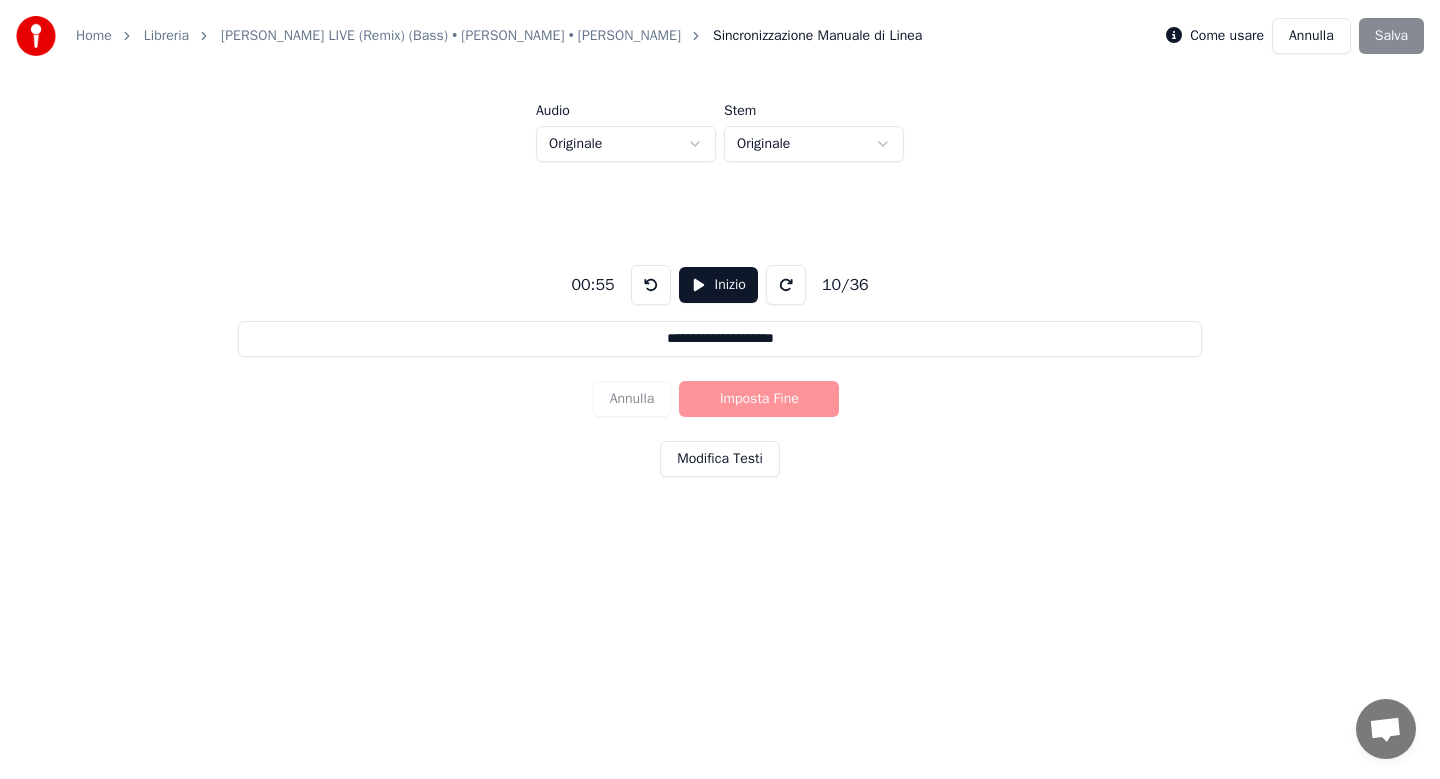 click at bounding box center (651, 285) 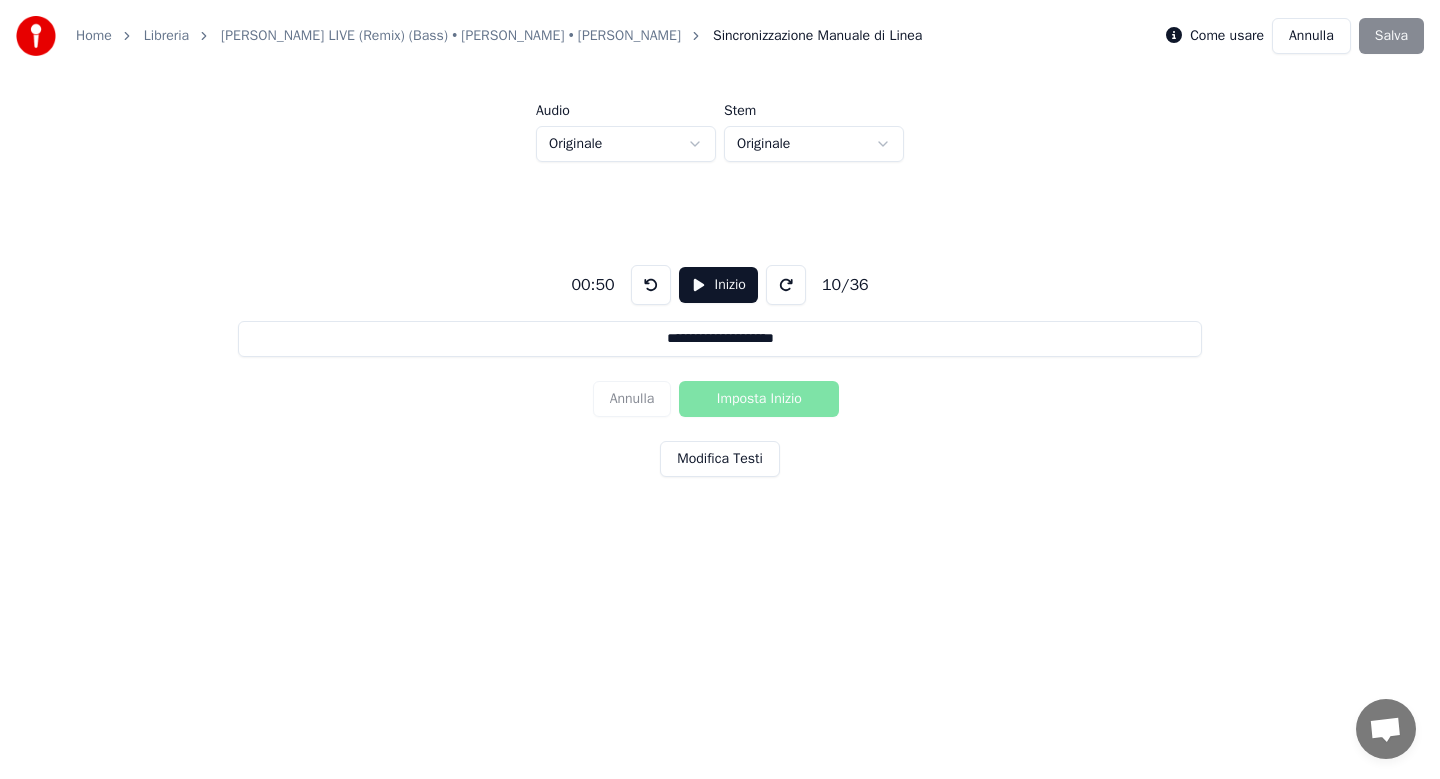click on "Inizio" at bounding box center [718, 285] 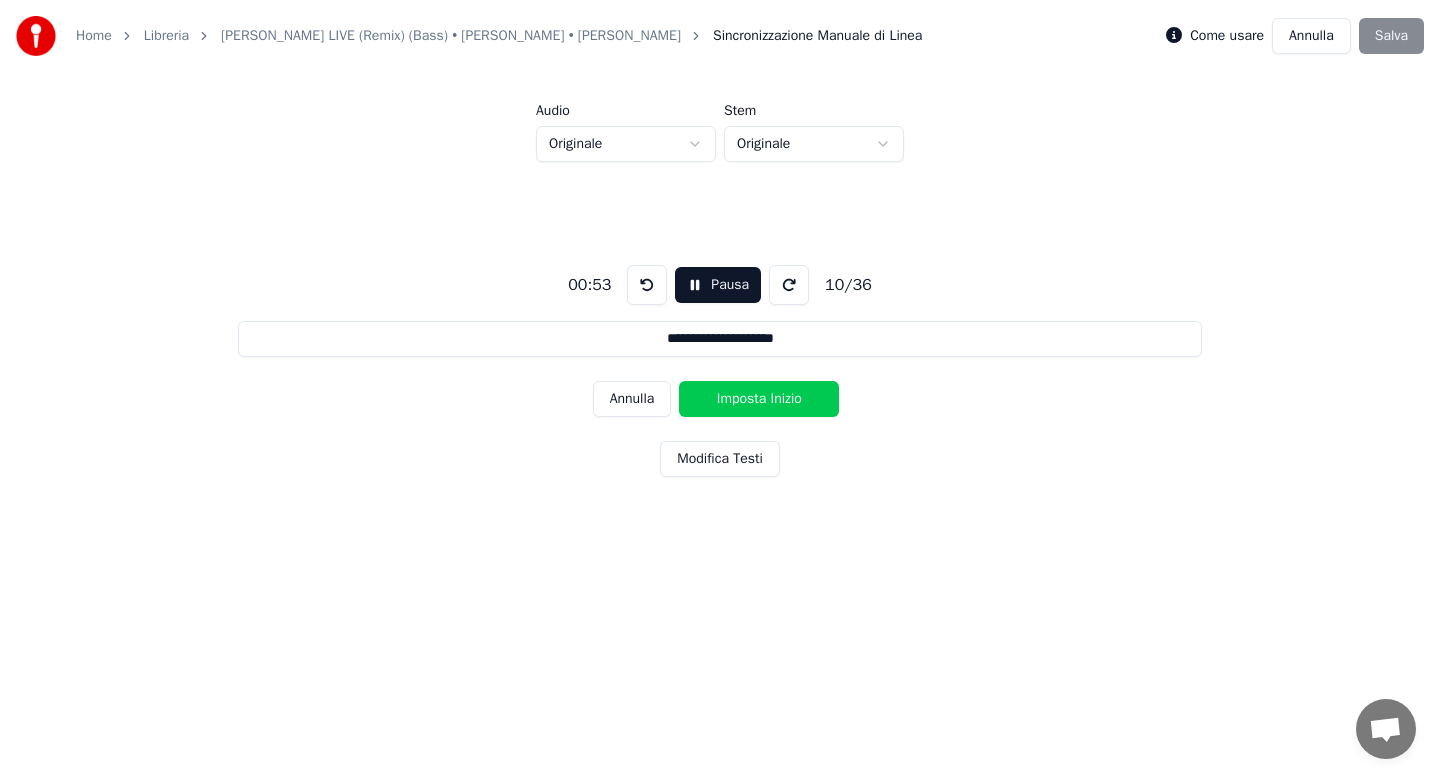 click on "Imposta Inizio" at bounding box center (759, 399) 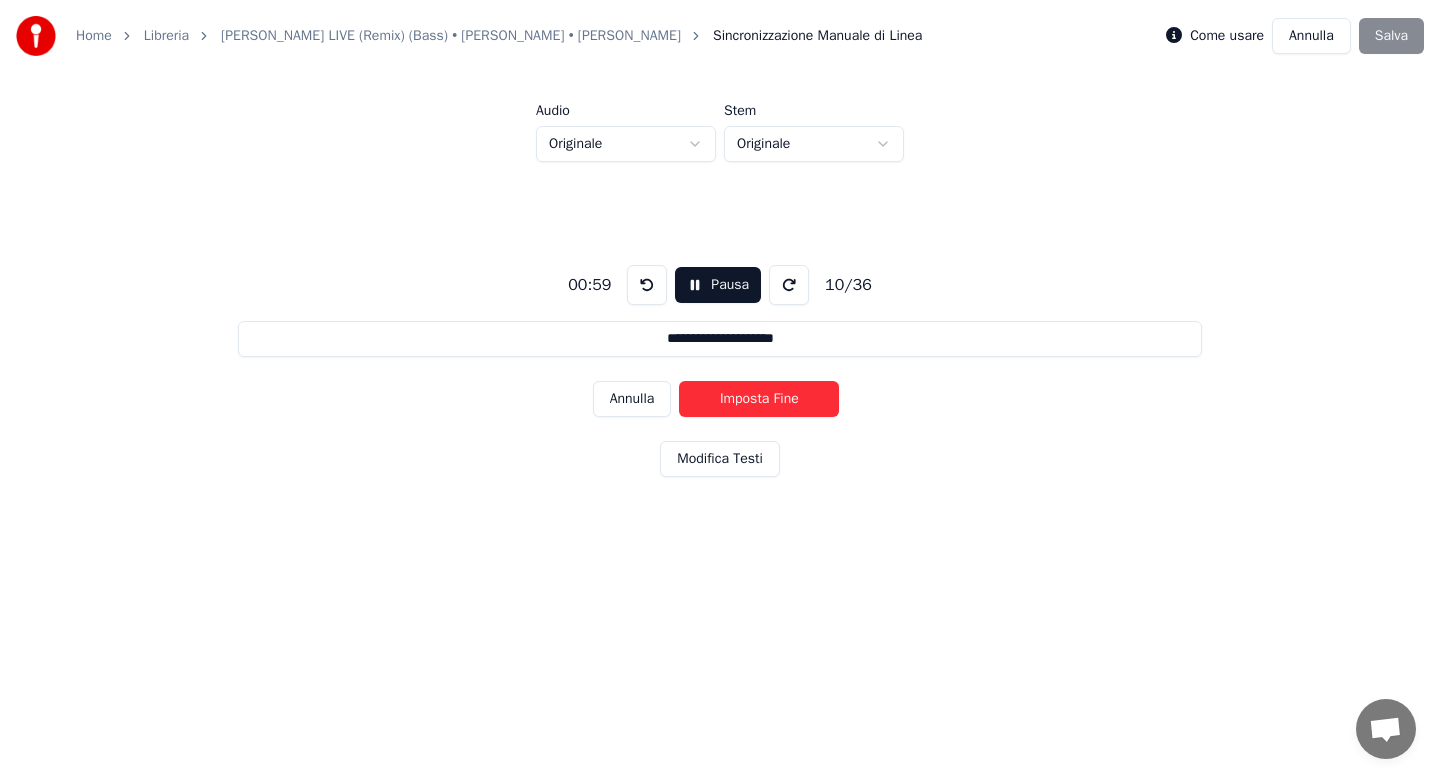 click on "Imposta Fine" at bounding box center [759, 399] 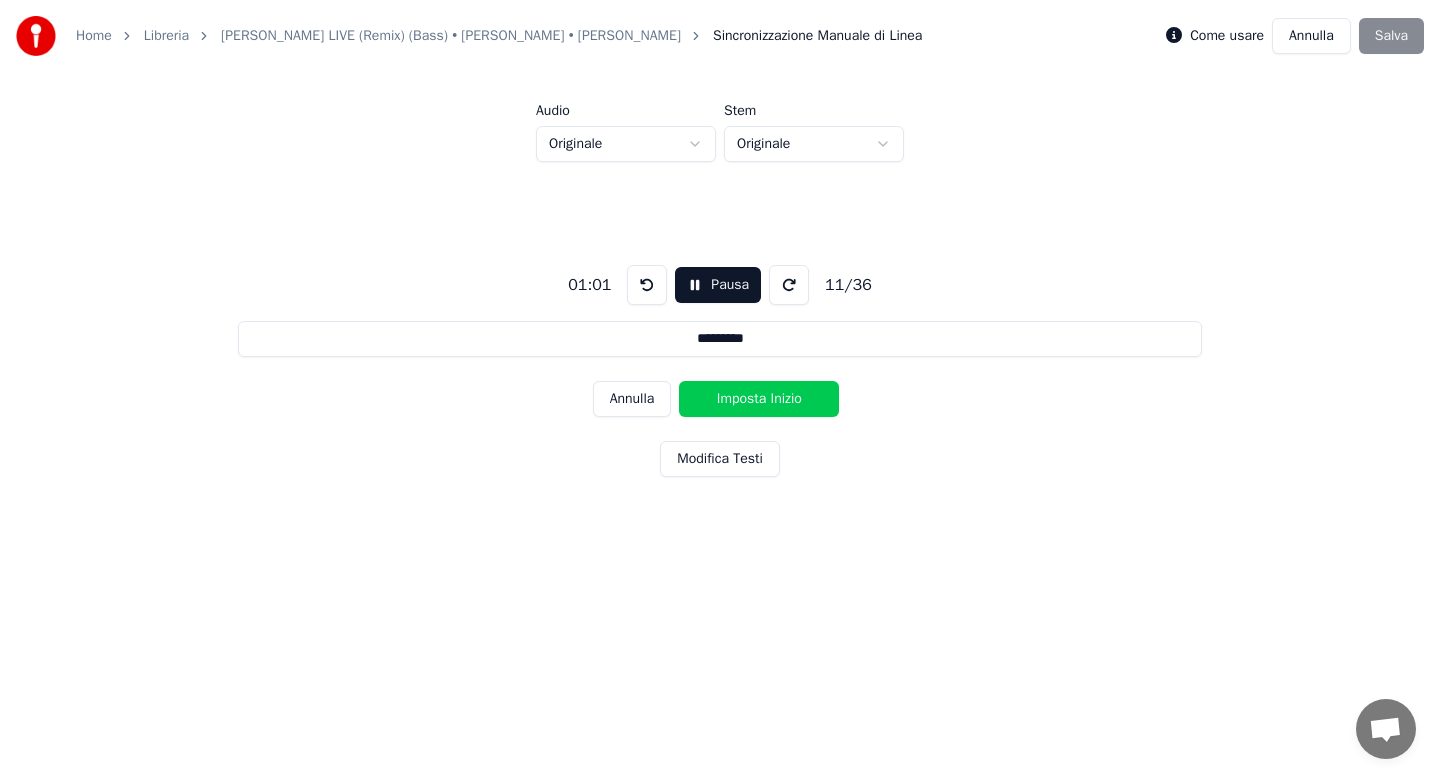 click on "Imposta Inizio" at bounding box center (759, 399) 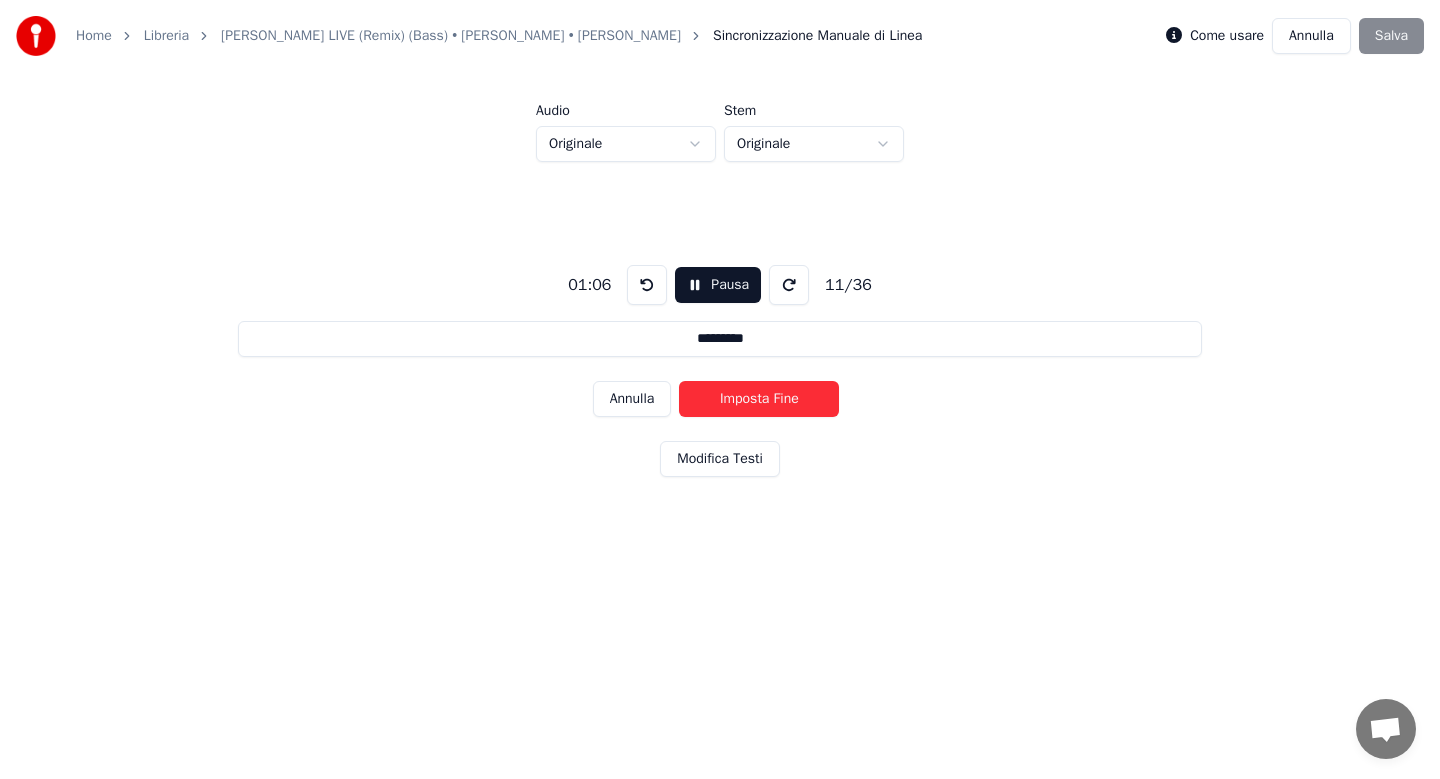 click on "Imposta Fine" at bounding box center (759, 399) 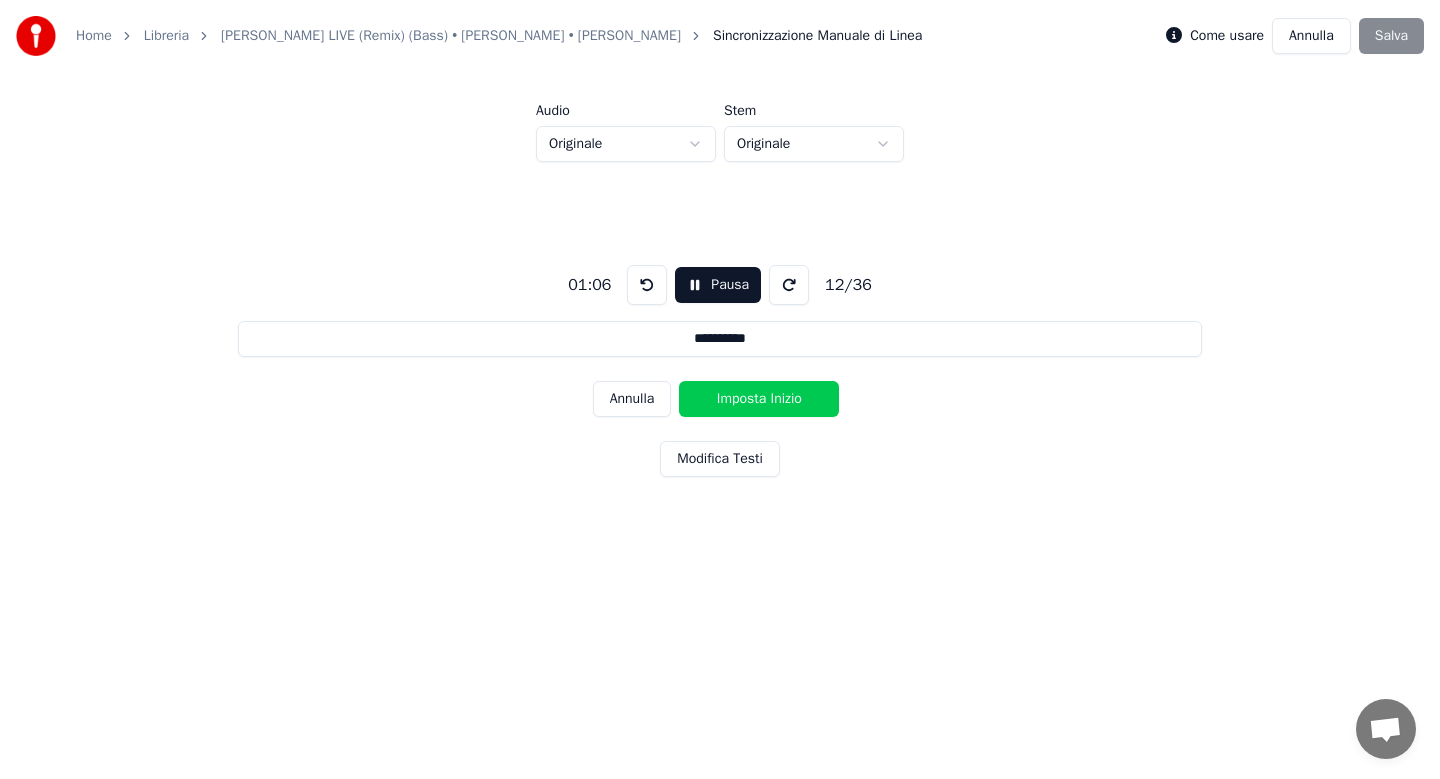 click on "Imposta Inizio" at bounding box center [759, 399] 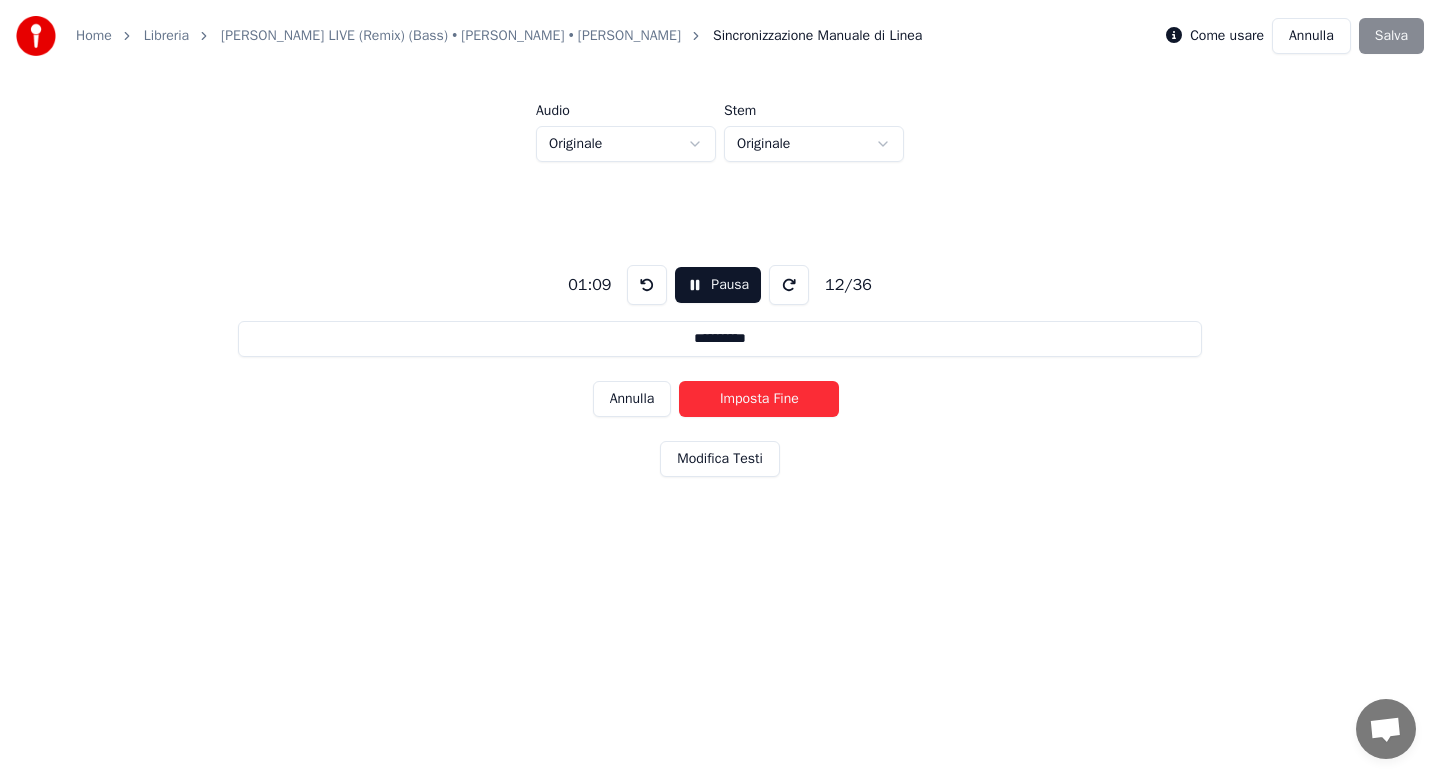 click on "Imposta Fine" at bounding box center [759, 399] 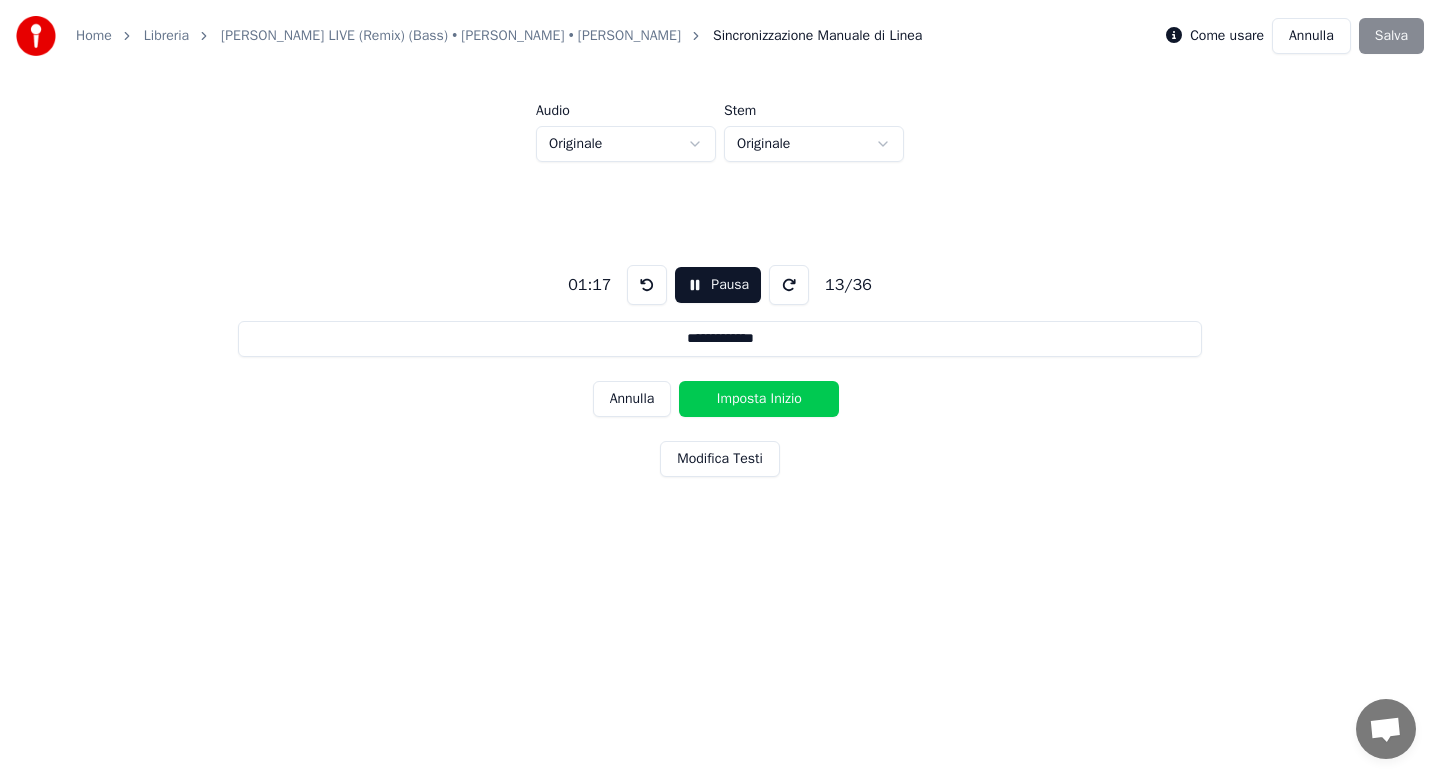 click on "Pausa" at bounding box center [718, 285] 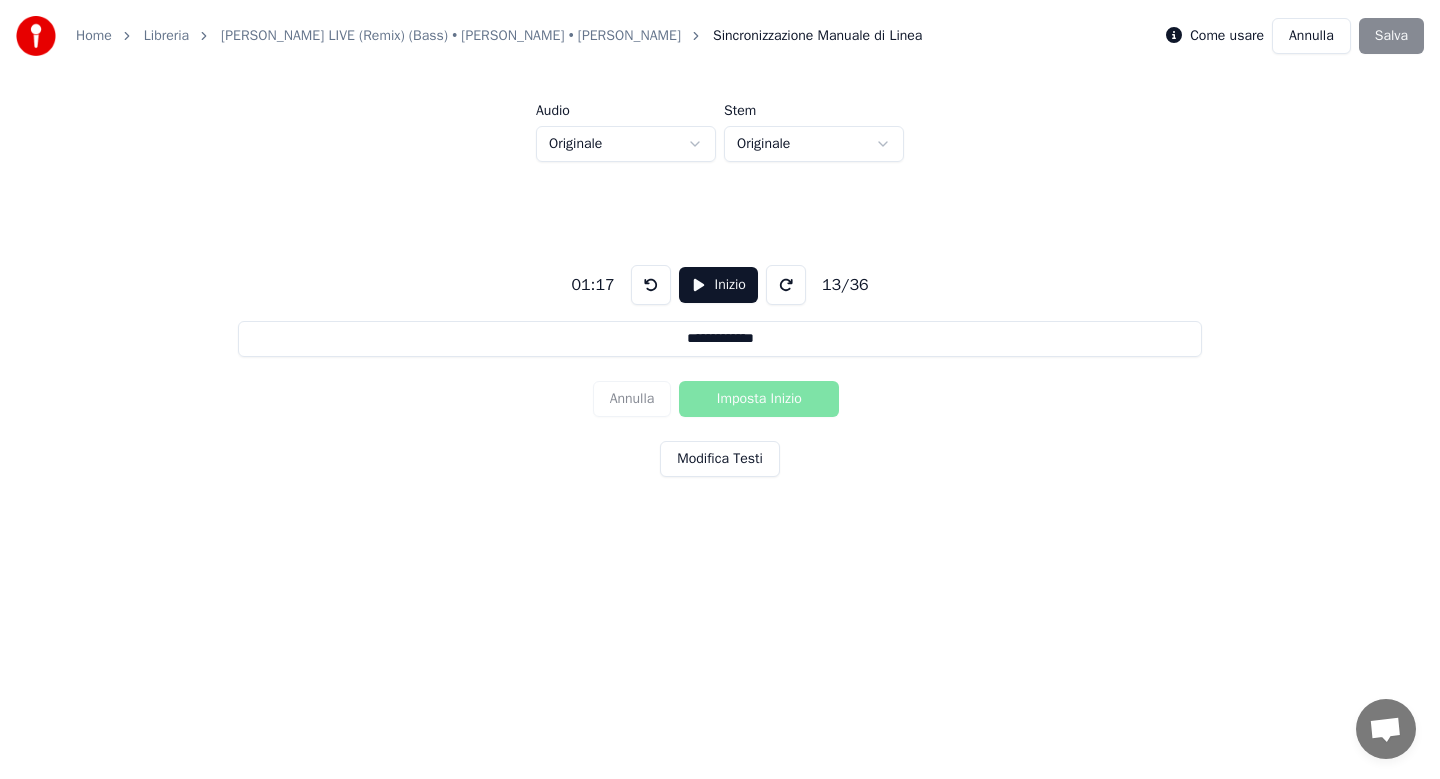click at bounding box center [651, 285] 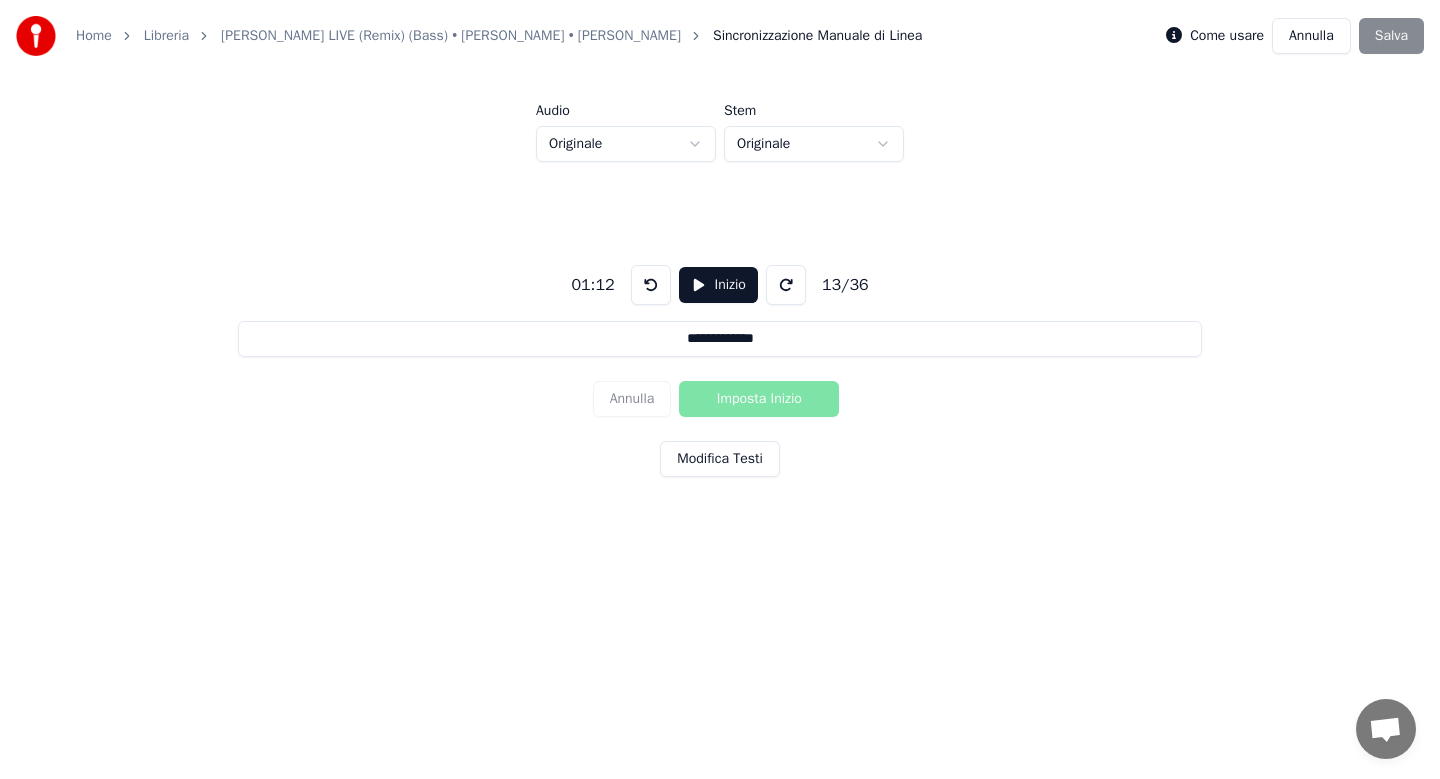click on "Inizio" at bounding box center [718, 285] 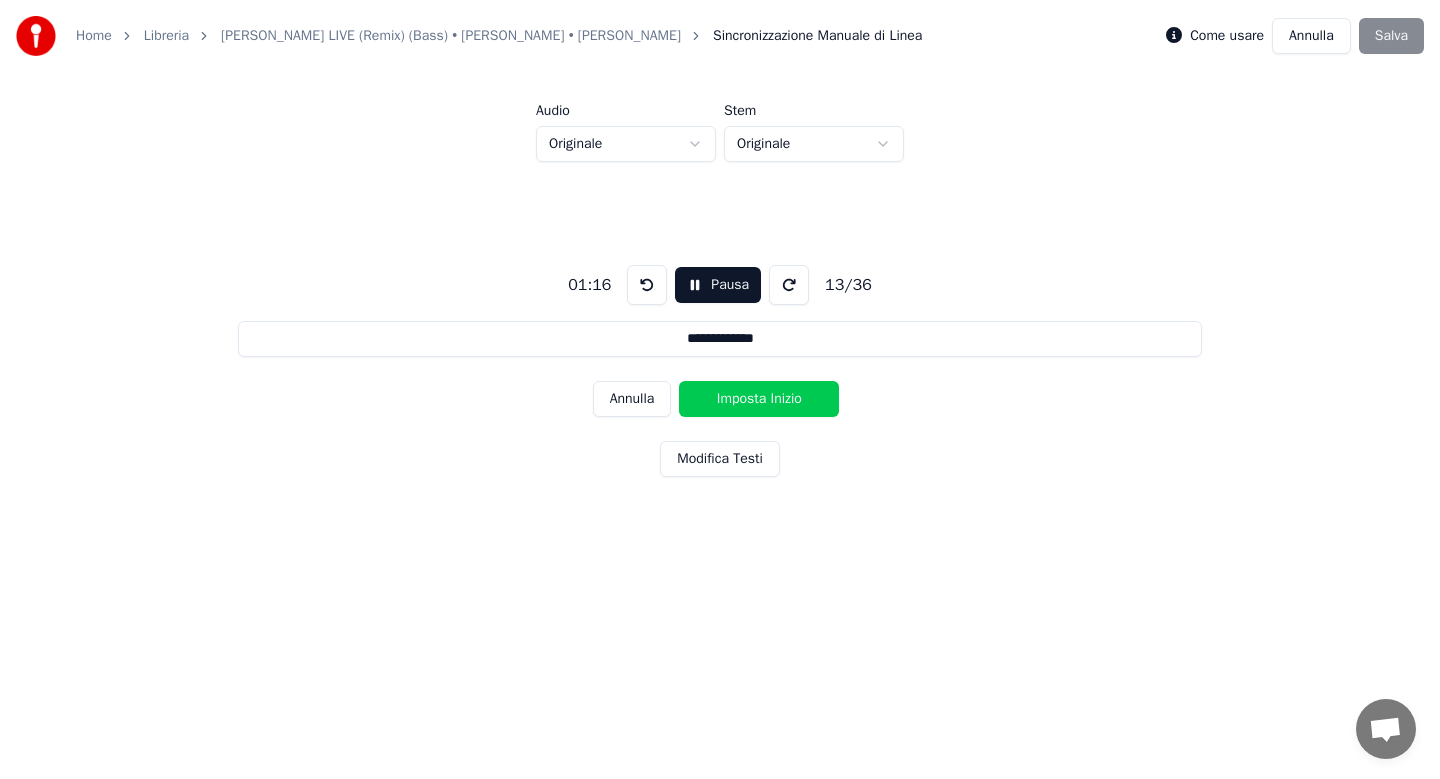 click on "Pausa" at bounding box center [718, 285] 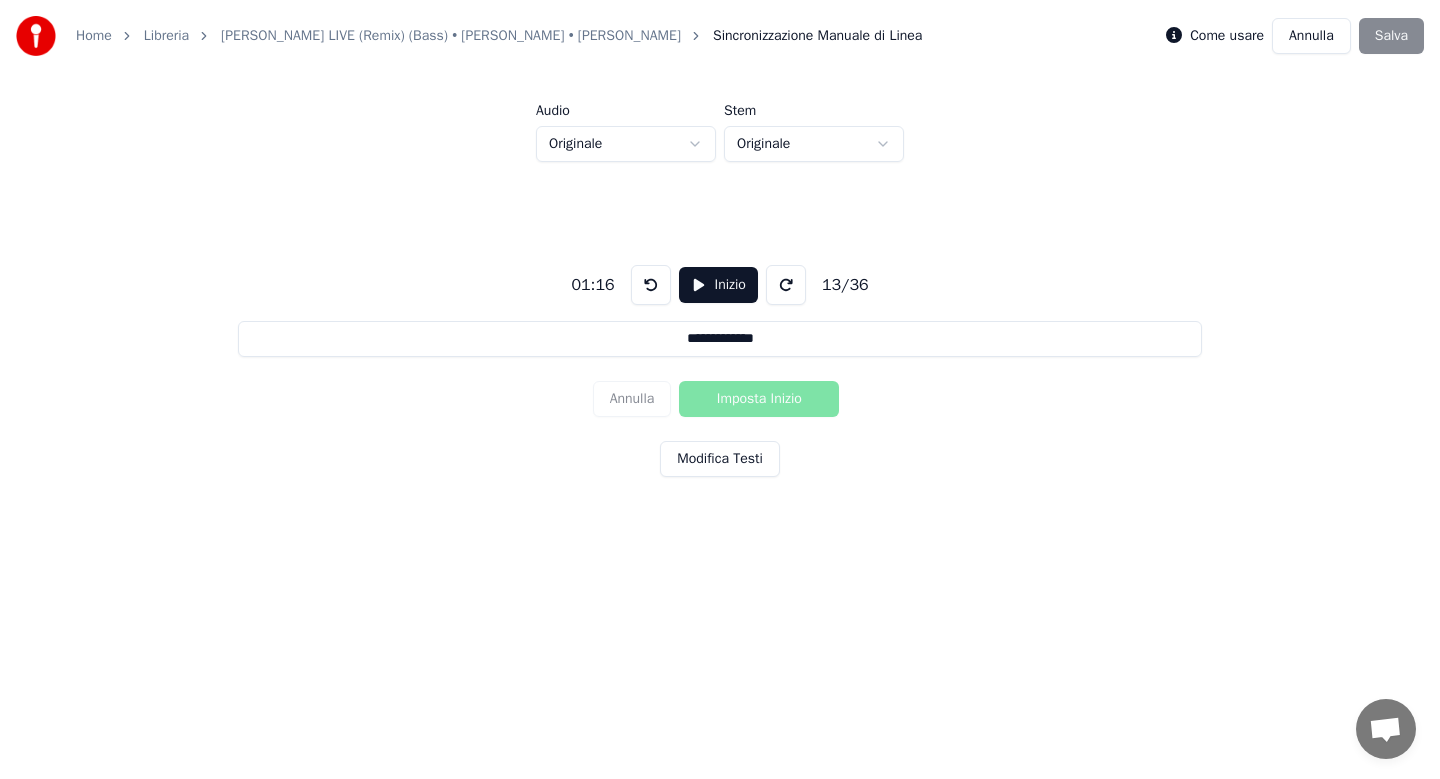 click at bounding box center (651, 285) 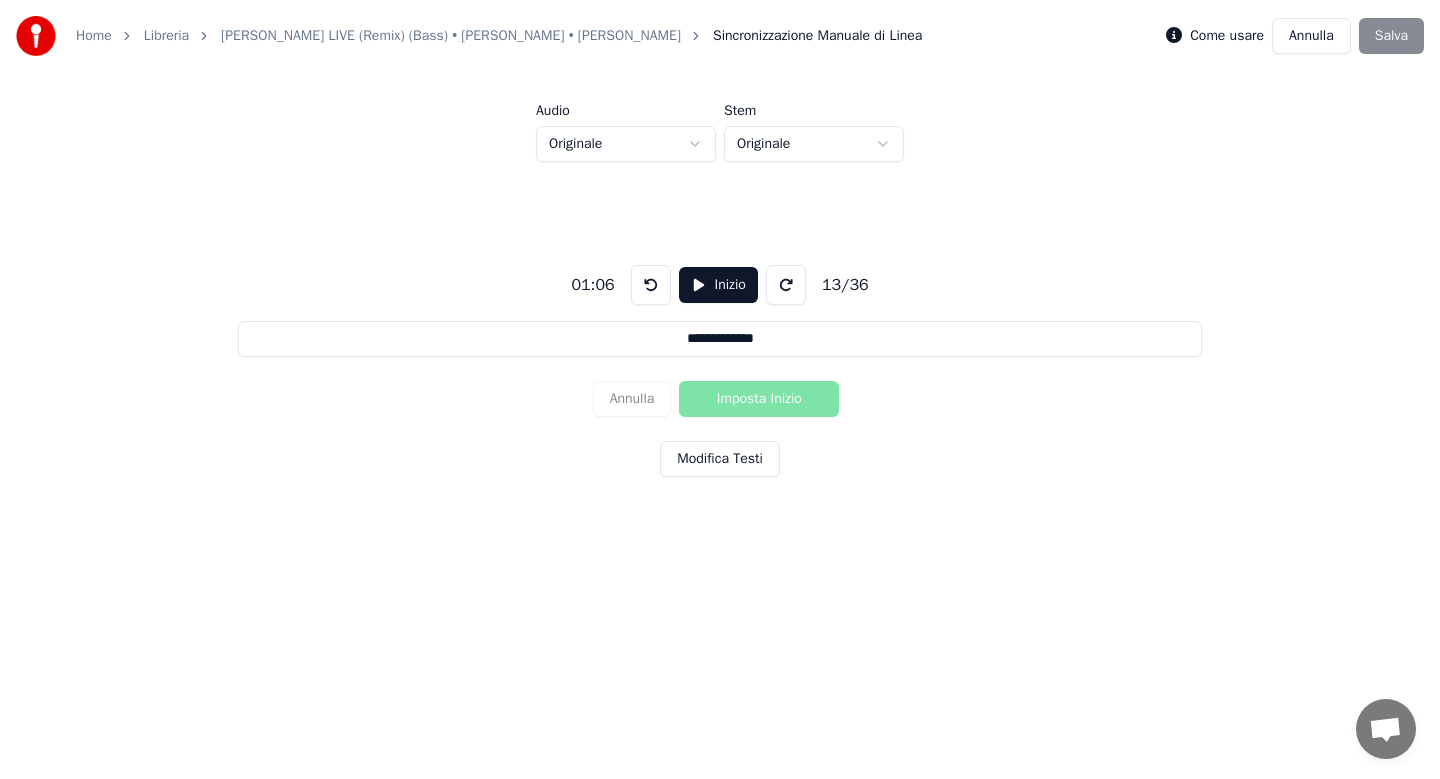 click at bounding box center (651, 285) 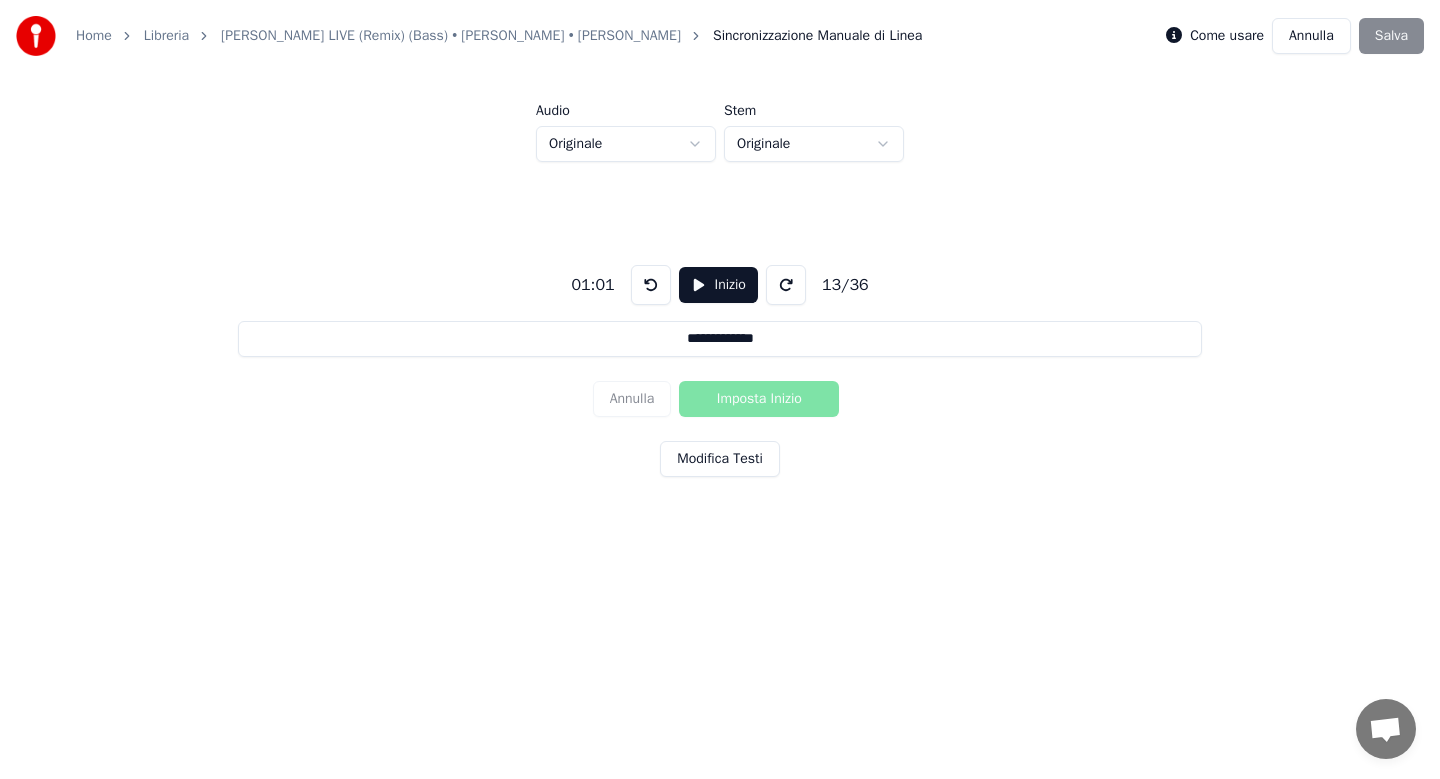 click on "Inizio" at bounding box center [718, 285] 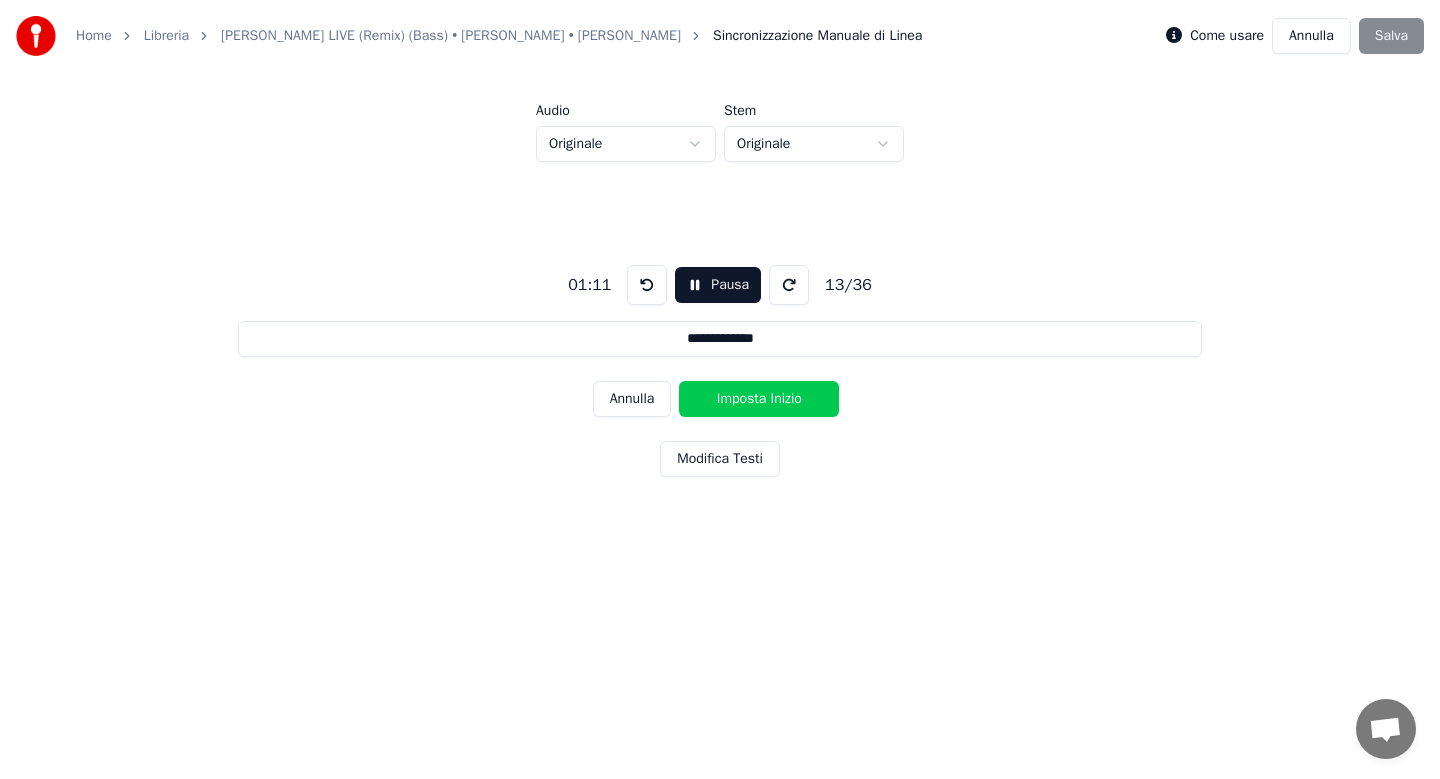click on "Imposta Inizio" at bounding box center [759, 399] 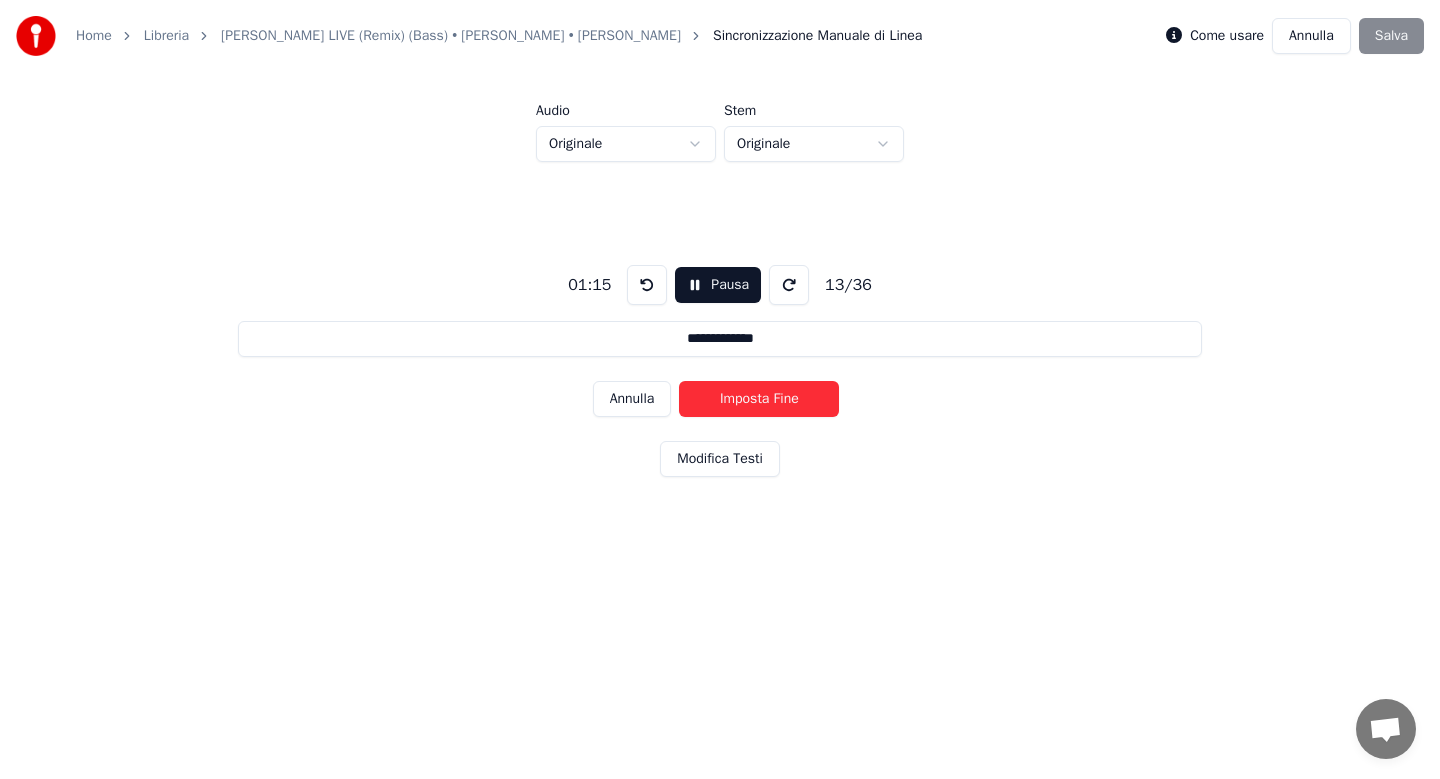 click on "Imposta Fine" at bounding box center (759, 399) 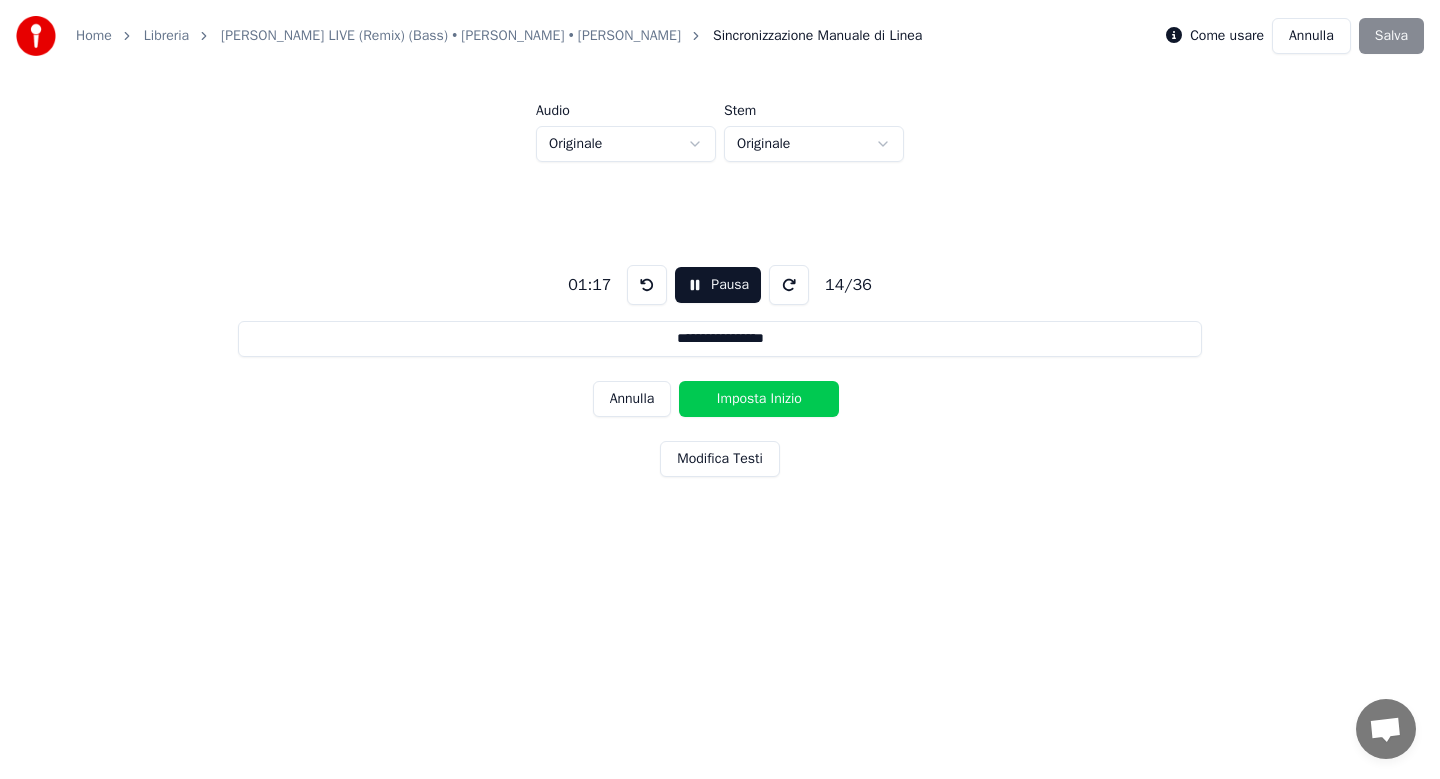 click on "Imposta Inizio" at bounding box center [759, 399] 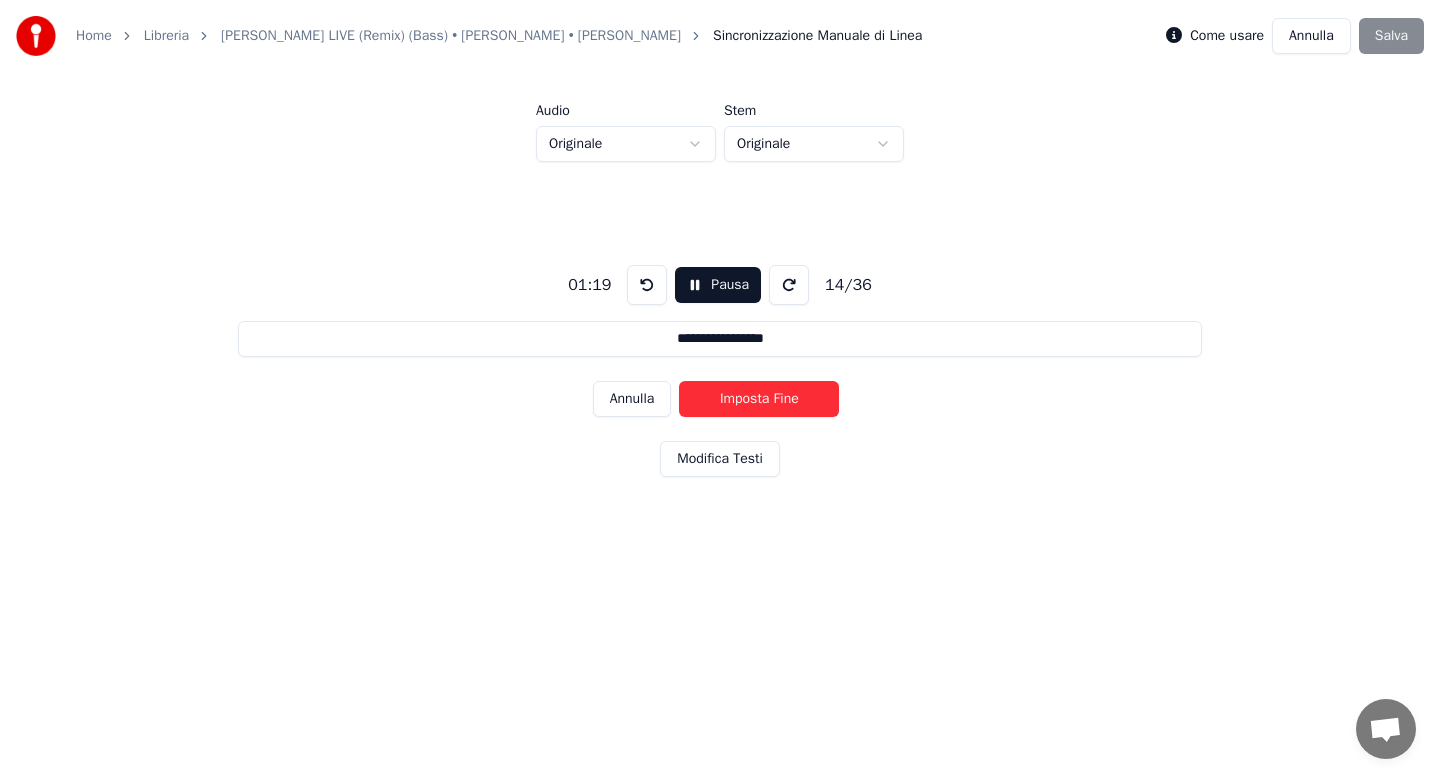 click on "Imposta Fine" at bounding box center [759, 399] 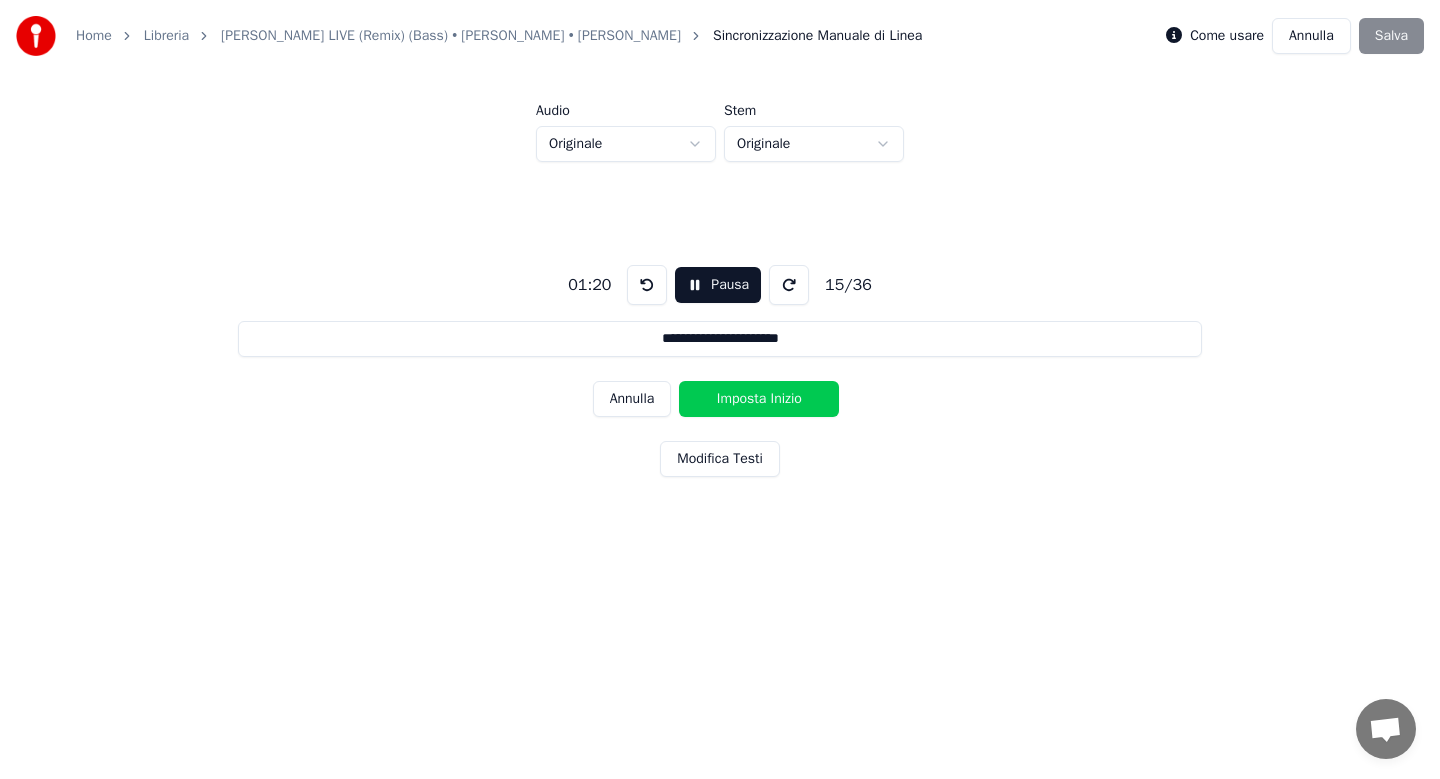 click on "Imposta Inizio" at bounding box center [759, 399] 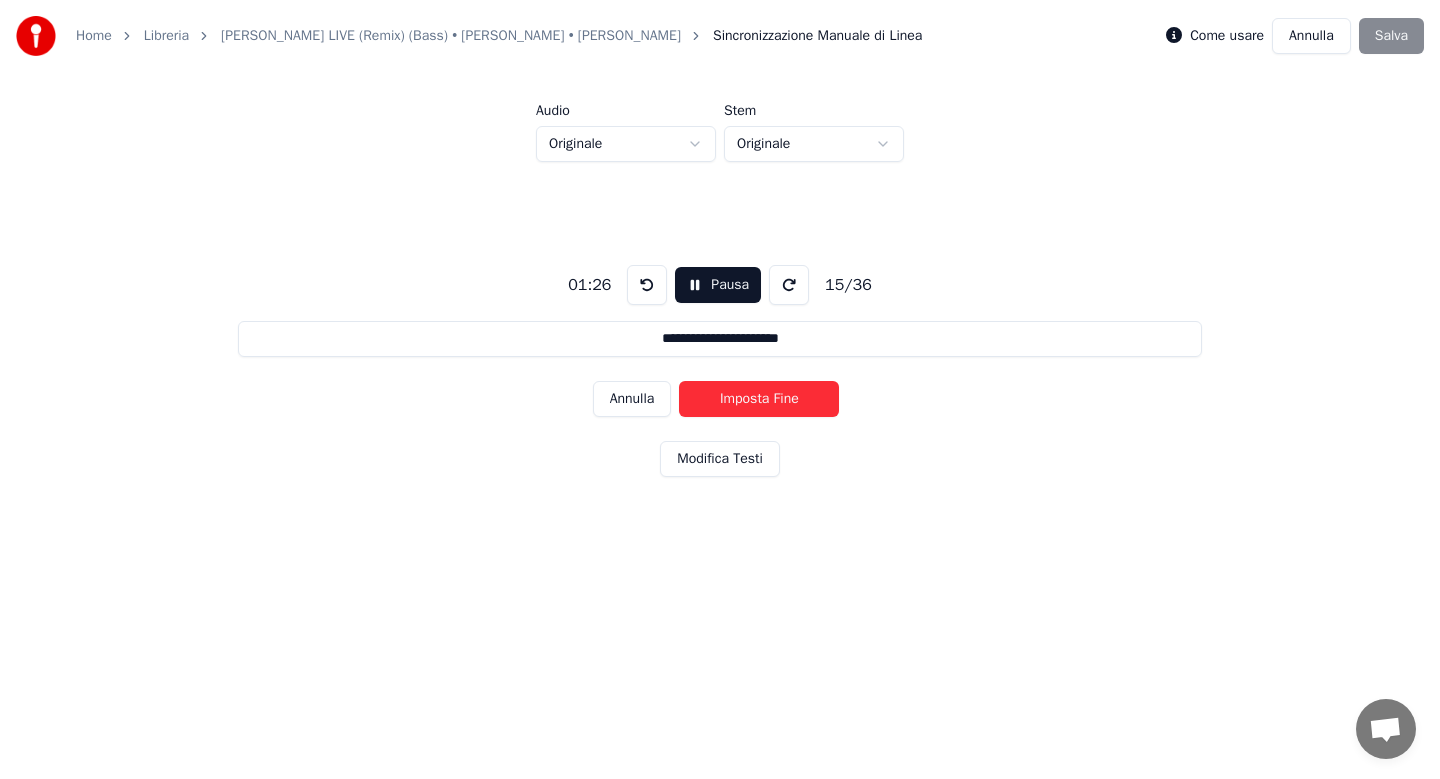 click on "Imposta Fine" at bounding box center [759, 399] 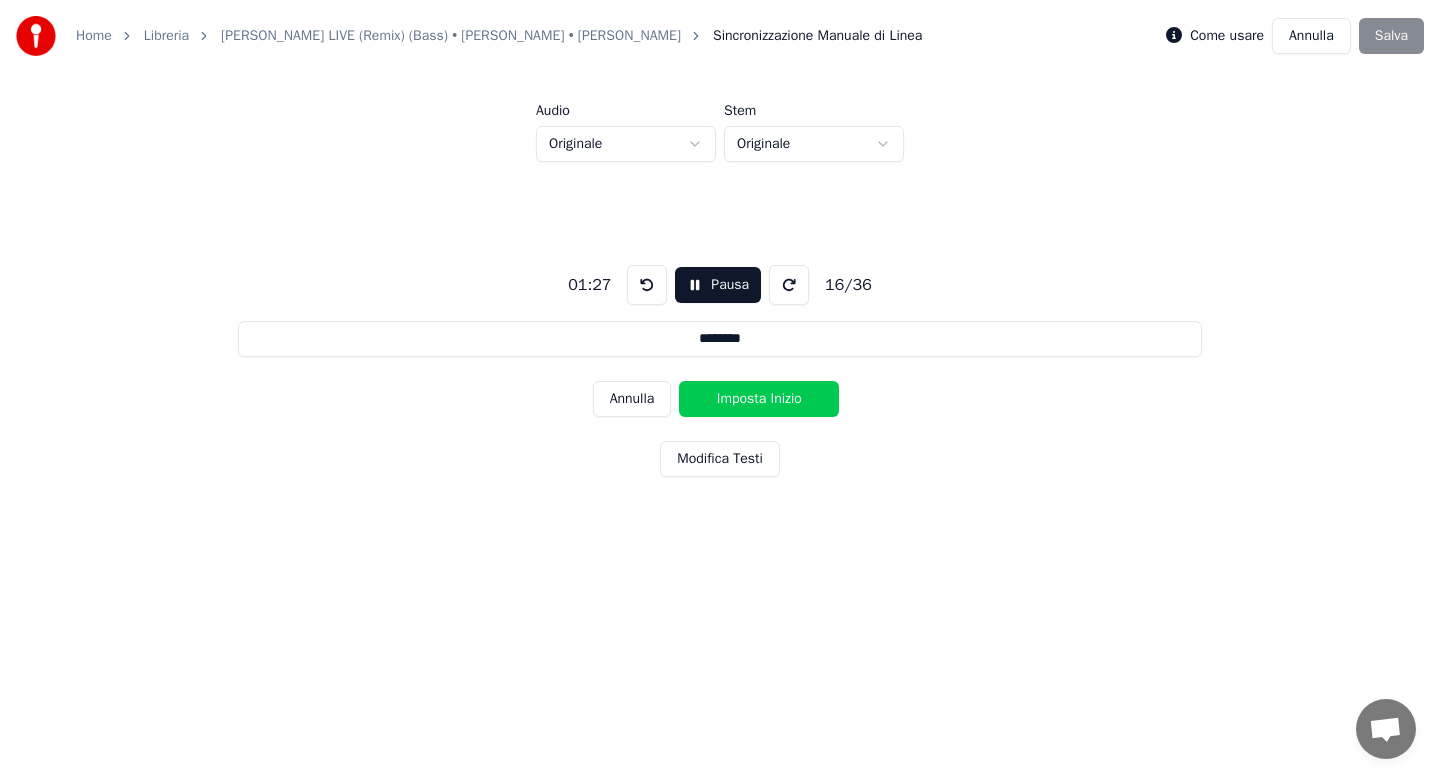 click on "Imposta Inizio" at bounding box center (759, 399) 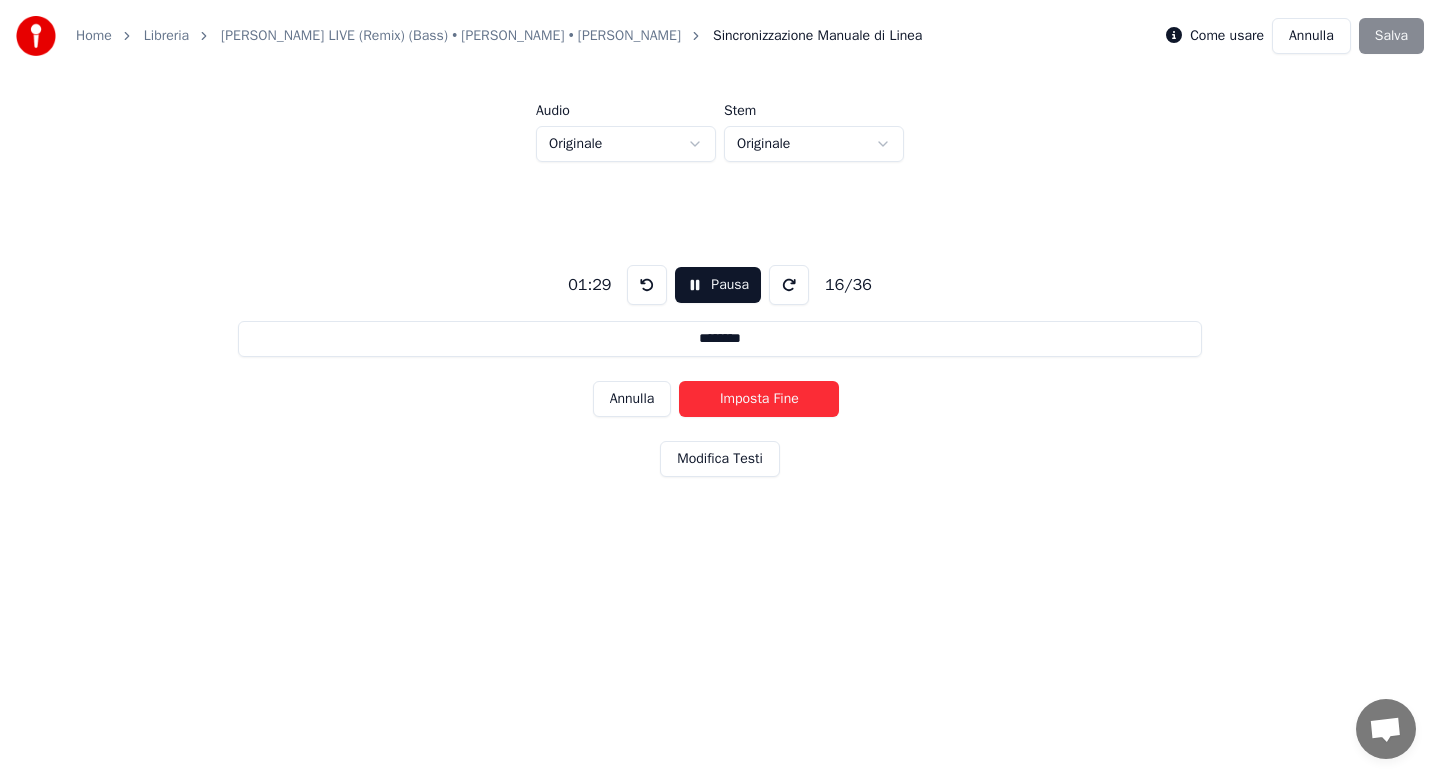 click on "Imposta Fine" at bounding box center [759, 399] 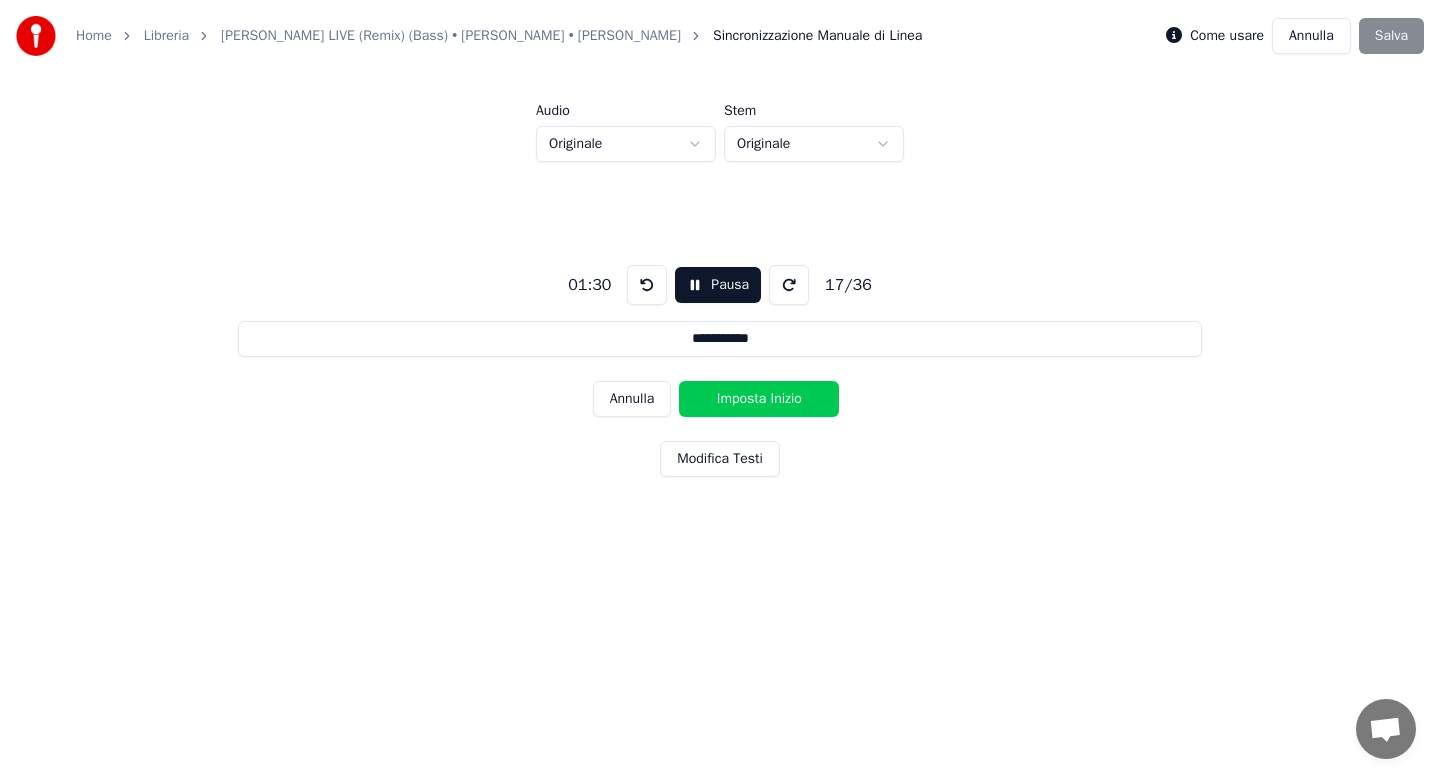 click on "Imposta Inizio" at bounding box center [759, 399] 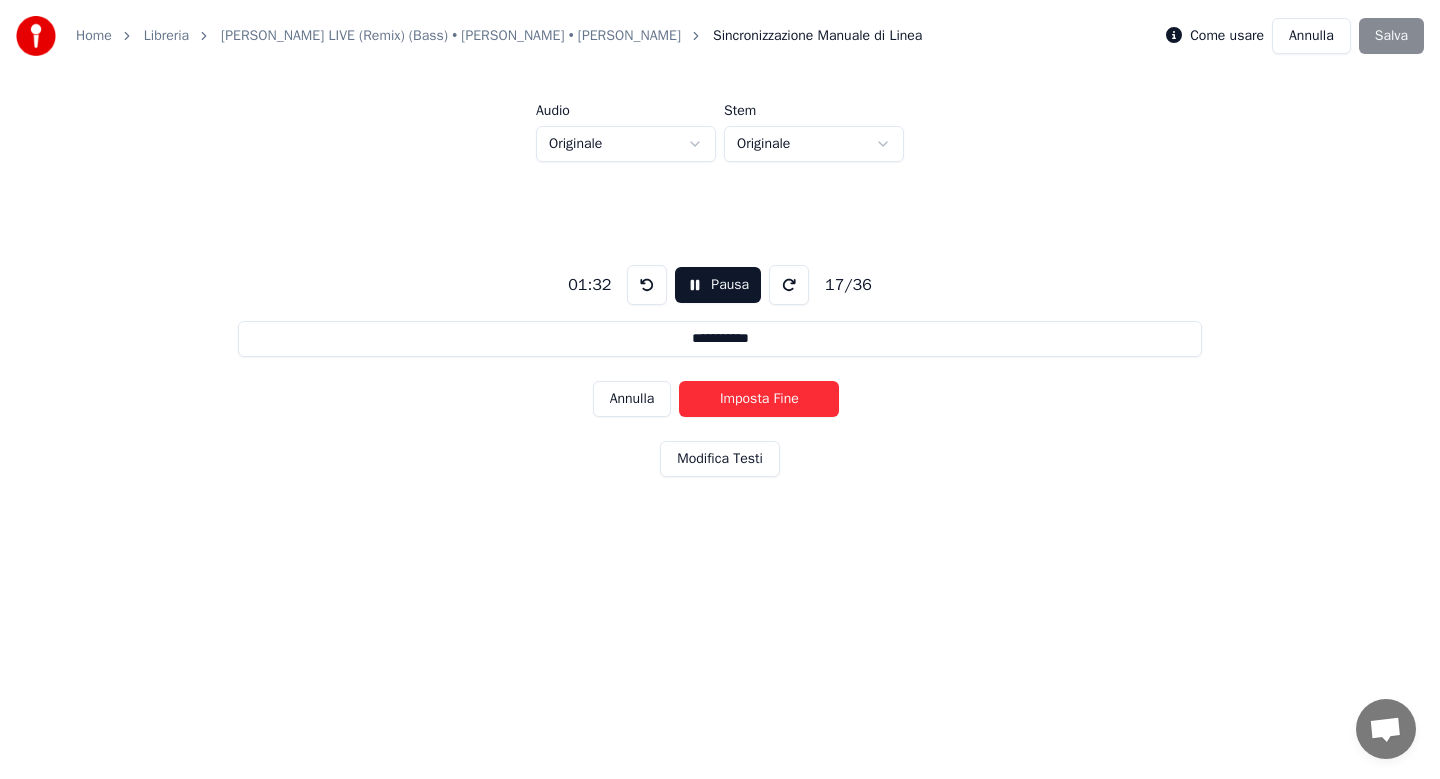 click on "Imposta Fine" at bounding box center [759, 399] 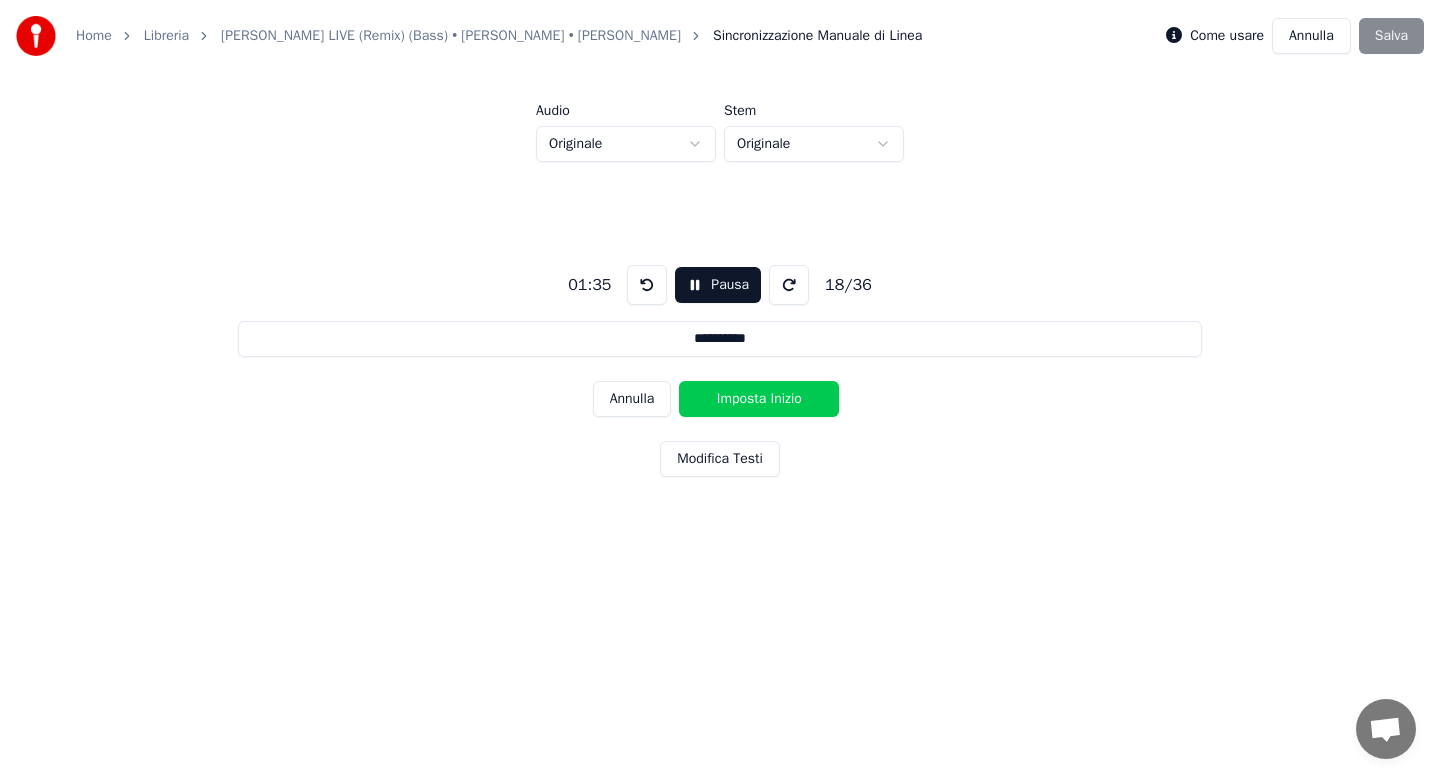 click on "Imposta Inizio" at bounding box center [759, 399] 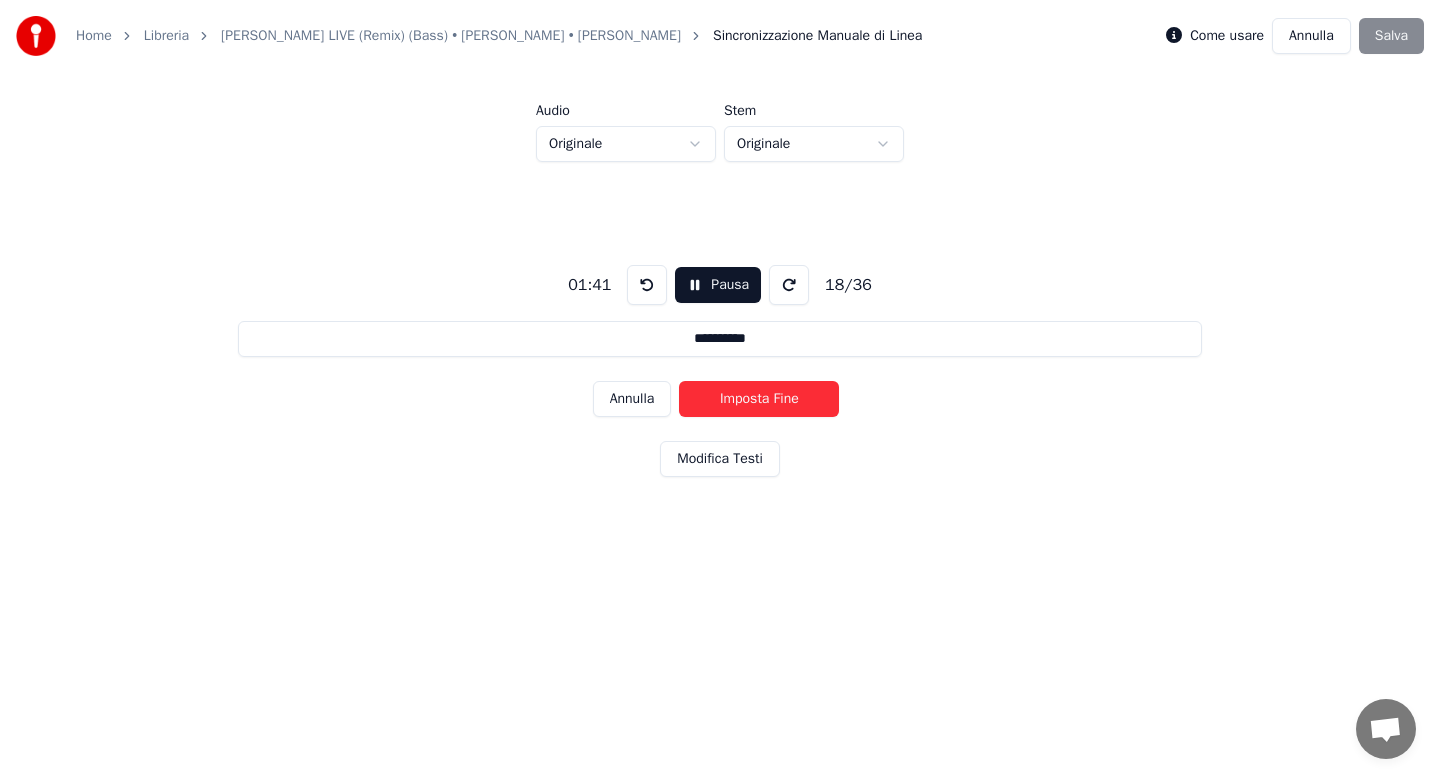 click on "Imposta Fine" at bounding box center (759, 399) 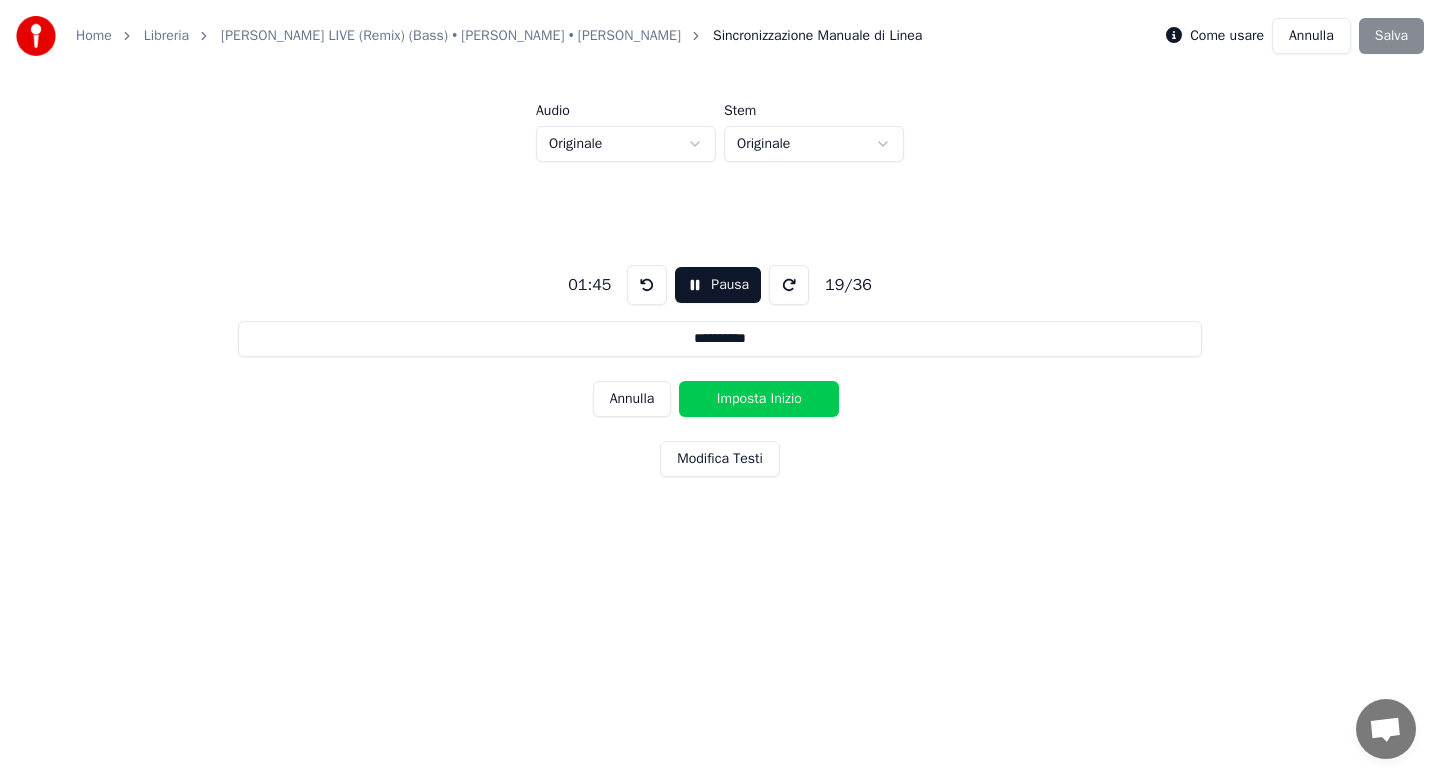 click on "Imposta Inizio" at bounding box center [759, 399] 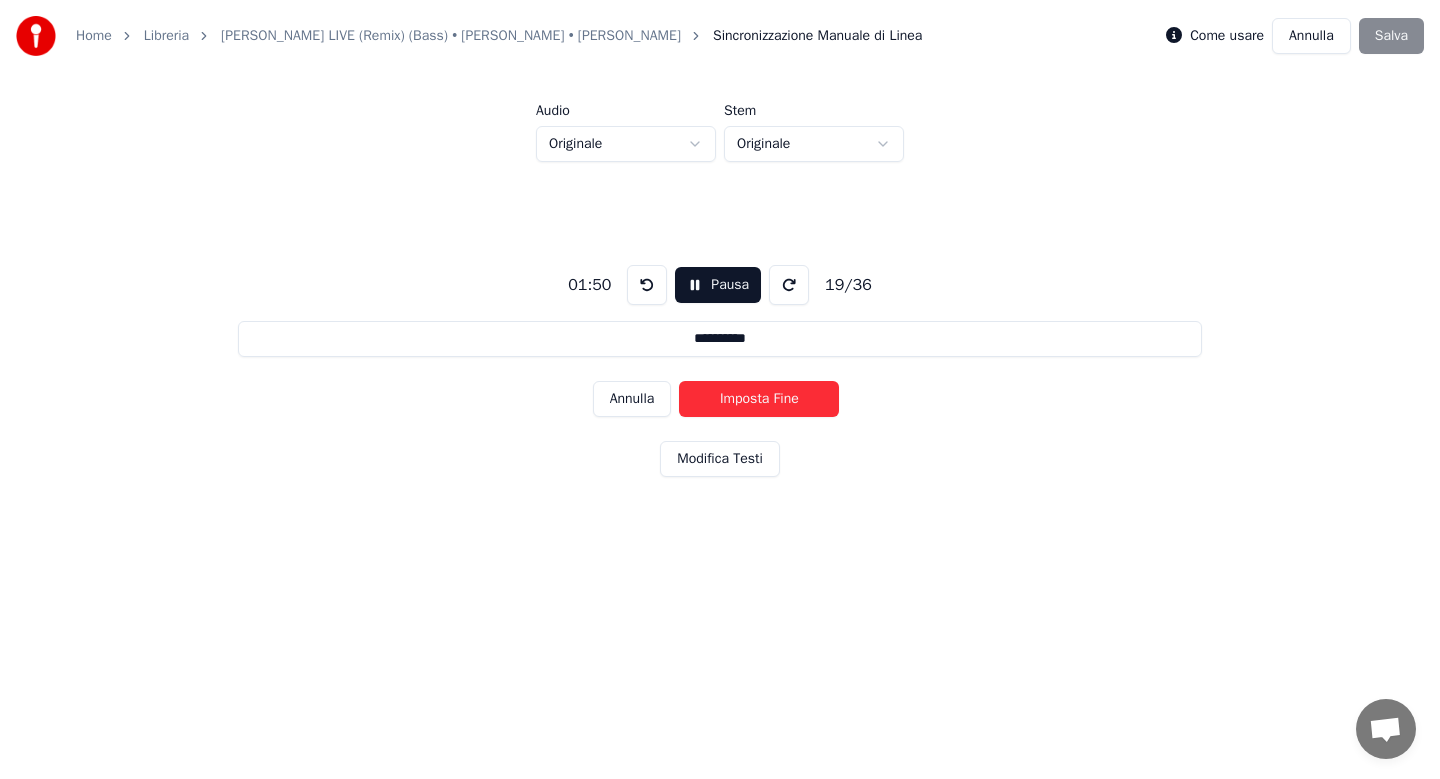 click on "Imposta Fine" at bounding box center [759, 399] 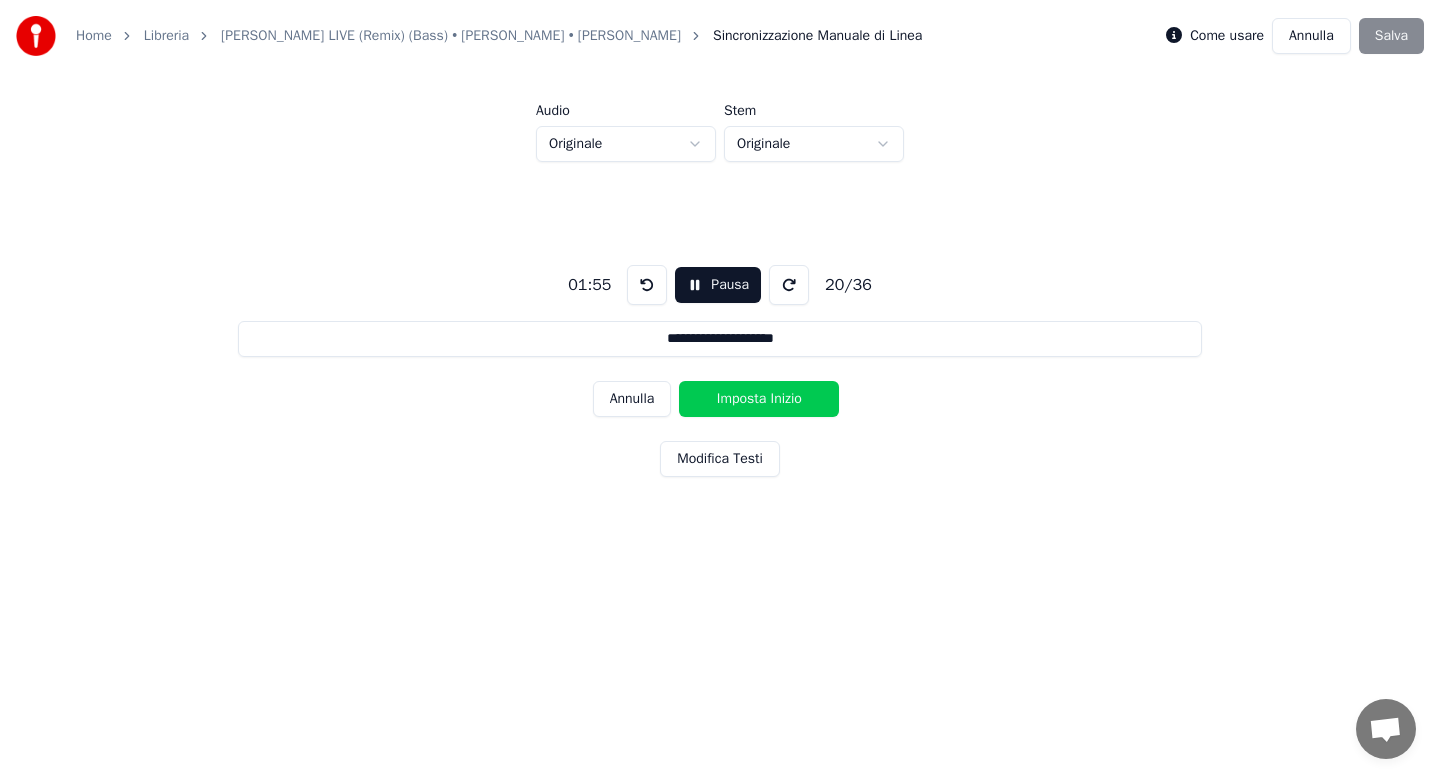 click on "Imposta Inizio" at bounding box center [759, 399] 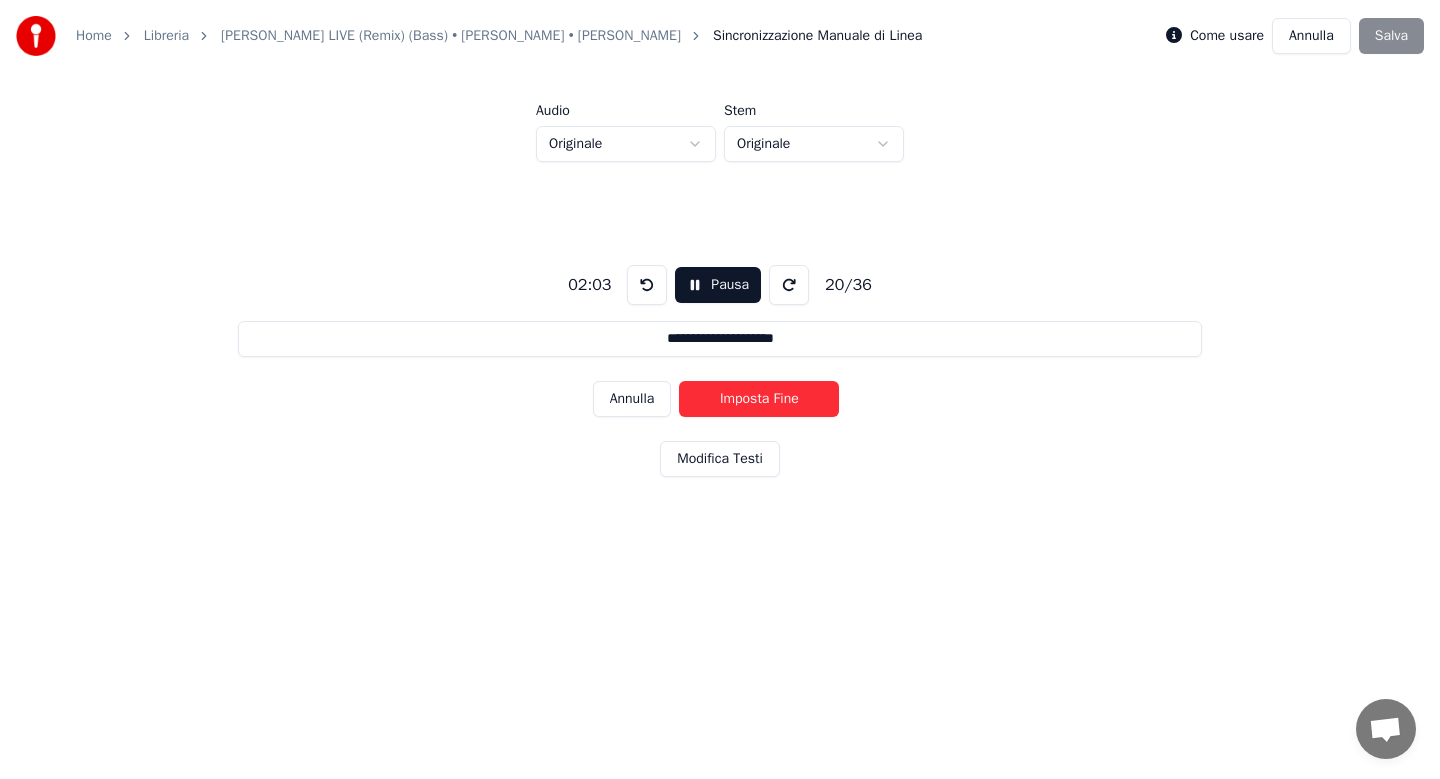 click on "Imposta Fine" at bounding box center [759, 399] 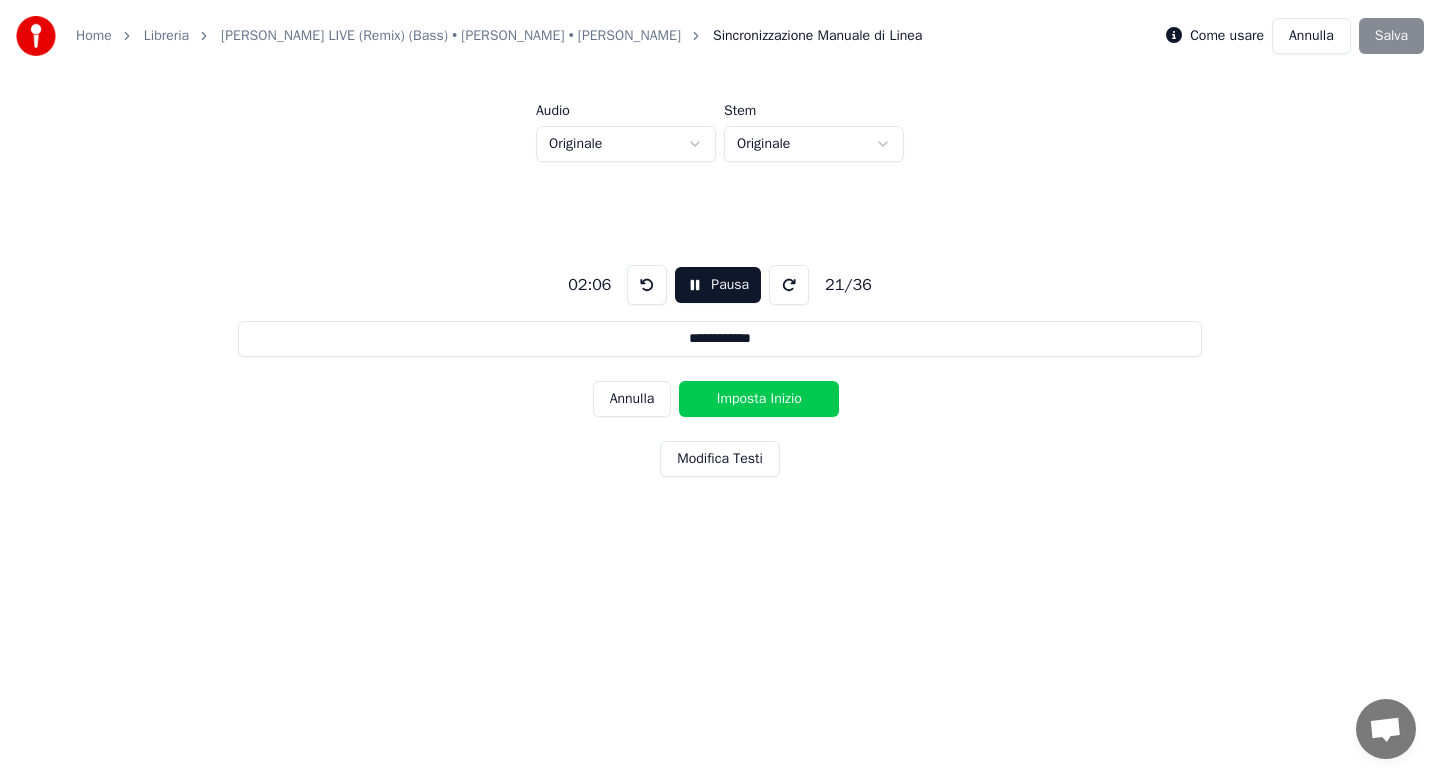 click on "Imposta Inizio" at bounding box center [759, 399] 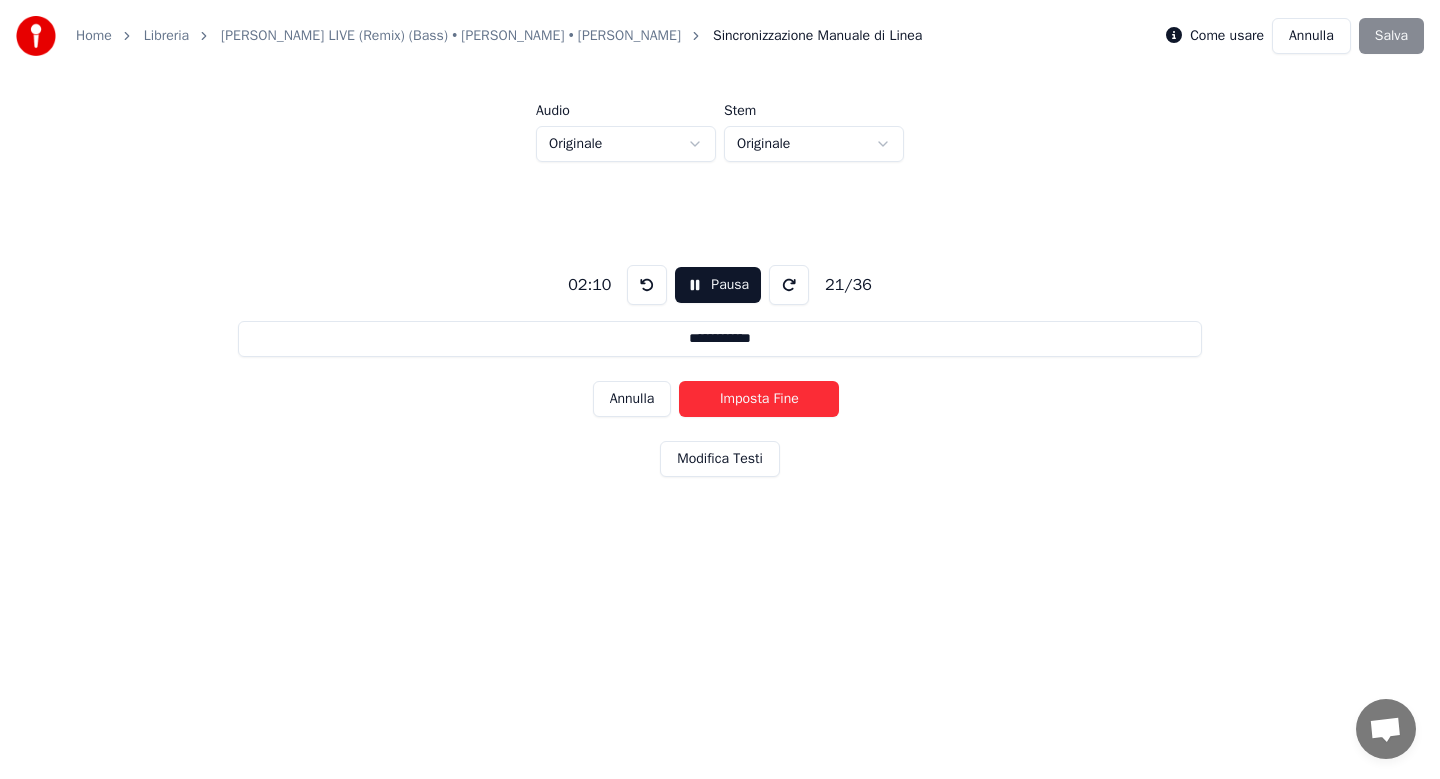click on "Imposta Fine" at bounding box center [759, 399] 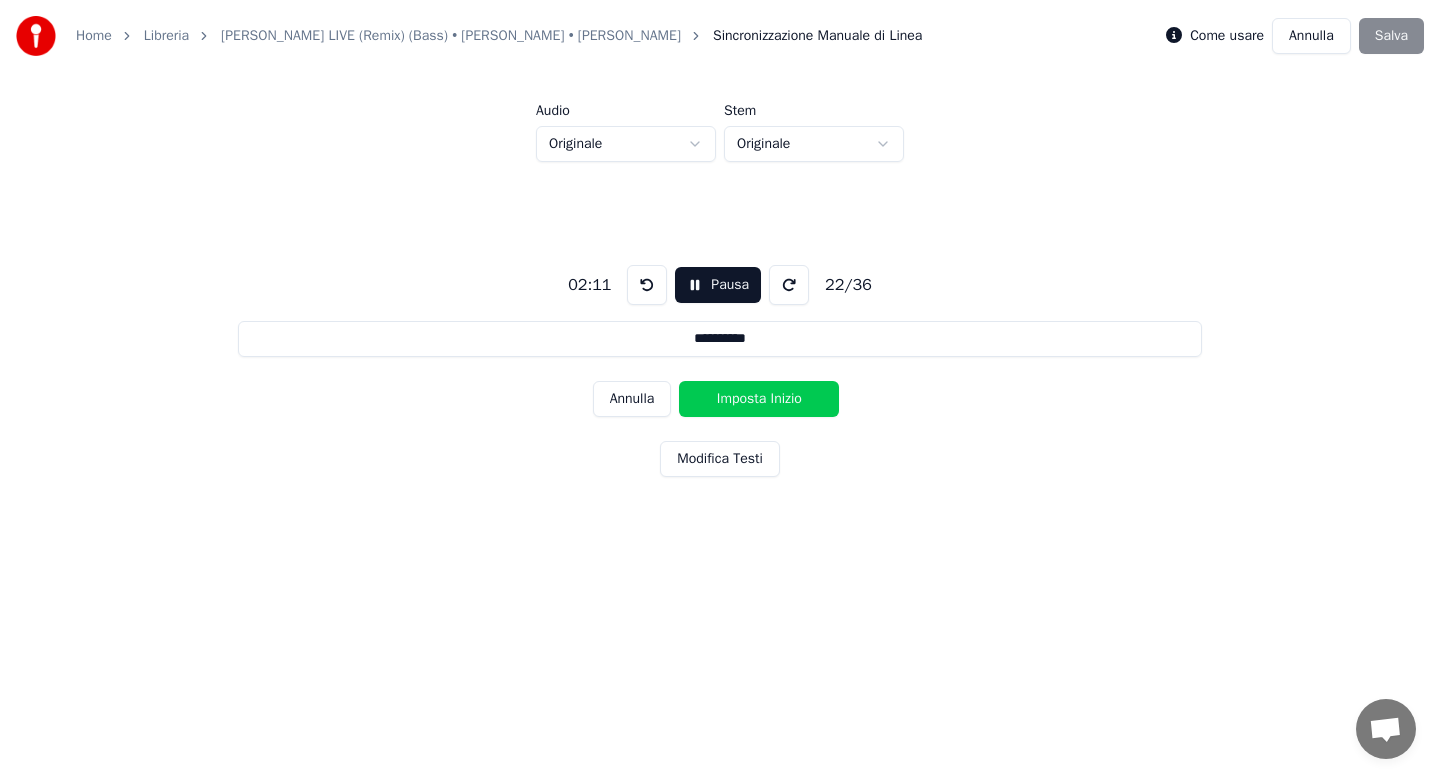 click on "Imposta Inizio" at bounding box center [759, 399] 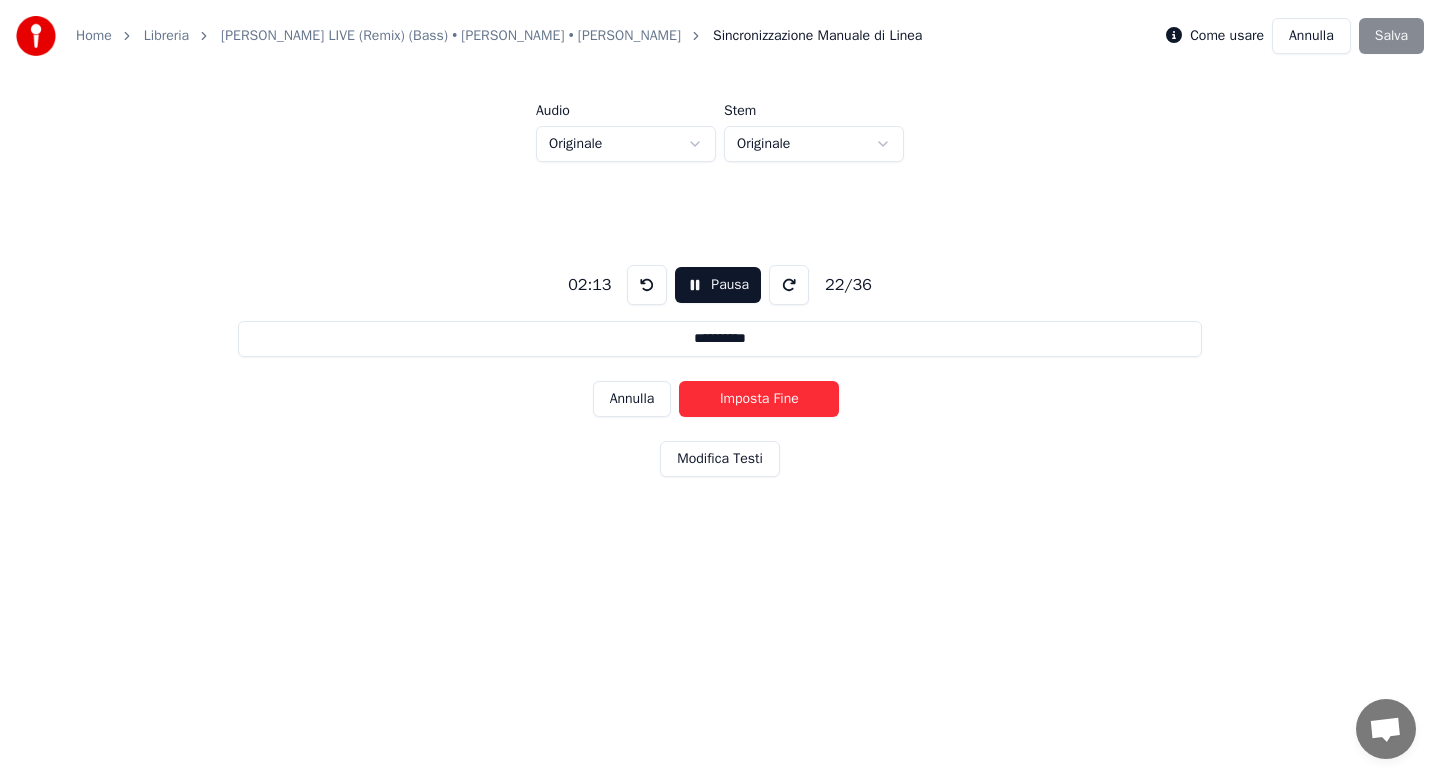 click on "Imposta Fine" at bounding box center [759, 399] 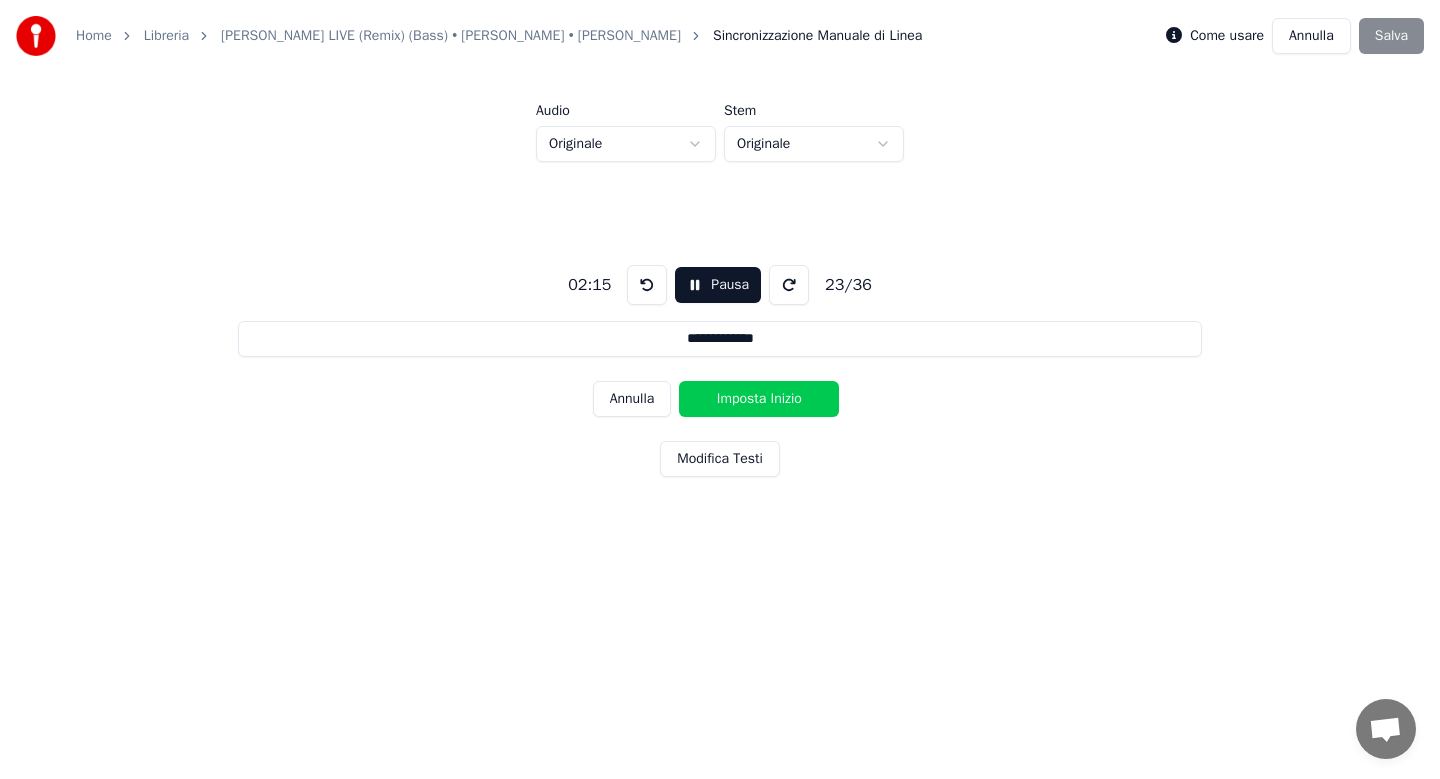 click on "Imposta Inizio" at bounding box center (759, 399) 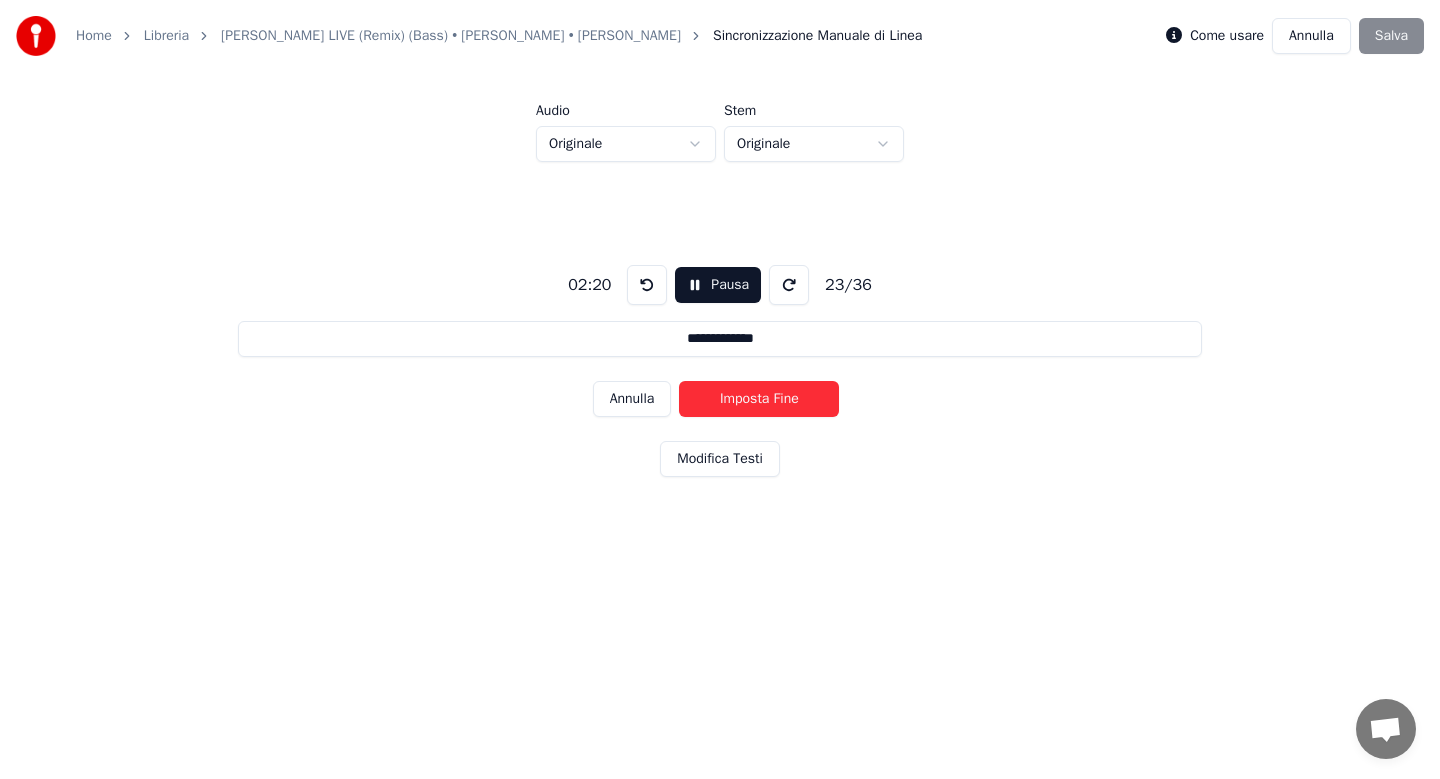 click on "Imposta Fine" at bounding box center (759, 399) 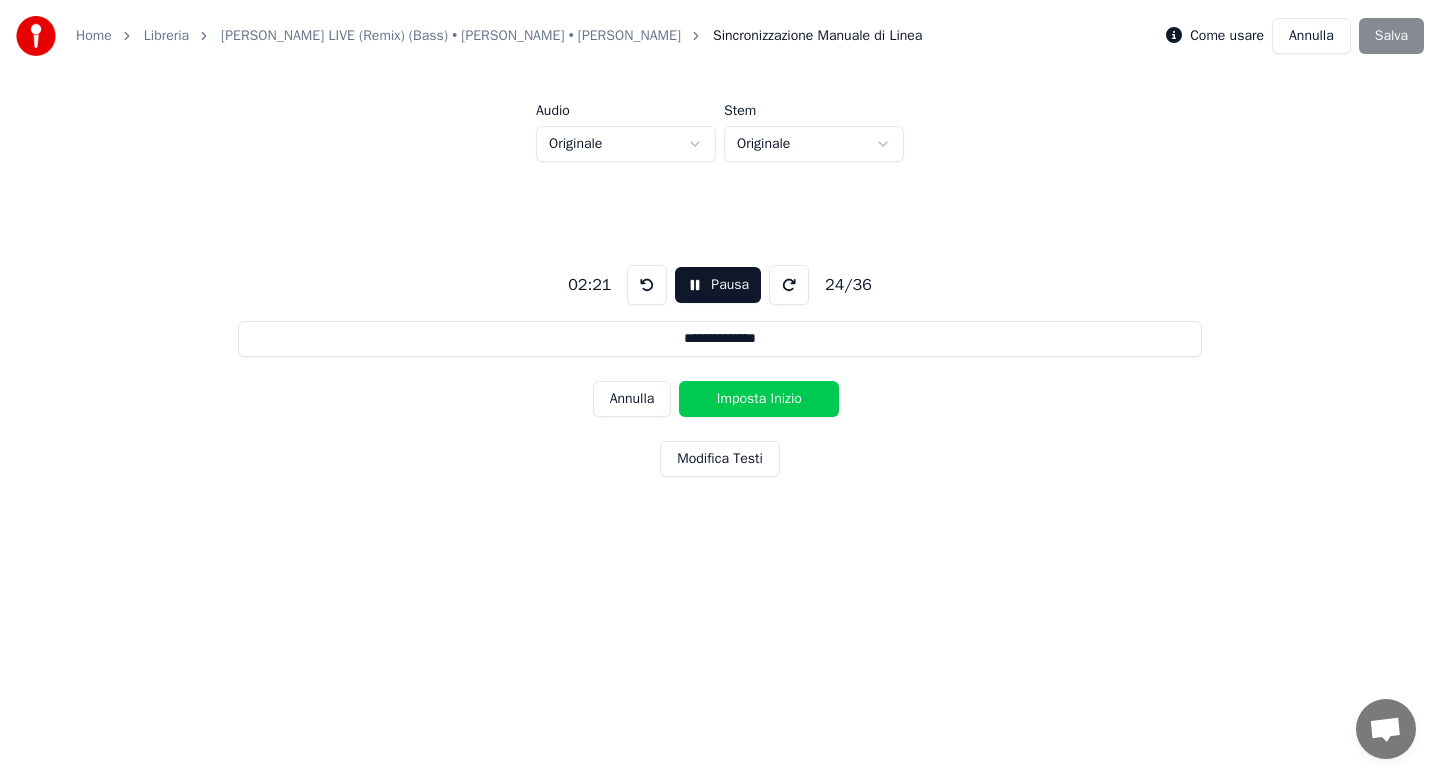click on "Imposta Inizio" at bounding box center [759, 399] 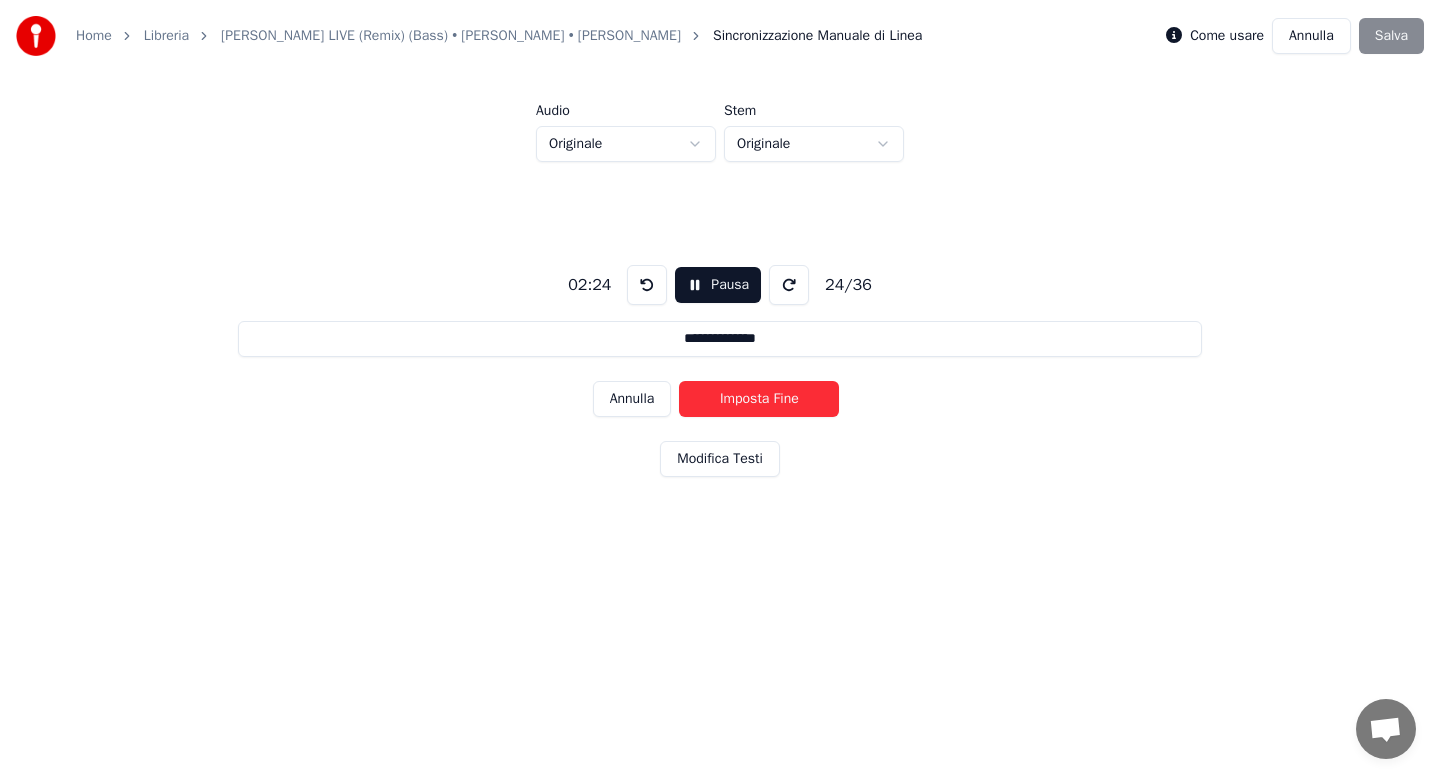 click on "Imposta Fine" at bounding box center (759, 399) 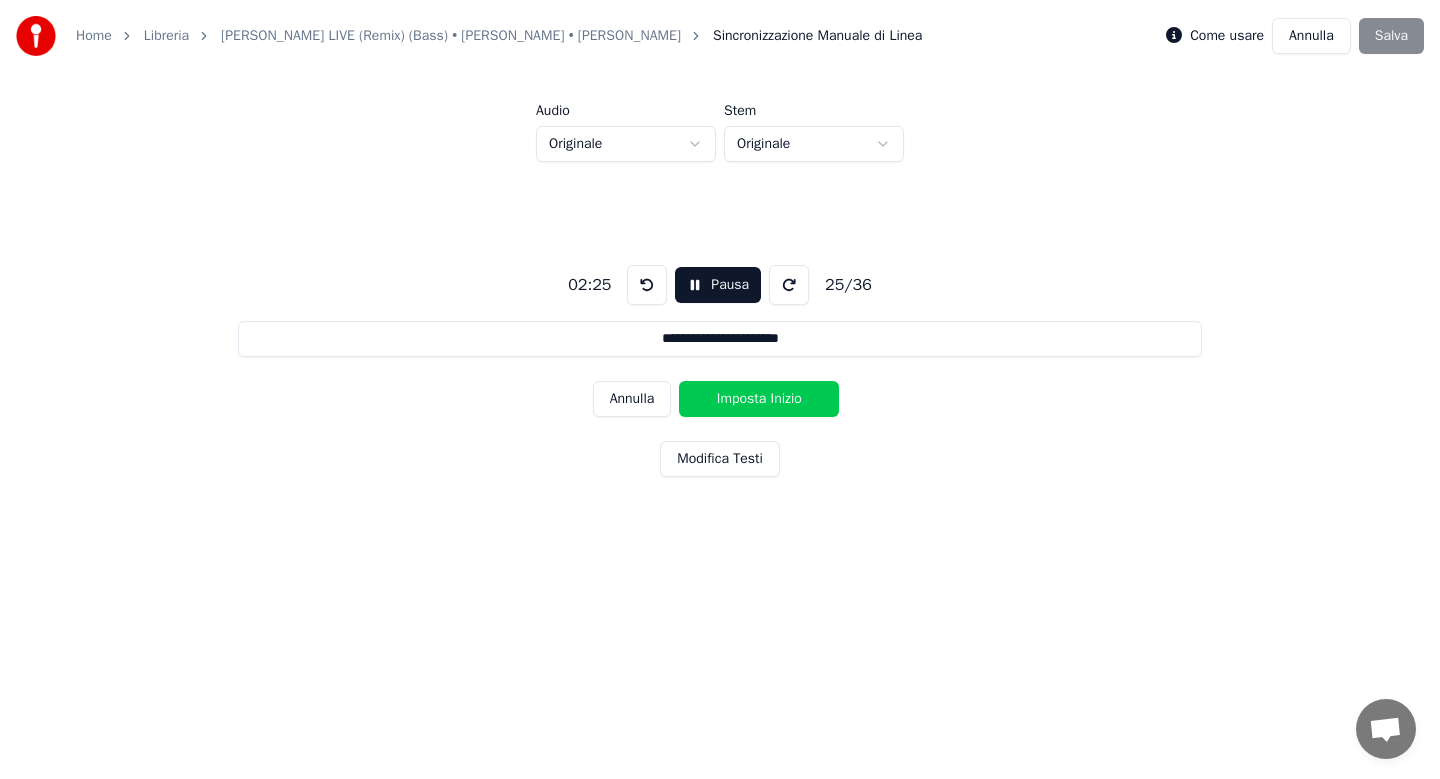 click on "Imposta Inizio" at bounding box center (759, 399) 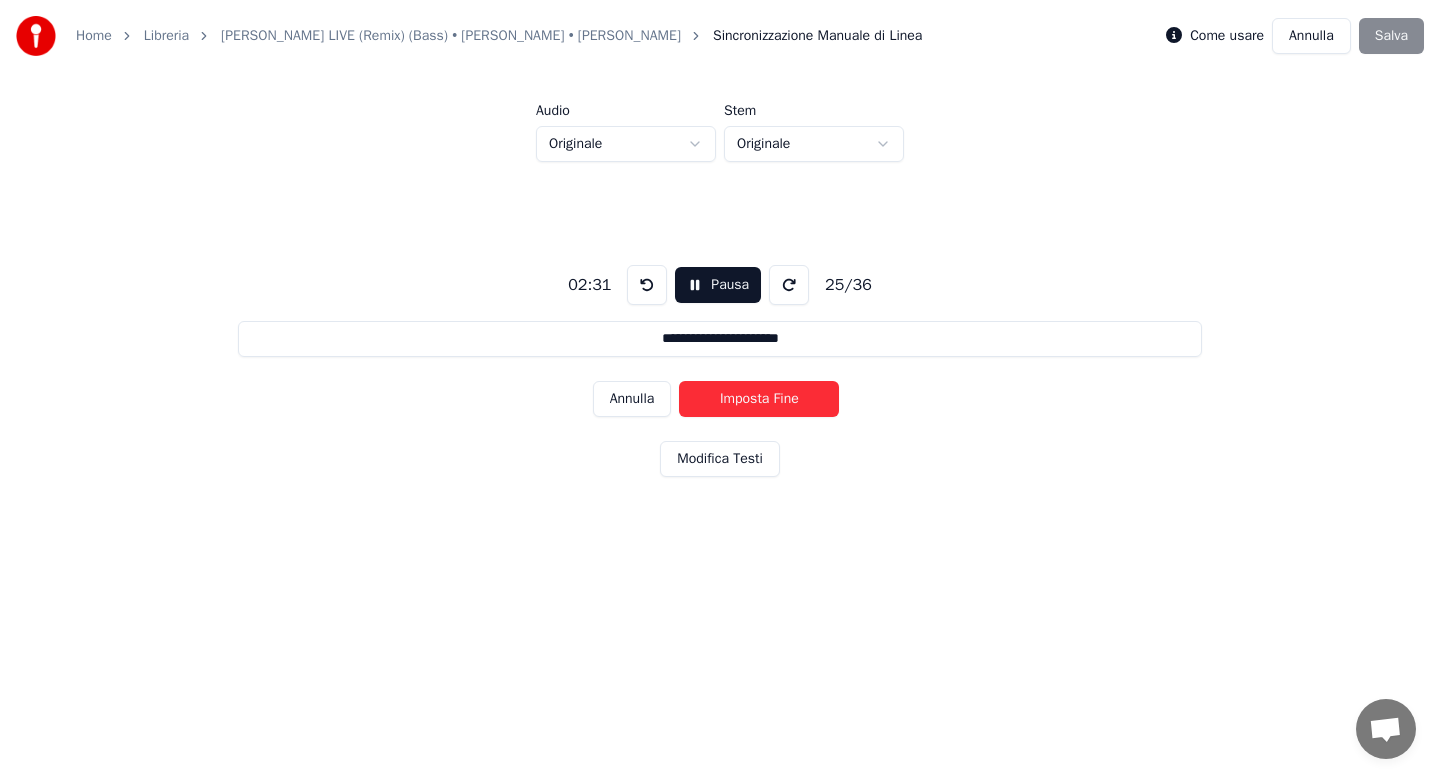 click on "Imposta Fine" at bounding box center [759, 399] 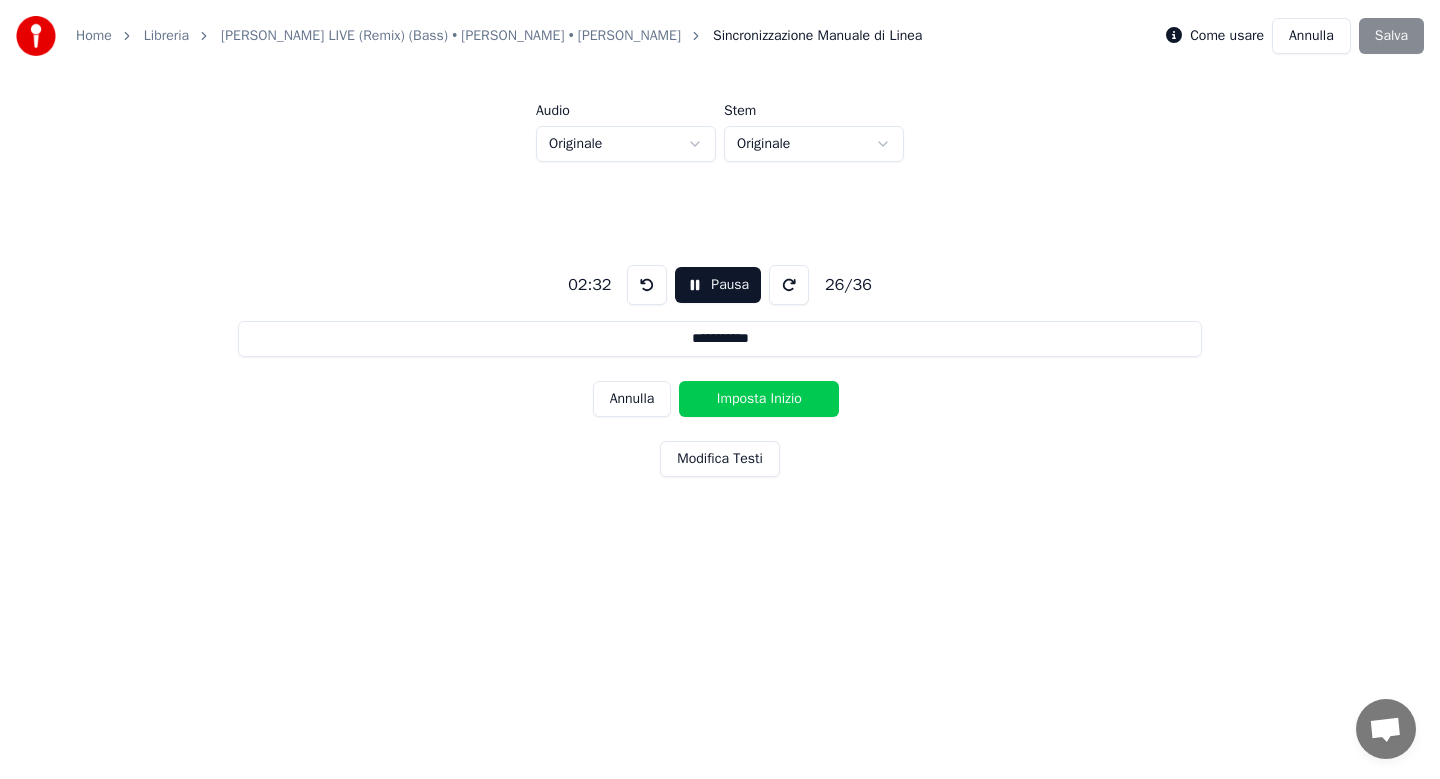 click on "Imposta Inizio" at bounding box center (759, 399) 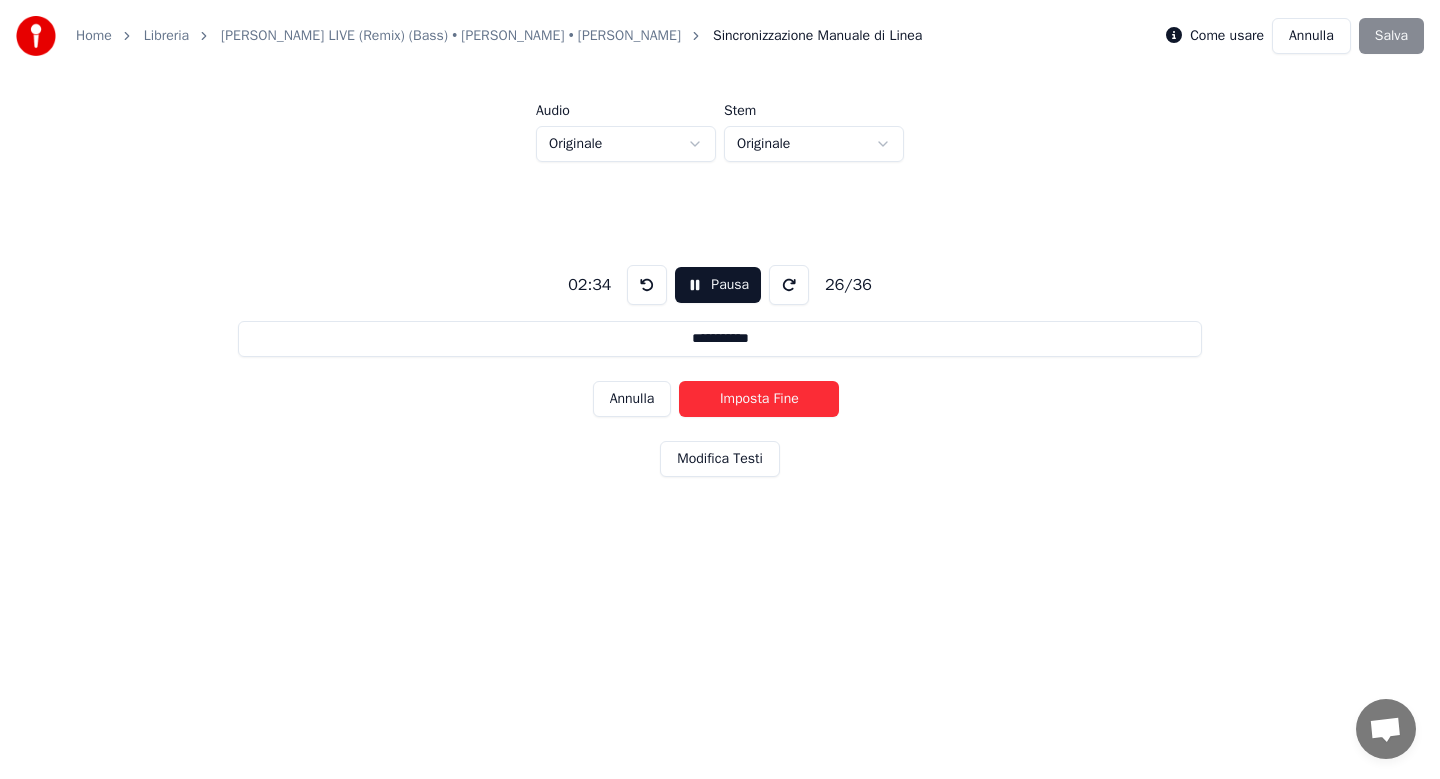click on "Imposta Fine" at bounding box center [759, 399] 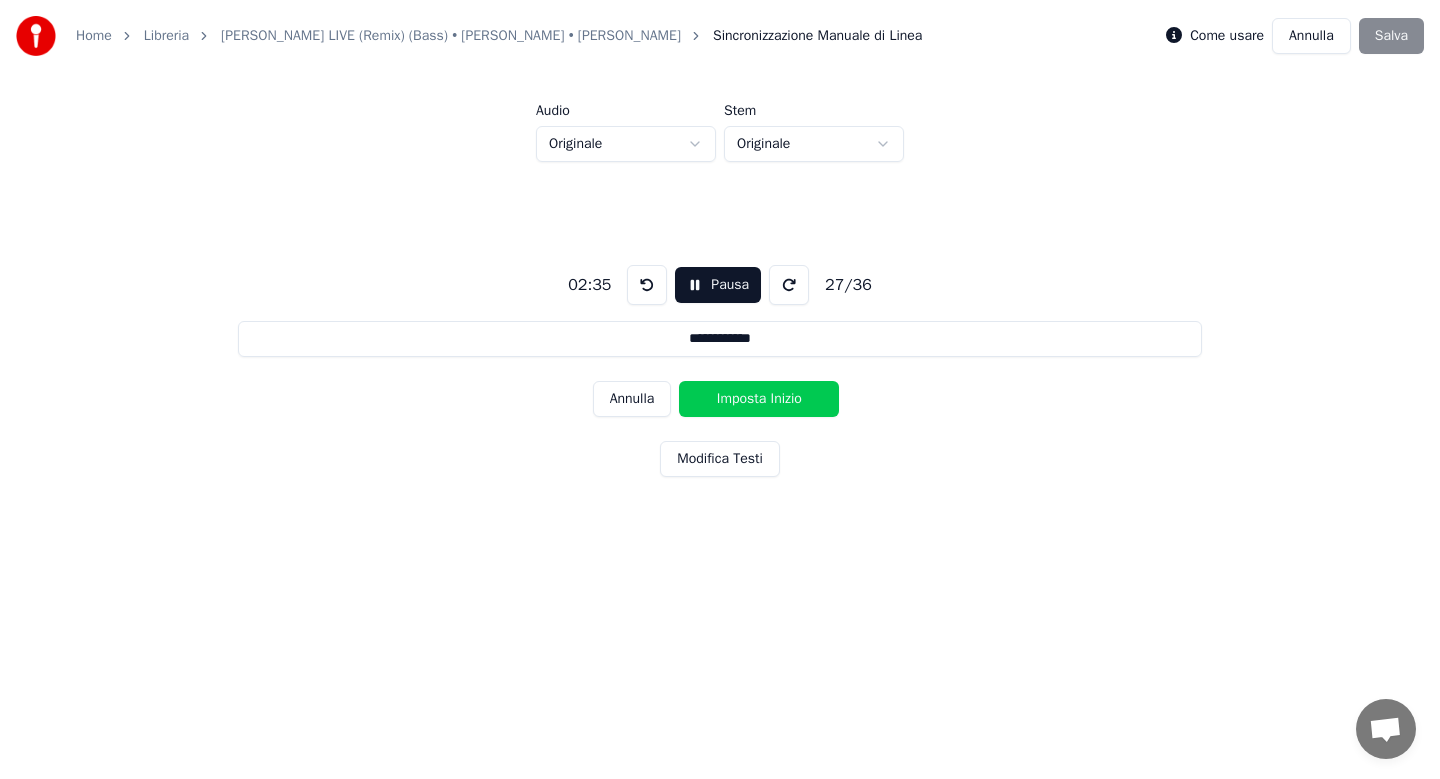 click on "Imposta Inizio" at bounding box center [759, 399] 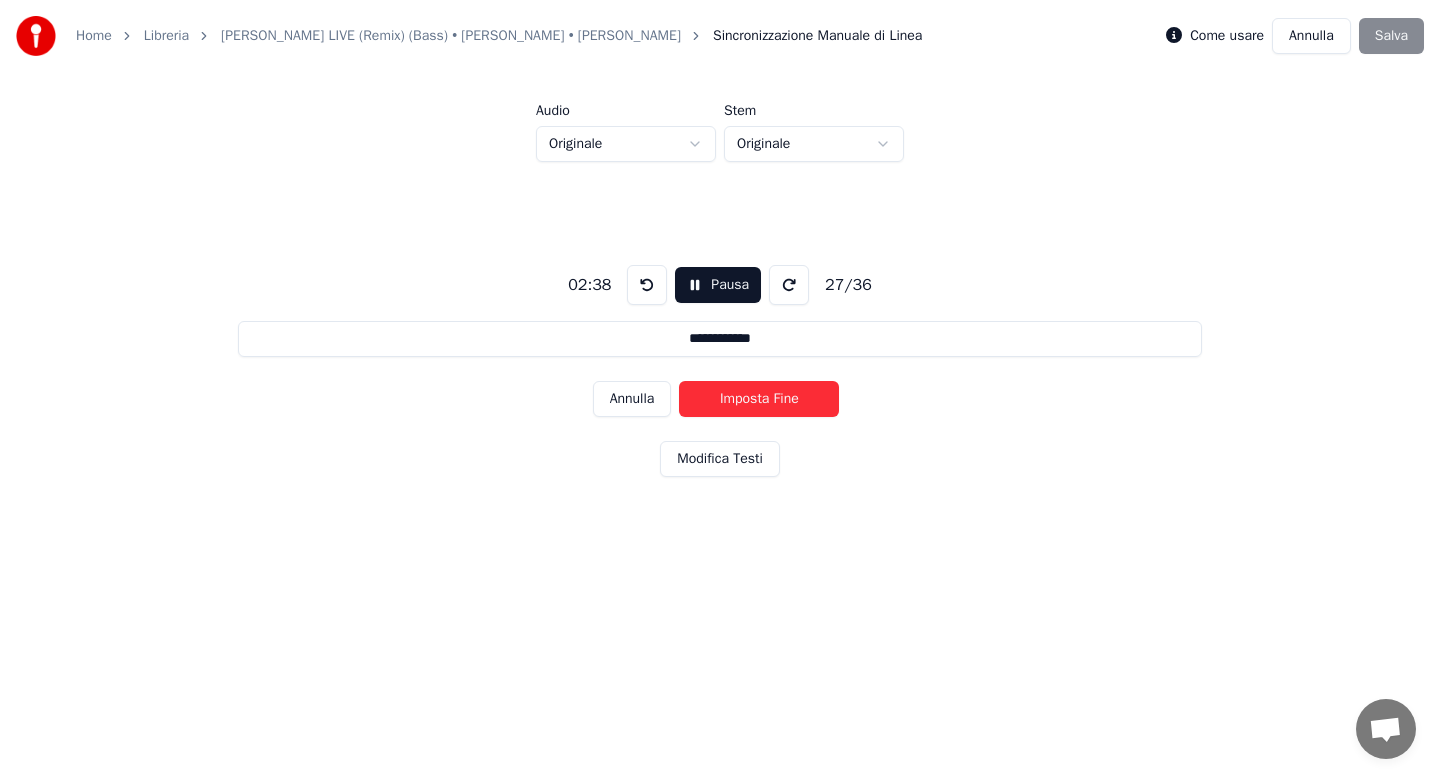 click on "Imposta Fine" at bounding box center [759, 399] 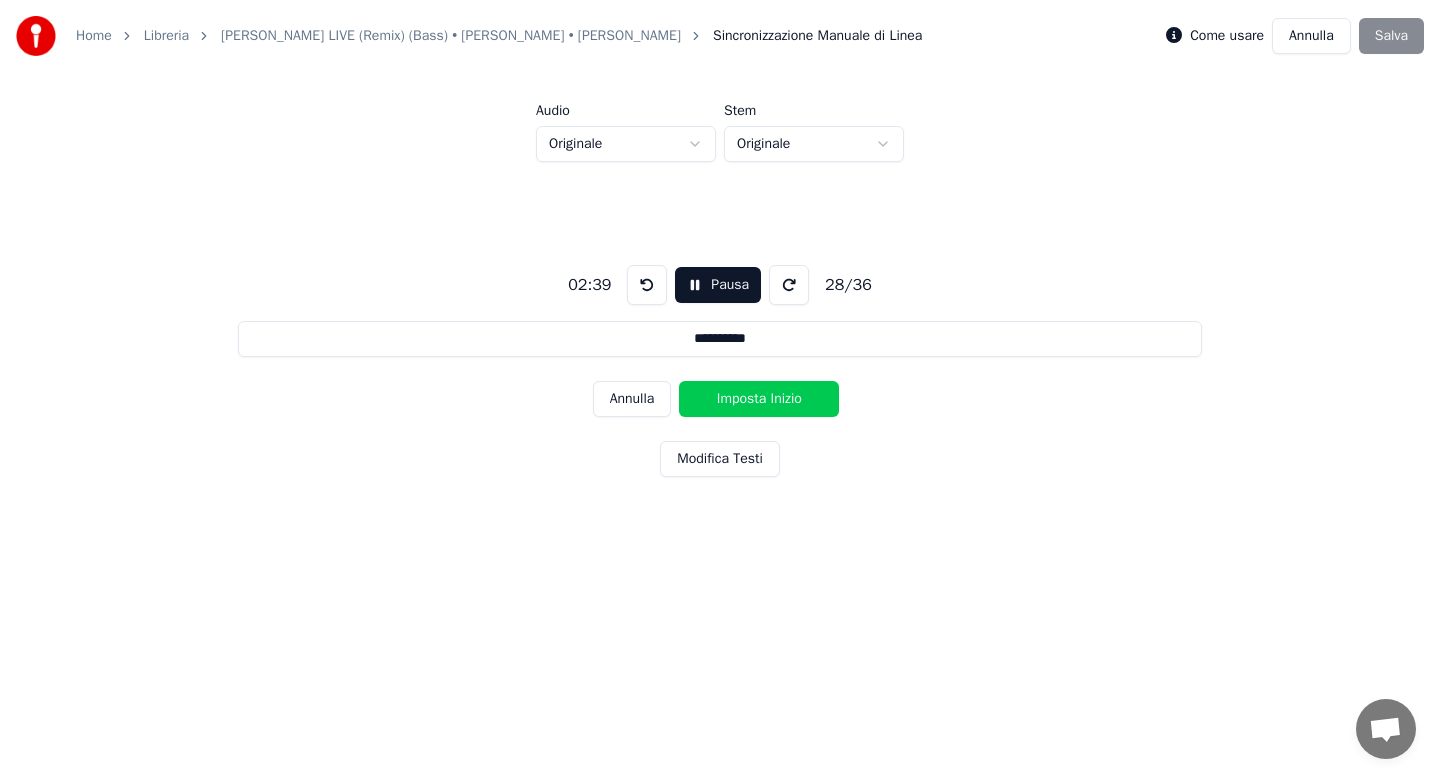 click on "Imposta Inizio" at bounding box center (759, 399) 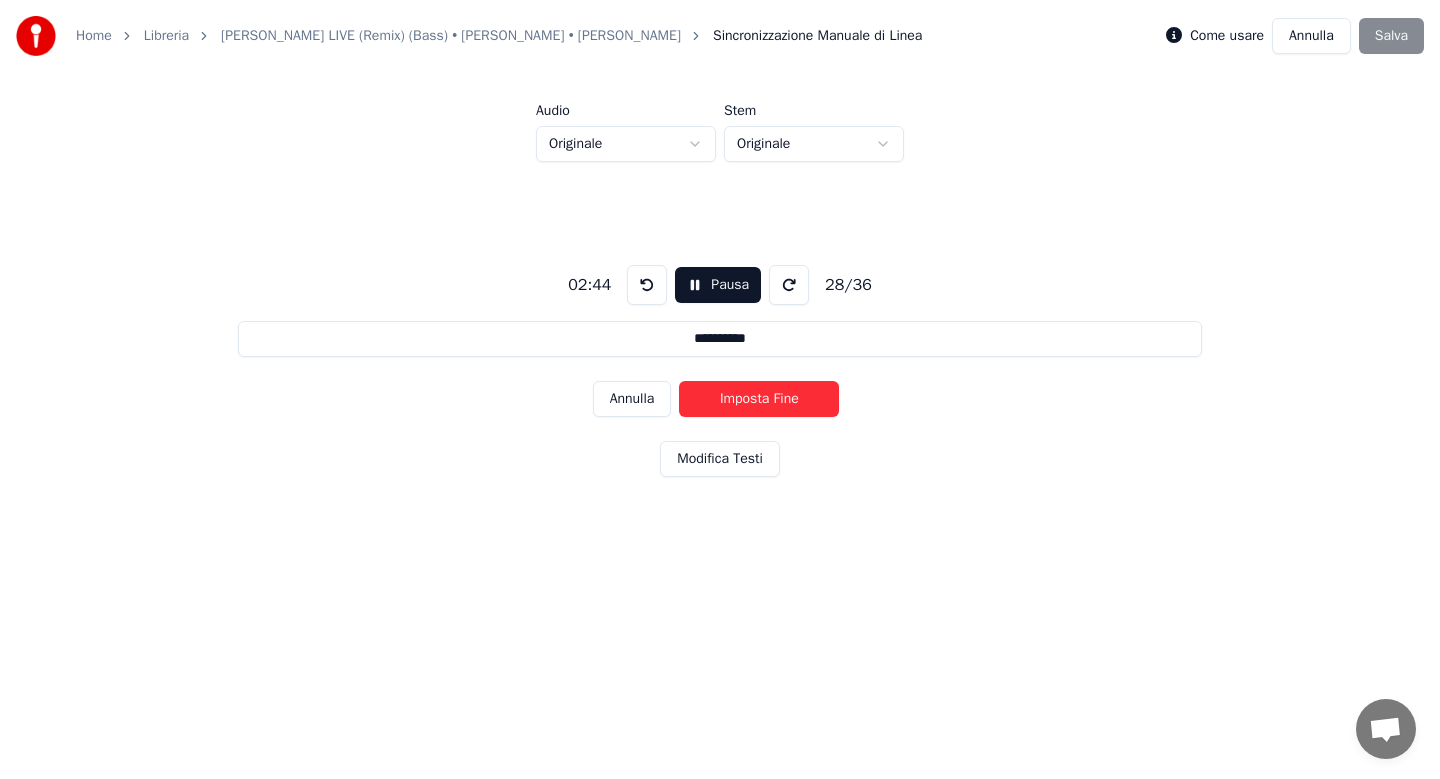 click on "Imposta Fine" at bounding box center (759, 399) 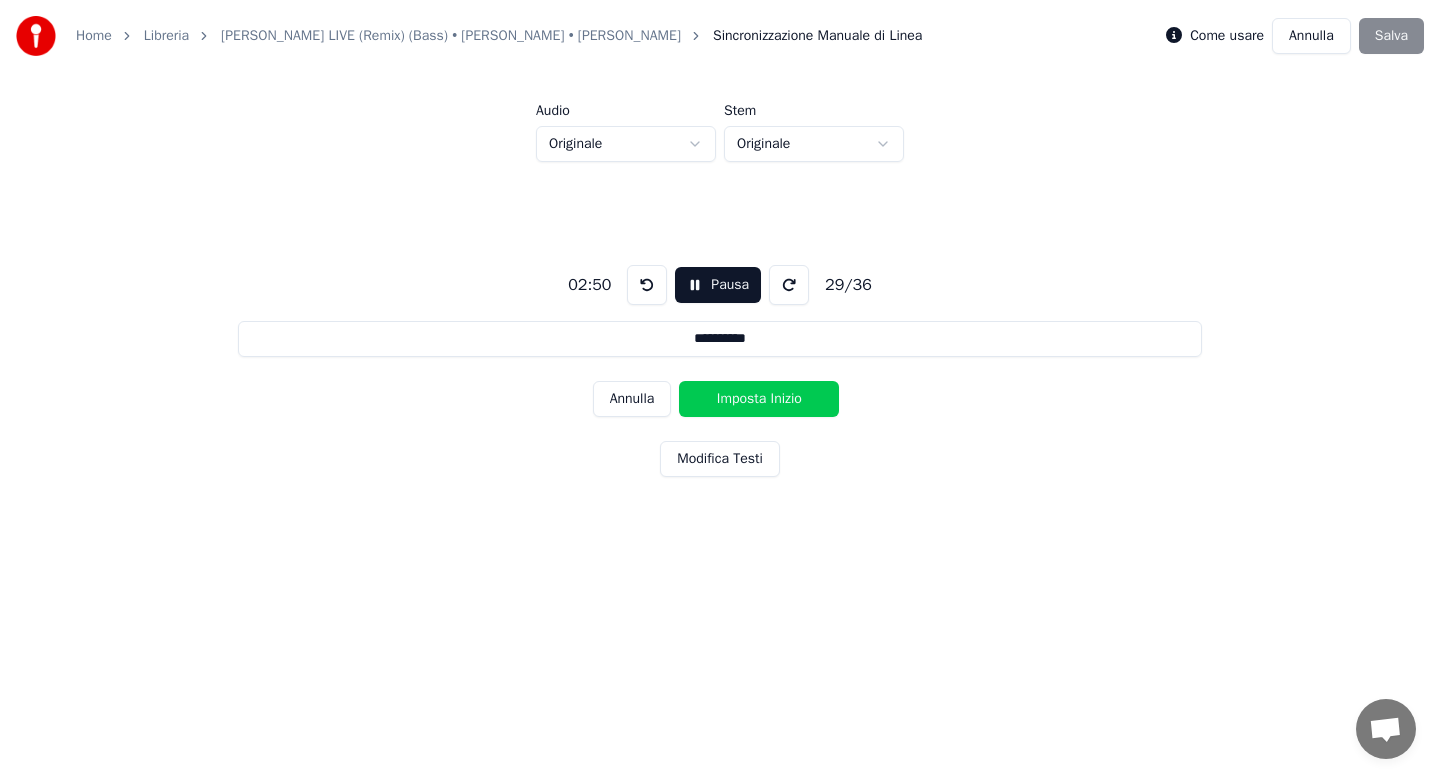 click on "Imposta Inizio" at bounding box center [759, 399] 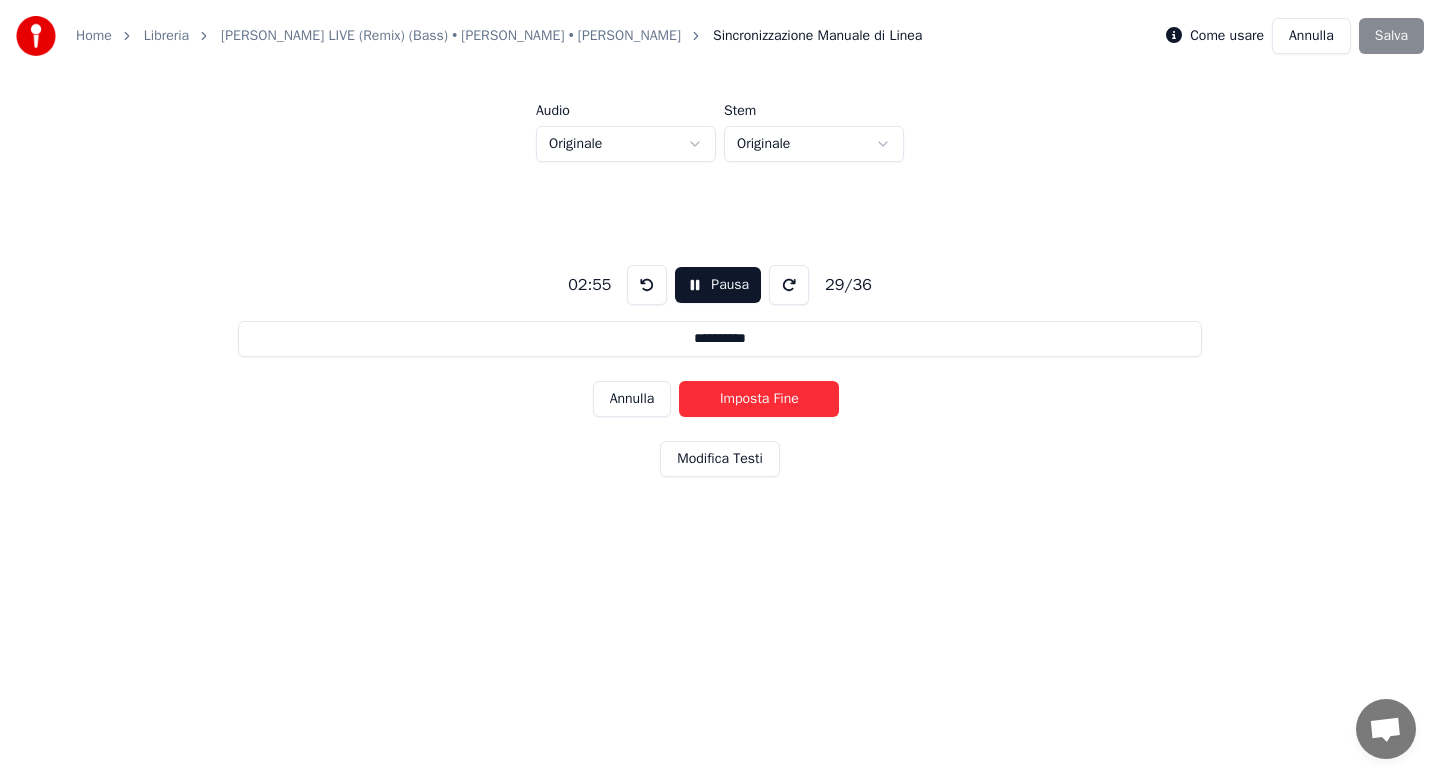 click on "Imposta Fine" at bounding box center (759, 399) 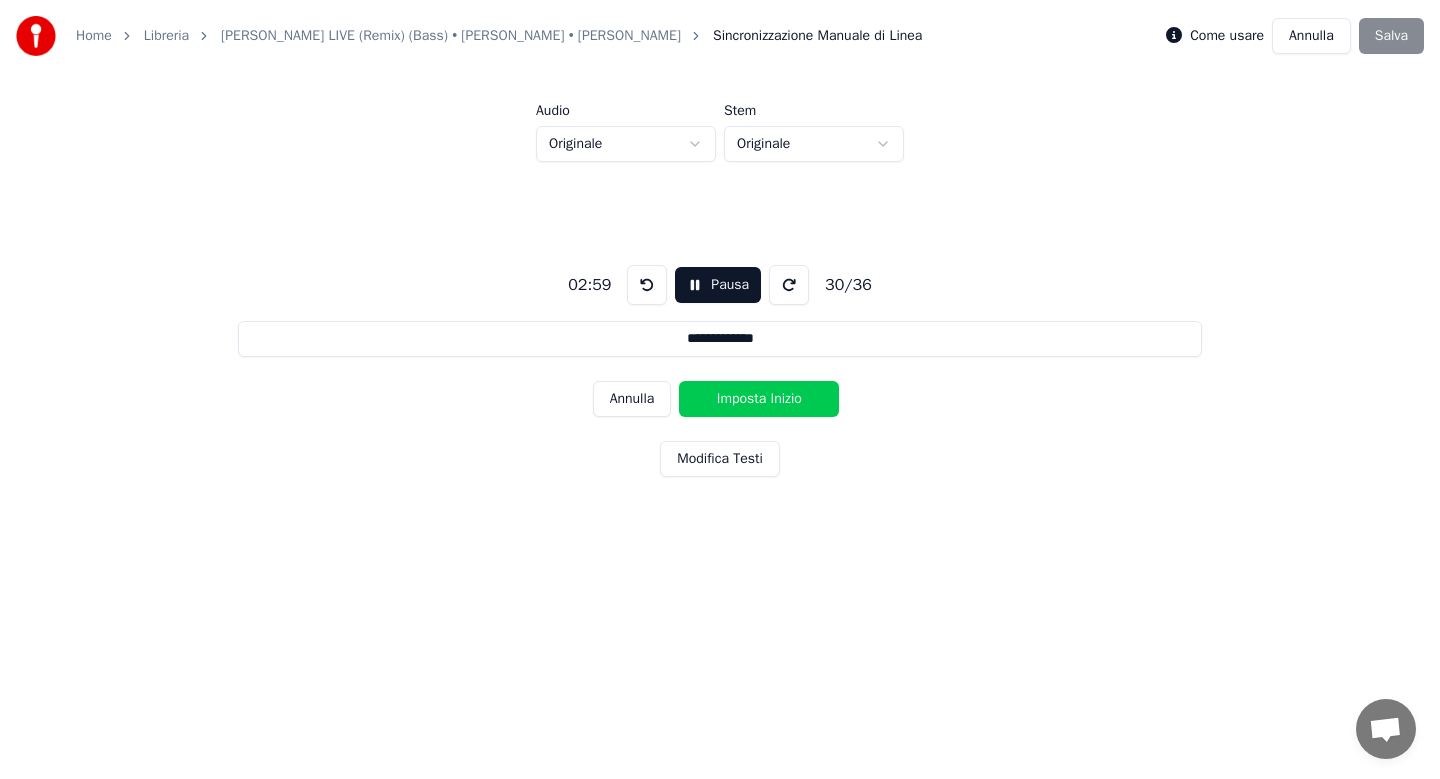 click on "Imposta Inizio" at bounding box center (759, 399) 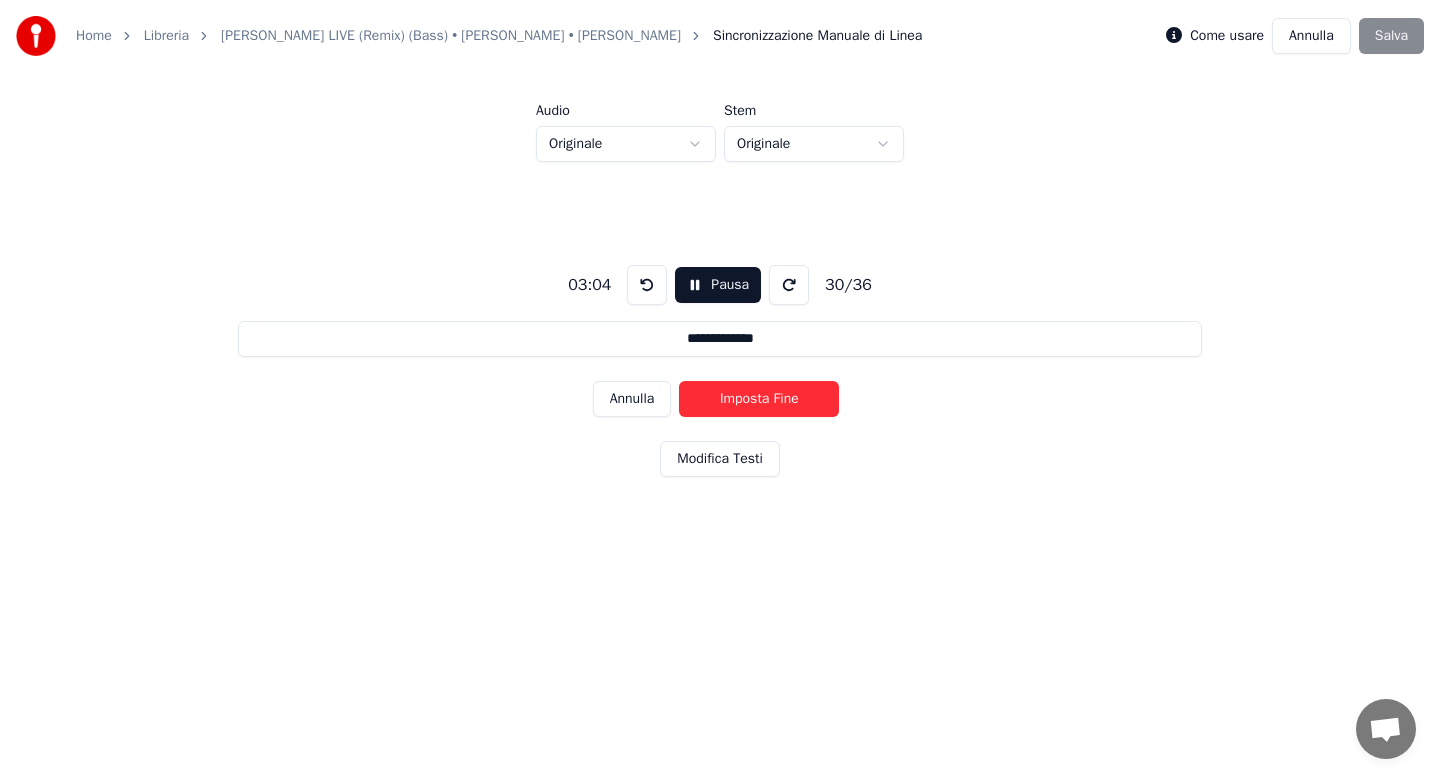 click on "Imposta Fine" at bounding box center (759, 399) 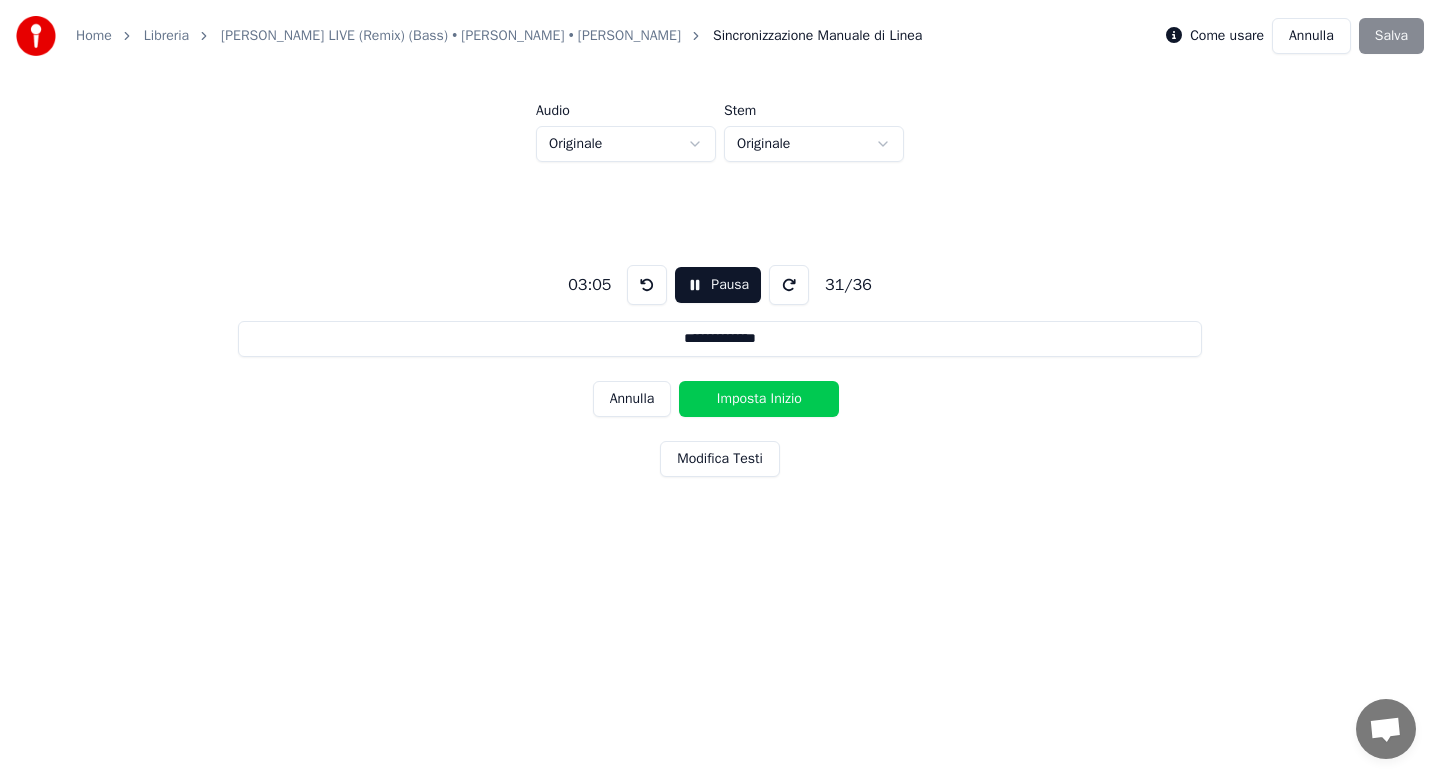 click on "Imposta Inizio" at bounding box center (759, 399) 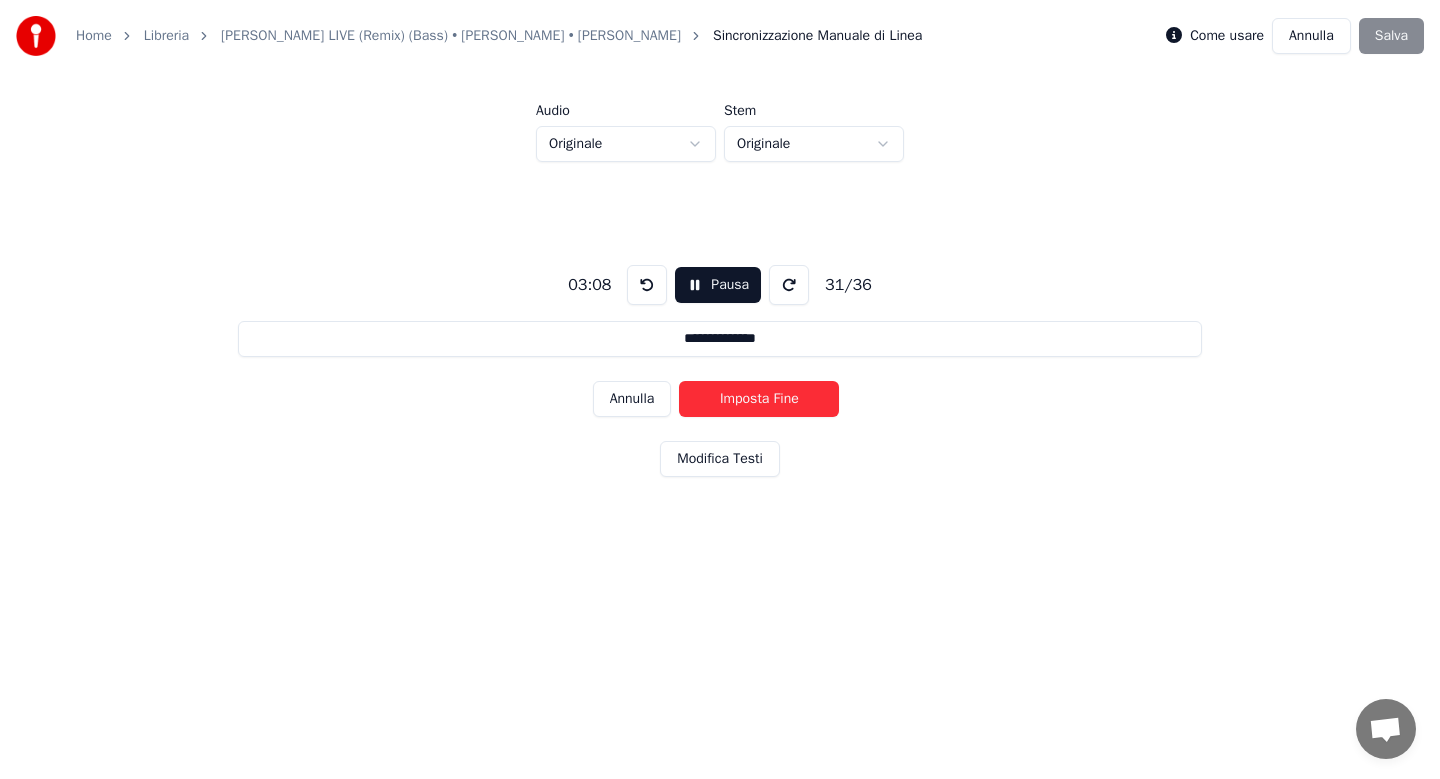 click on "Imposta Fine" at bounding box center (759, 399) 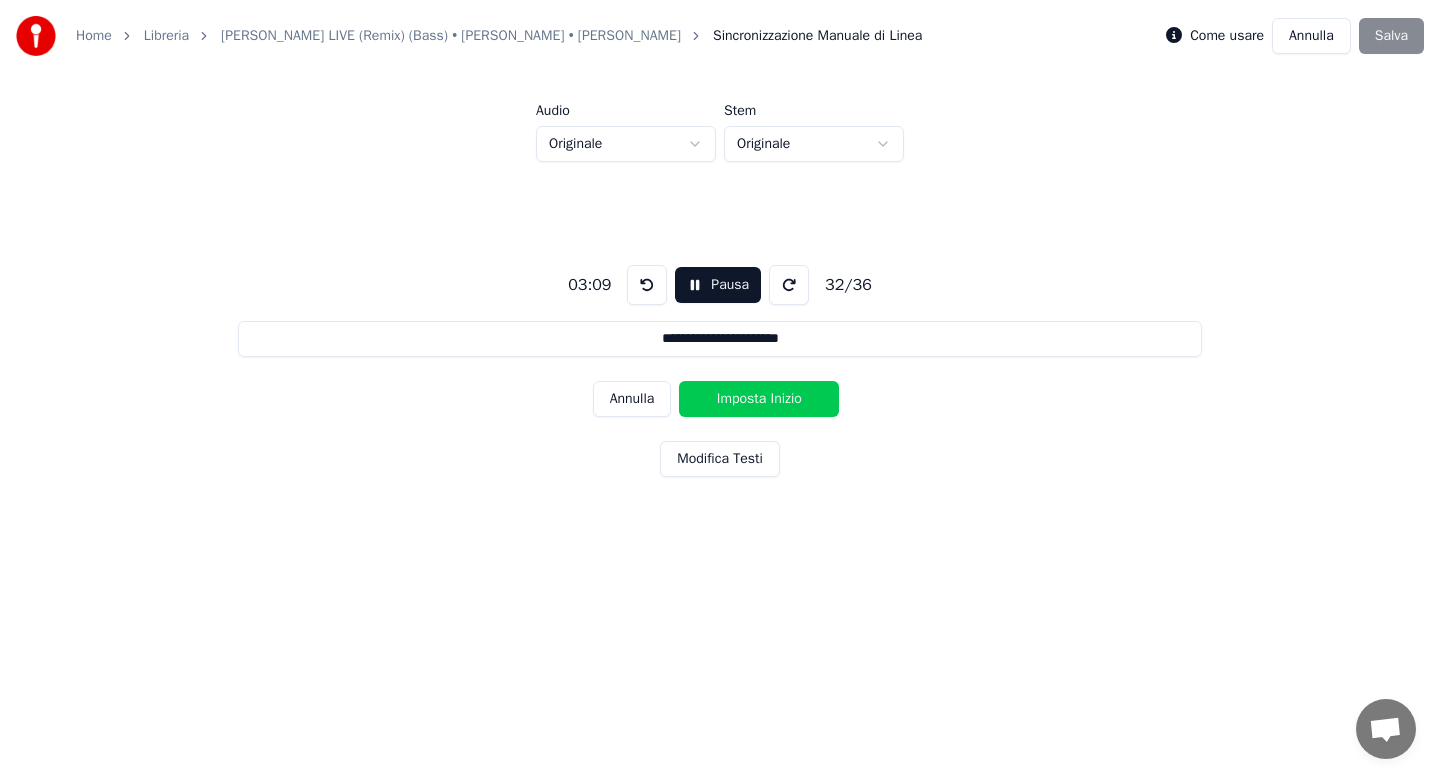 click on "Imposta Inizio" at bounding box center (759, 399) 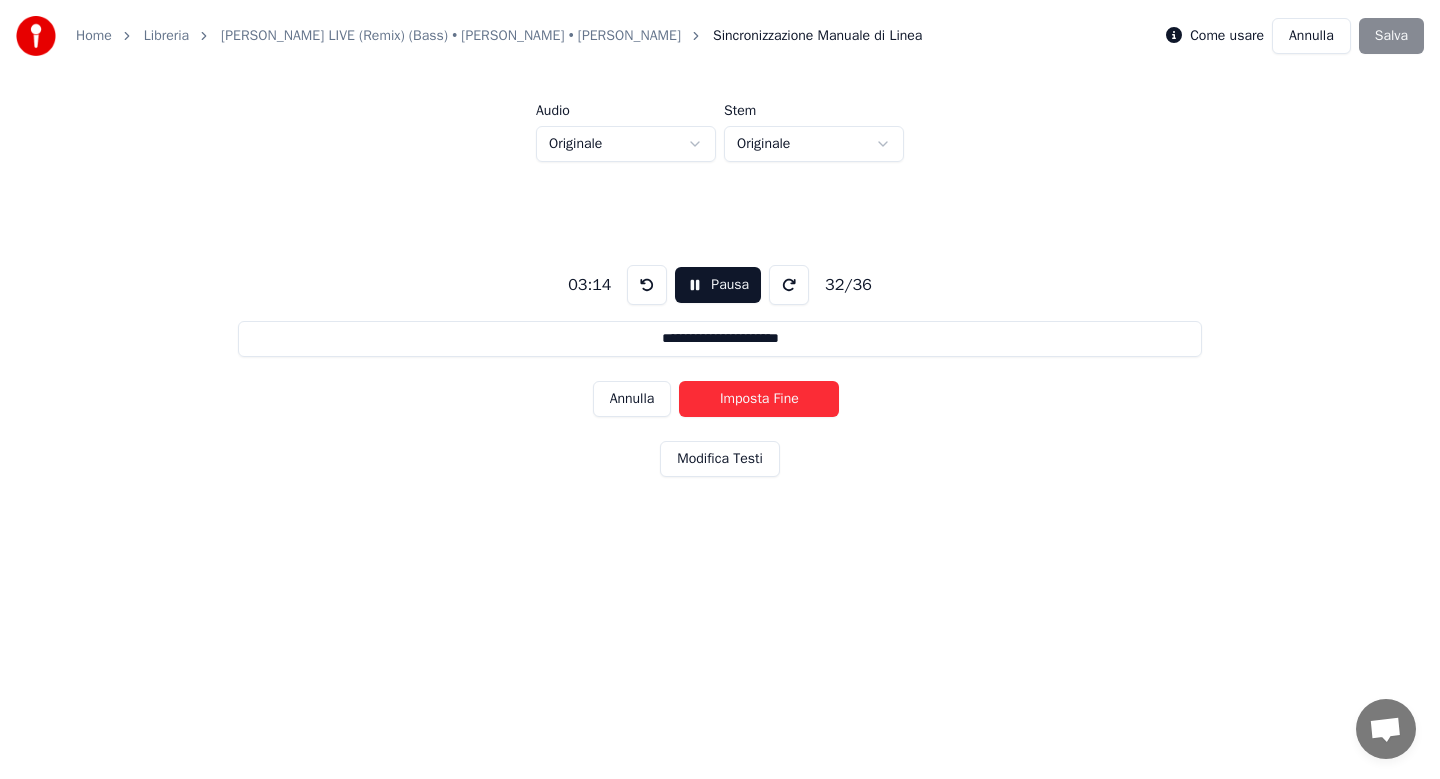 click on "Imposta Fine" at bounding box center (759, 399) 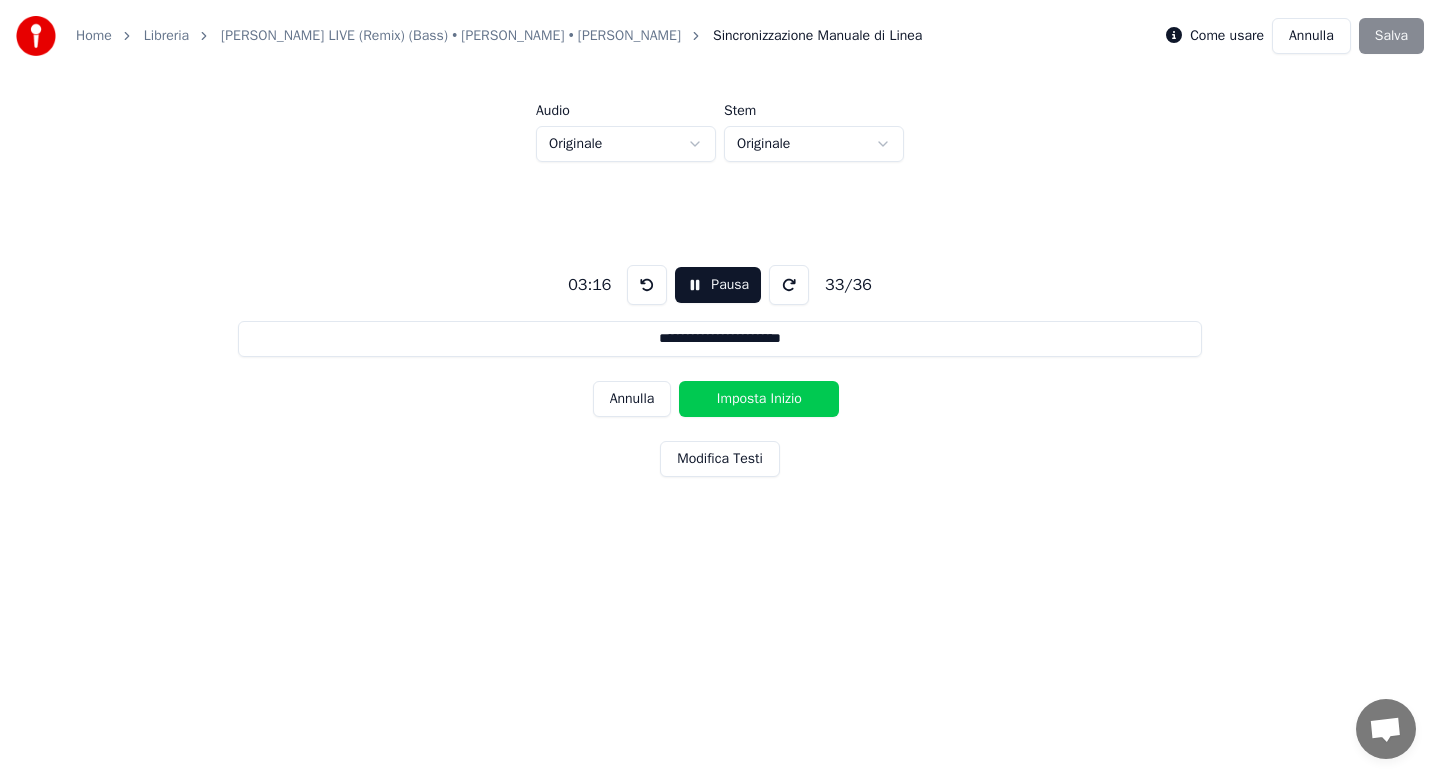 click on "Imposta Inizio" at bounding box center (759, 399) 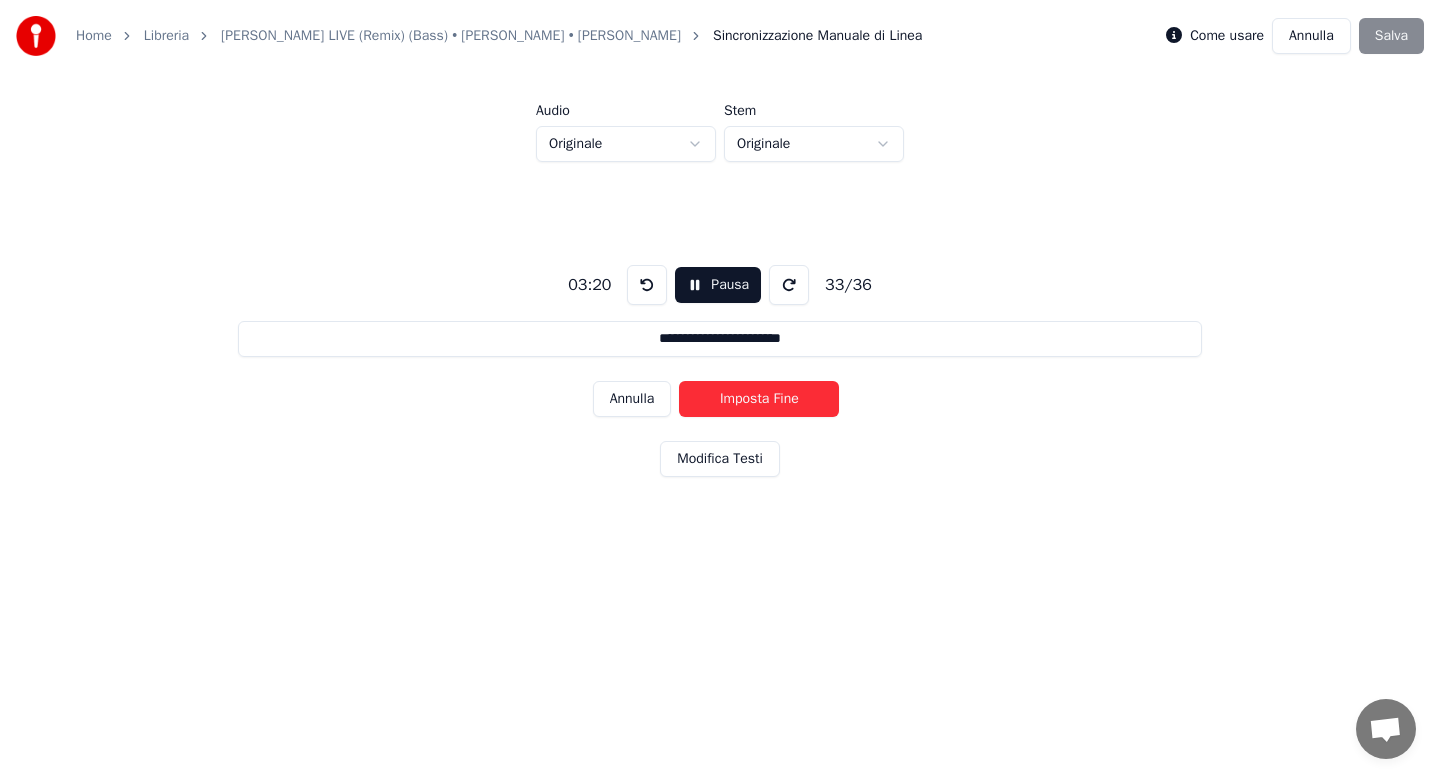 click on "Imposta Fine" at bounding box center [759, 399] 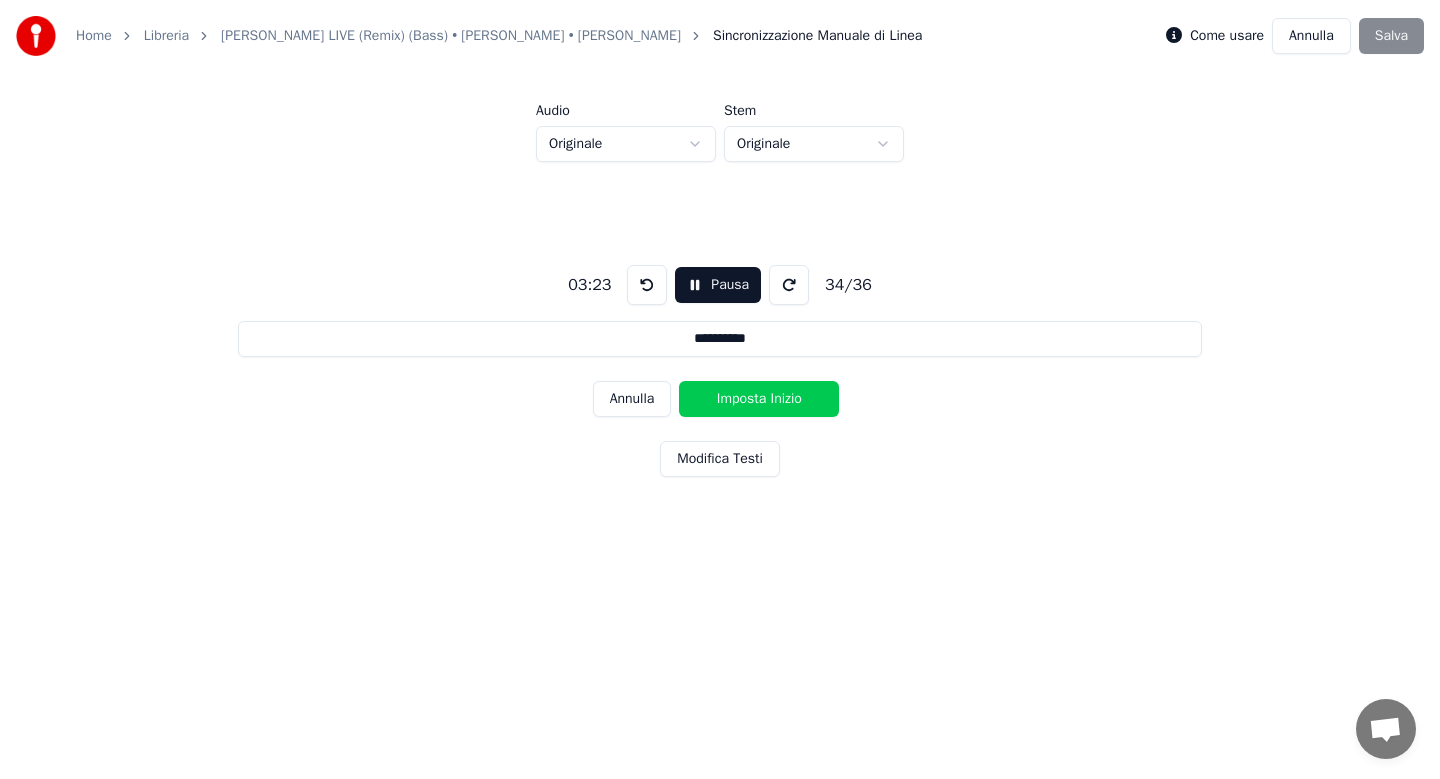 click on "Imposta Inizio" at bounding box center [759, 399] 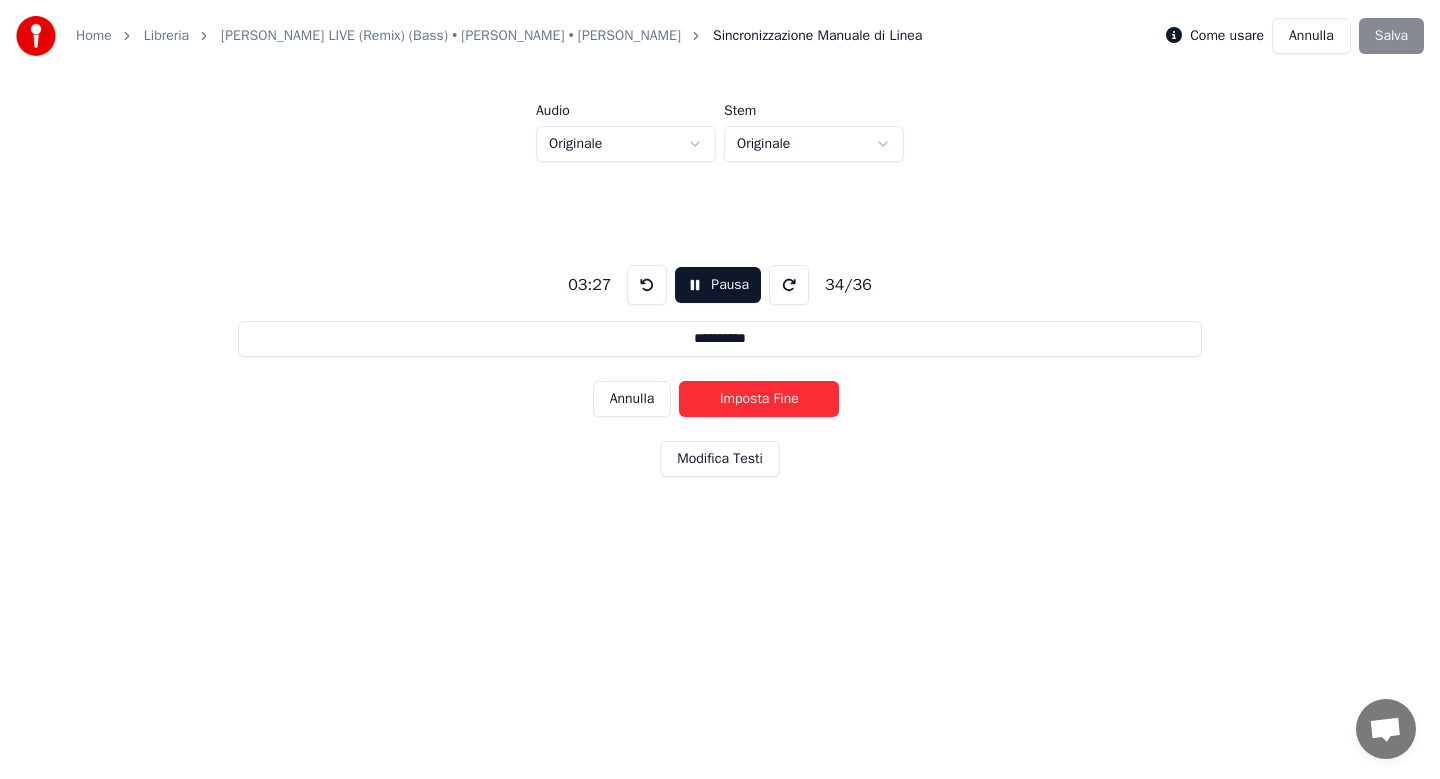 click on "Imposta Fine" at bounding box center (759, 399) 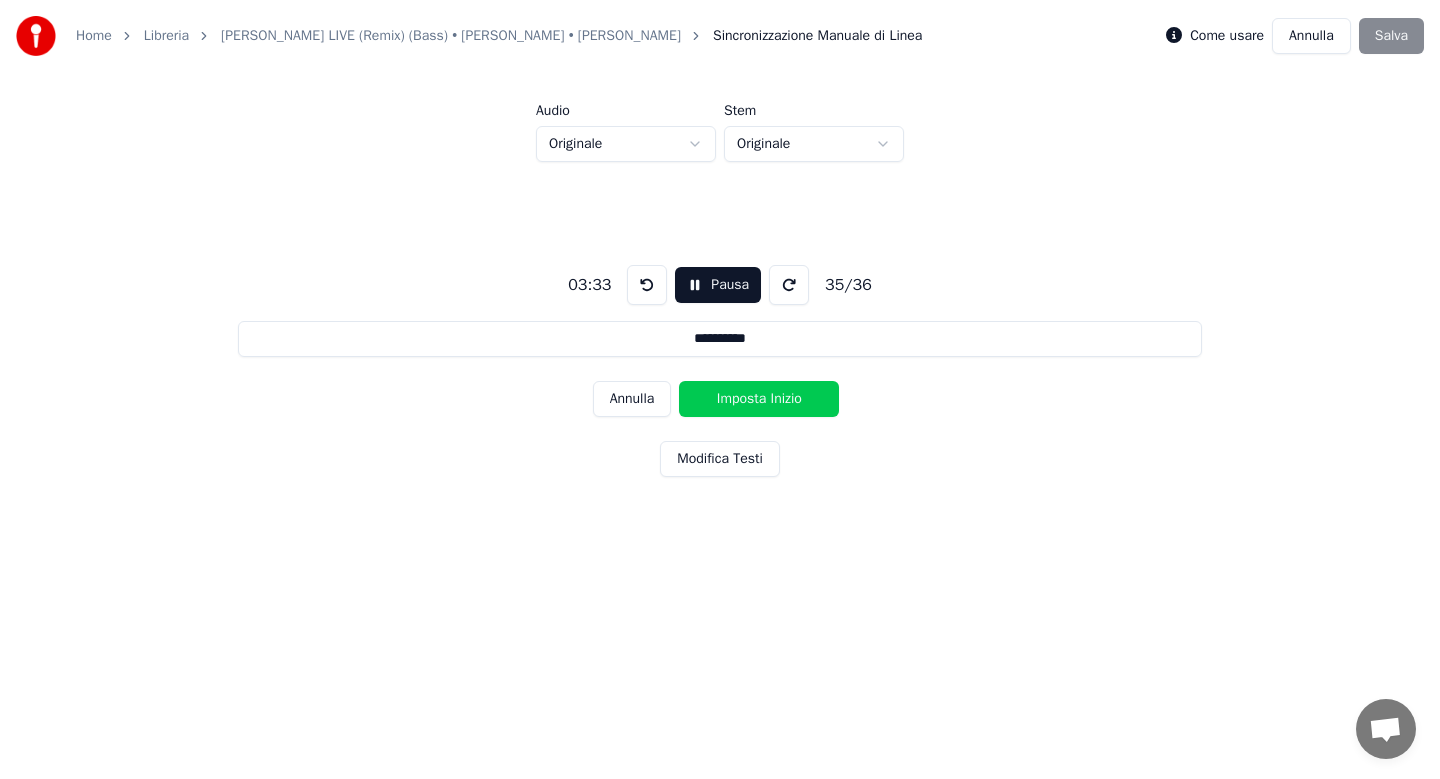 click on "Imposta Inizio" at bounding box center (759, 399) 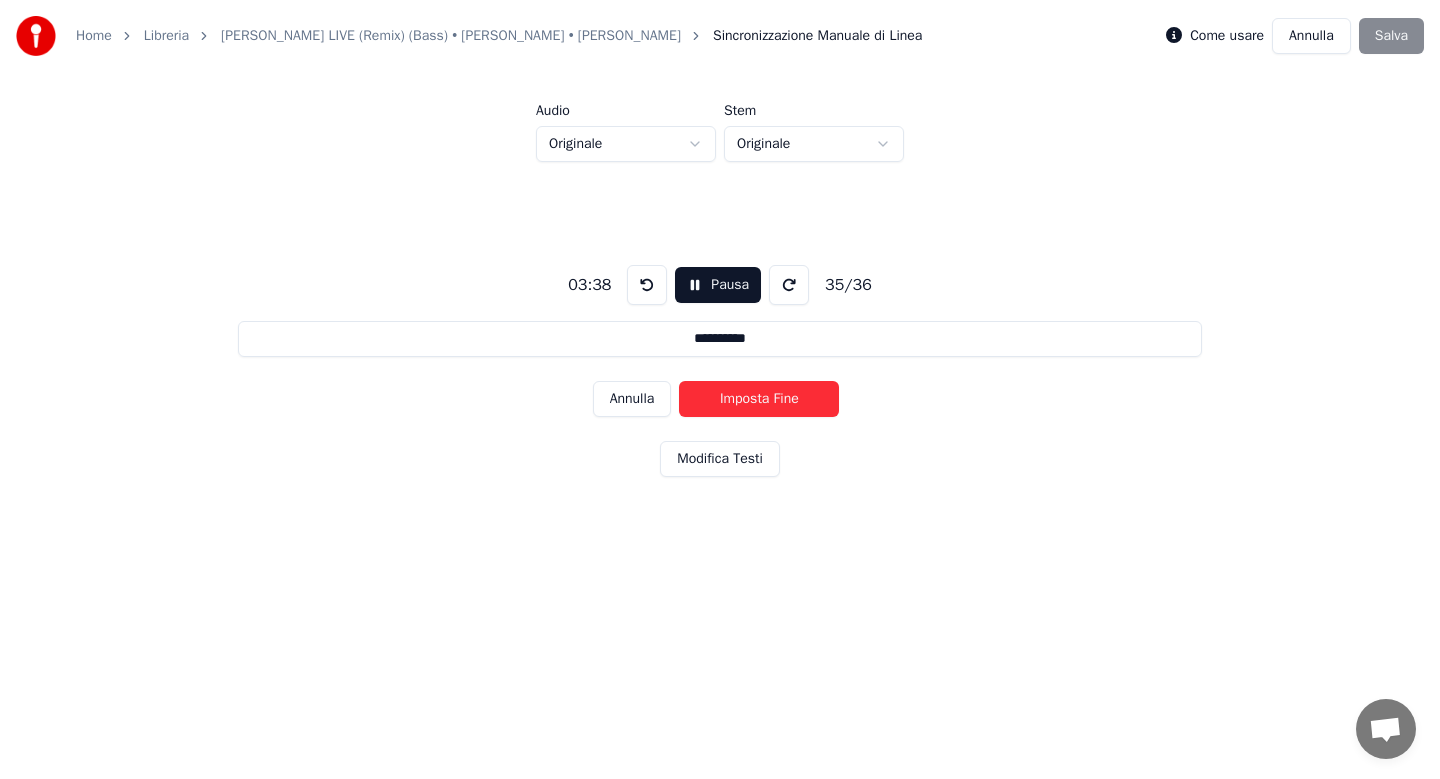 click on "Imposta Fine" at bounding box center (759, 399) 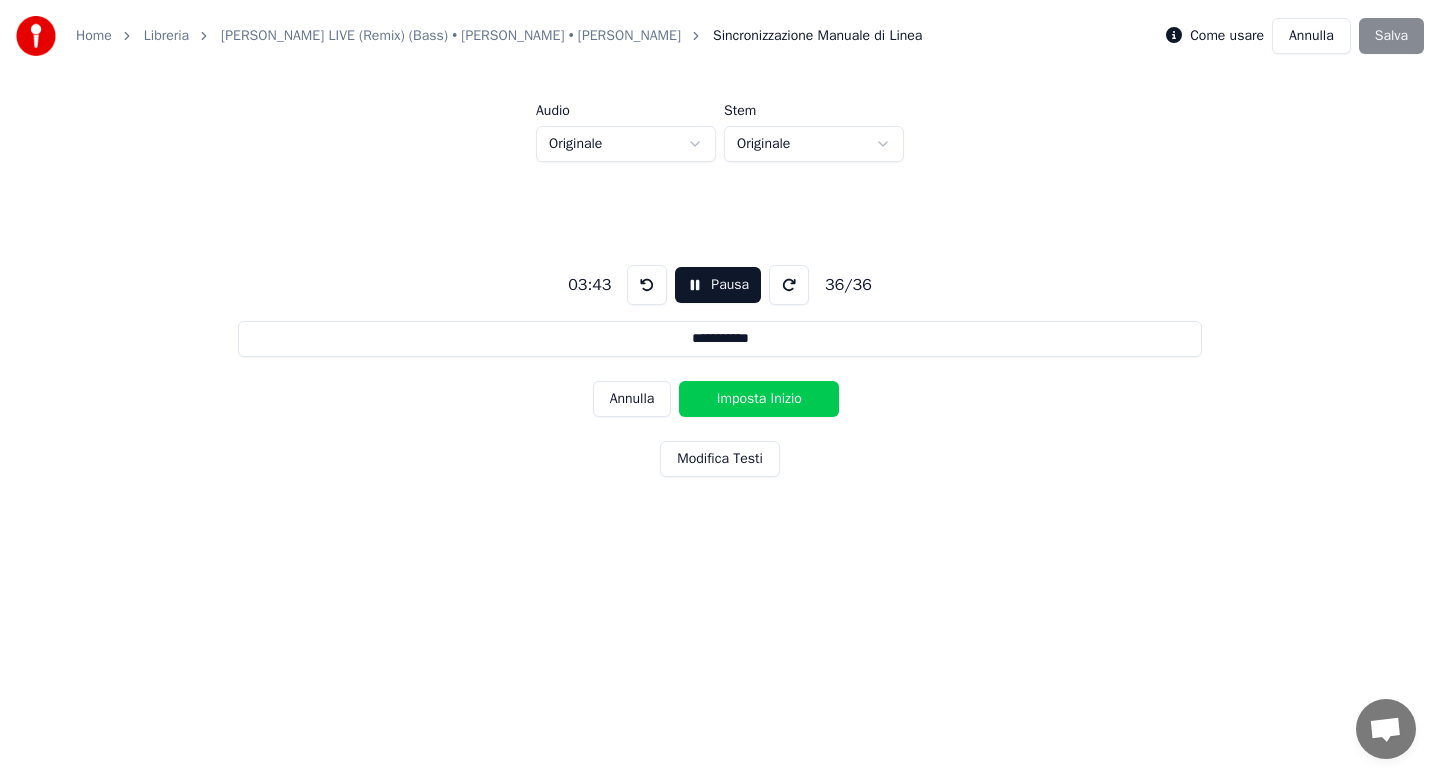 click on "Imposta Inizio" at bounding box center [759, 399] 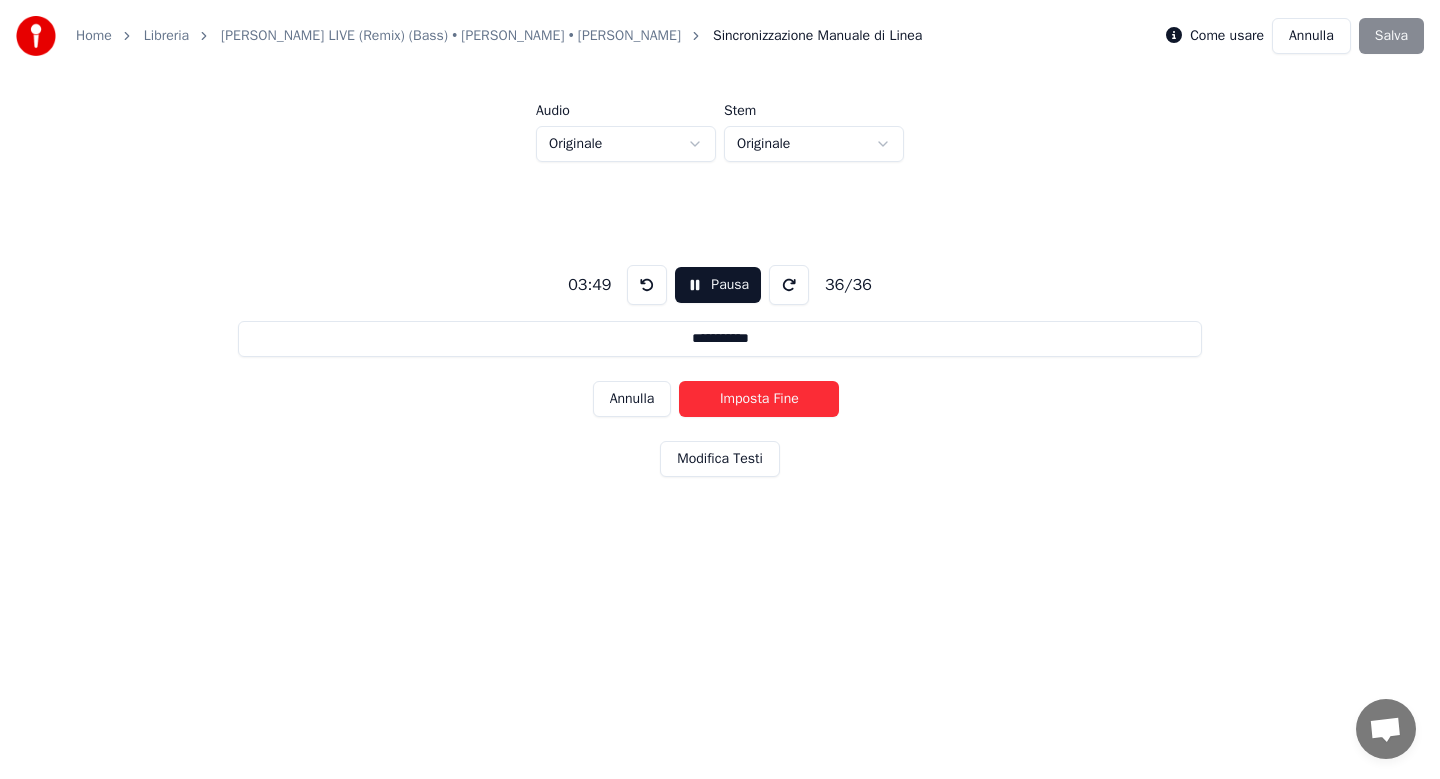 click on "Imposta Fine" at bounding box center (759, 399) 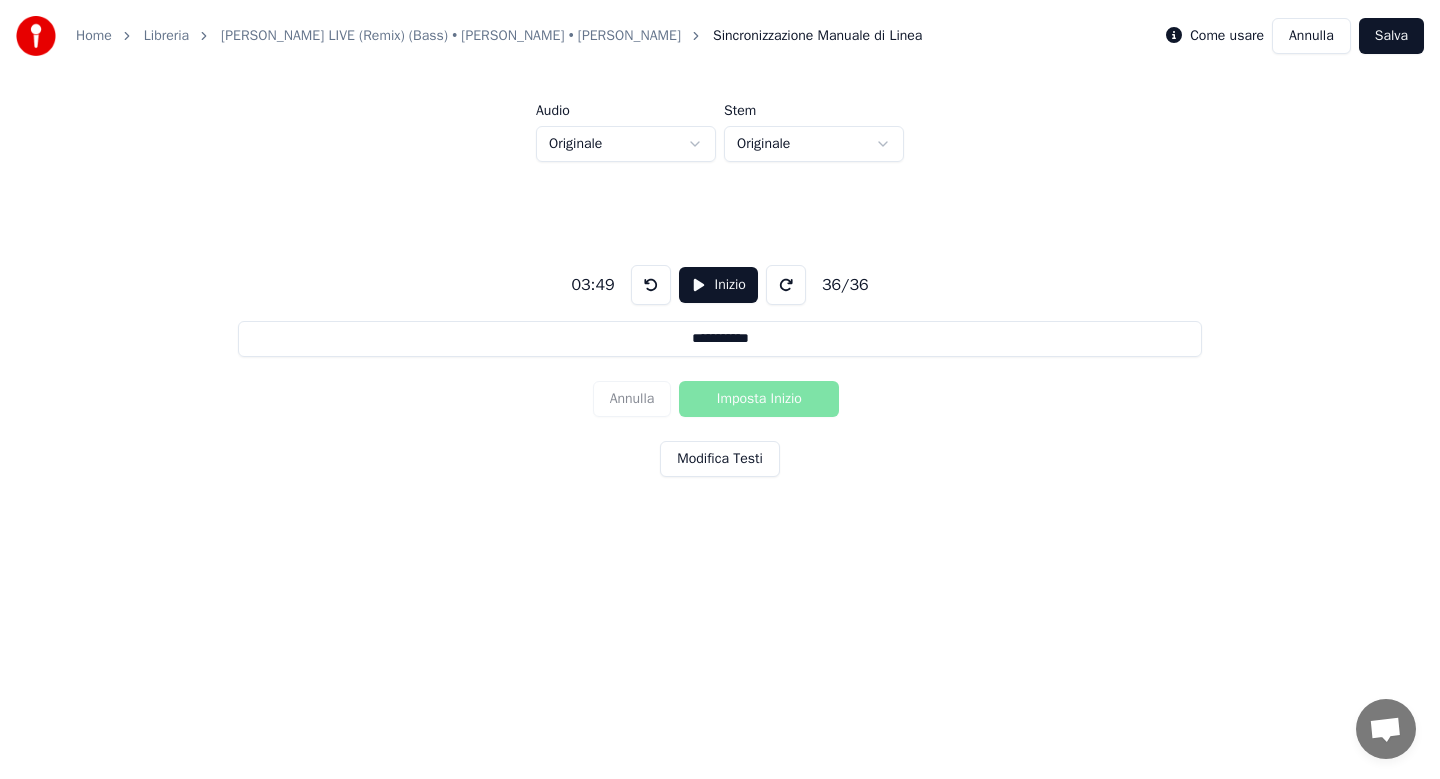 click on "Salva" at bounding box center (1391, 36) 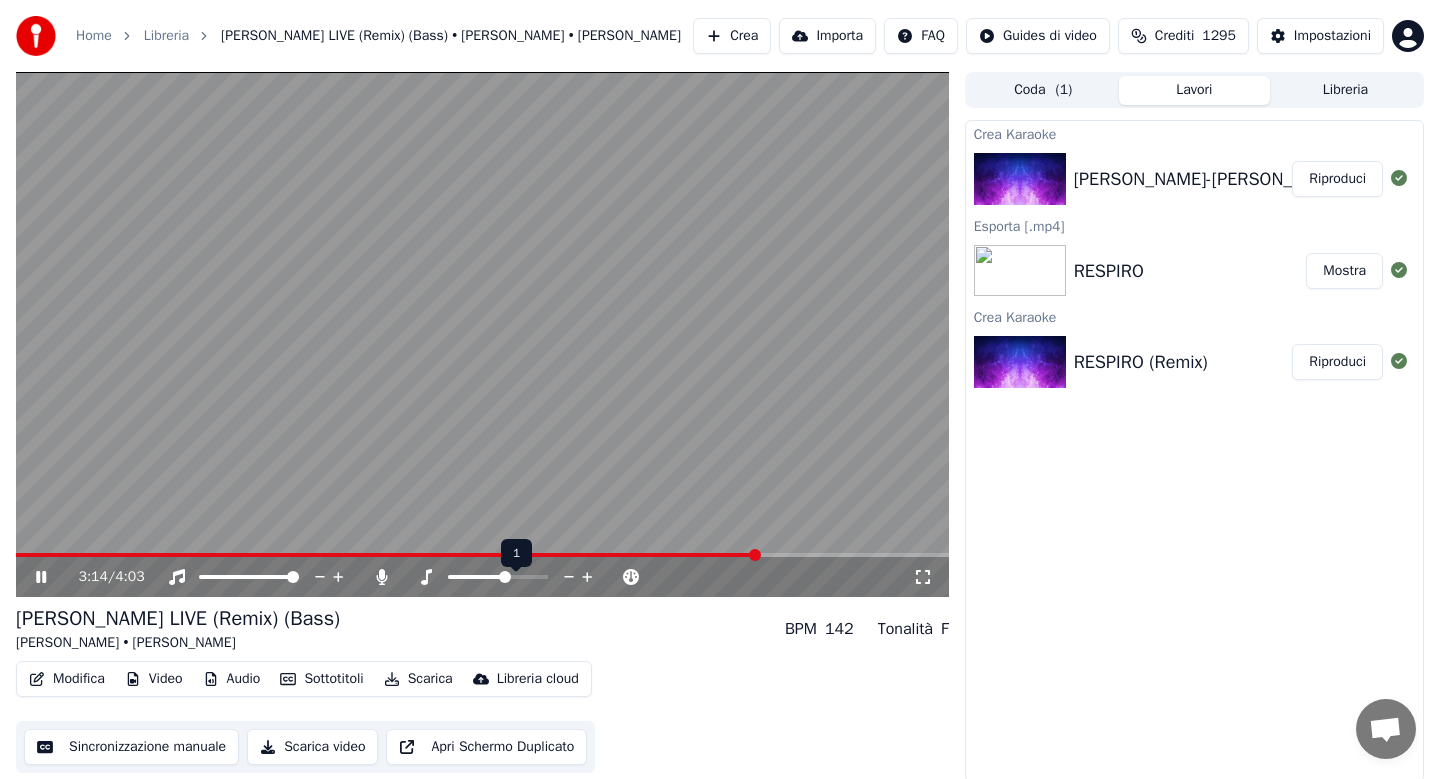 click at bounding box center [505, 577] 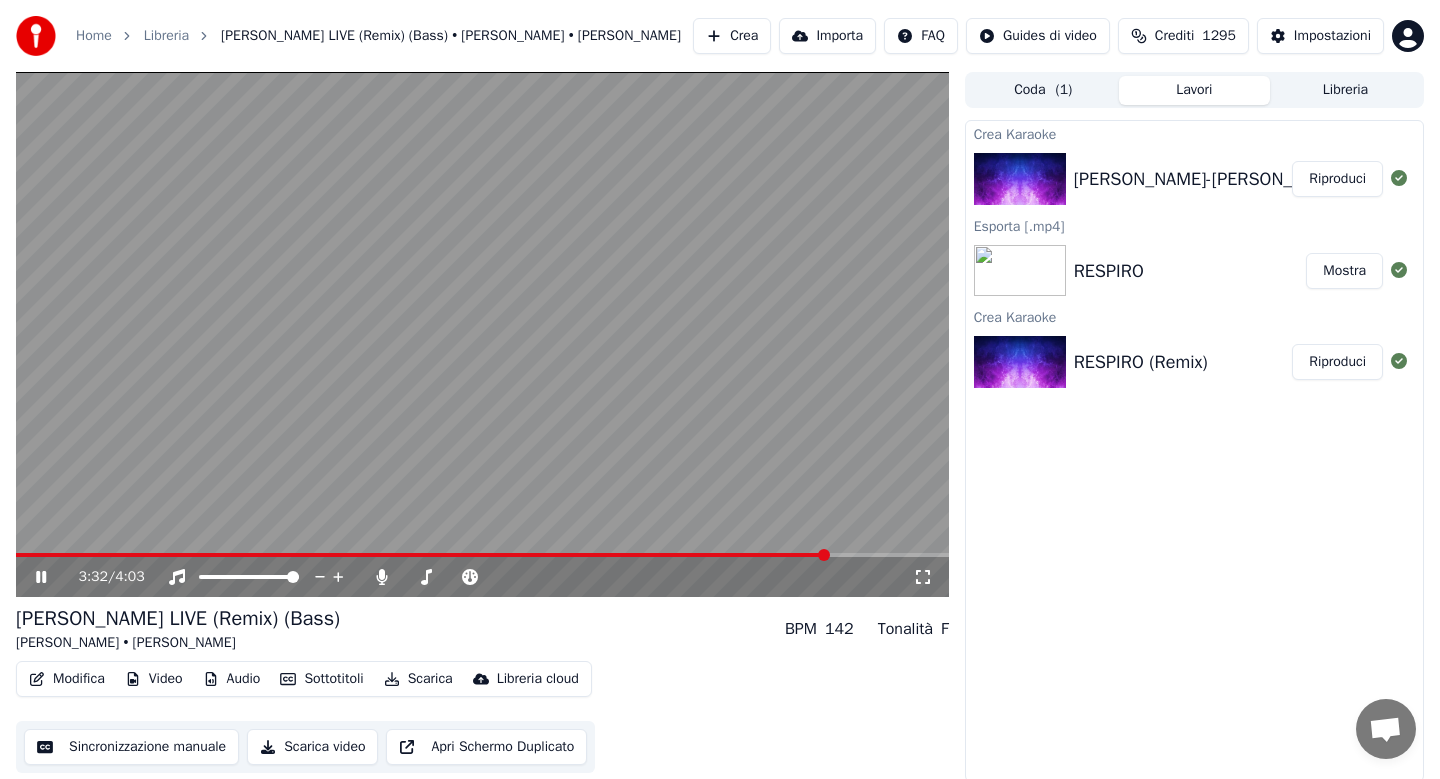 click at bounding box center [422, 555] 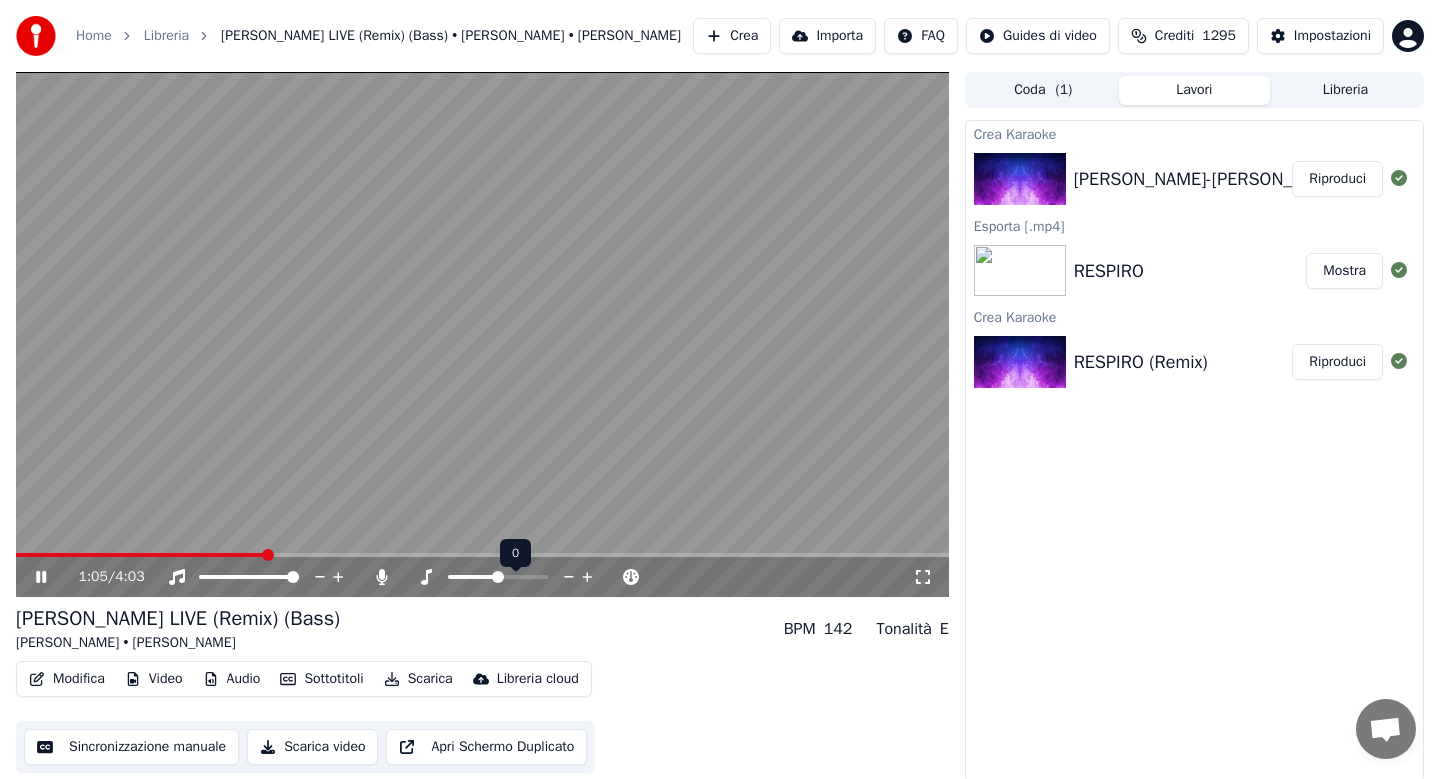 click at bounding box center (498, 577) 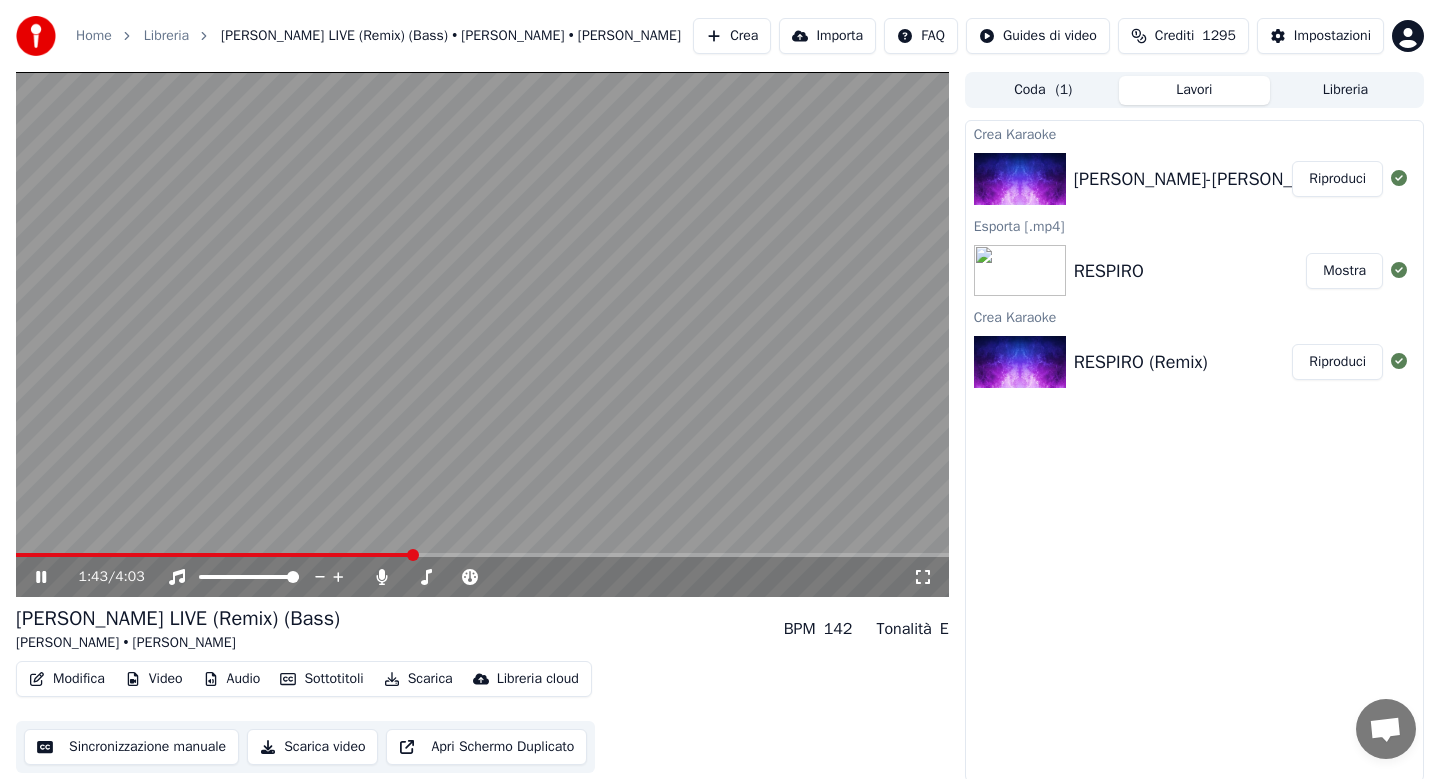 click on "Scarica" at bounding box center [418, 679] 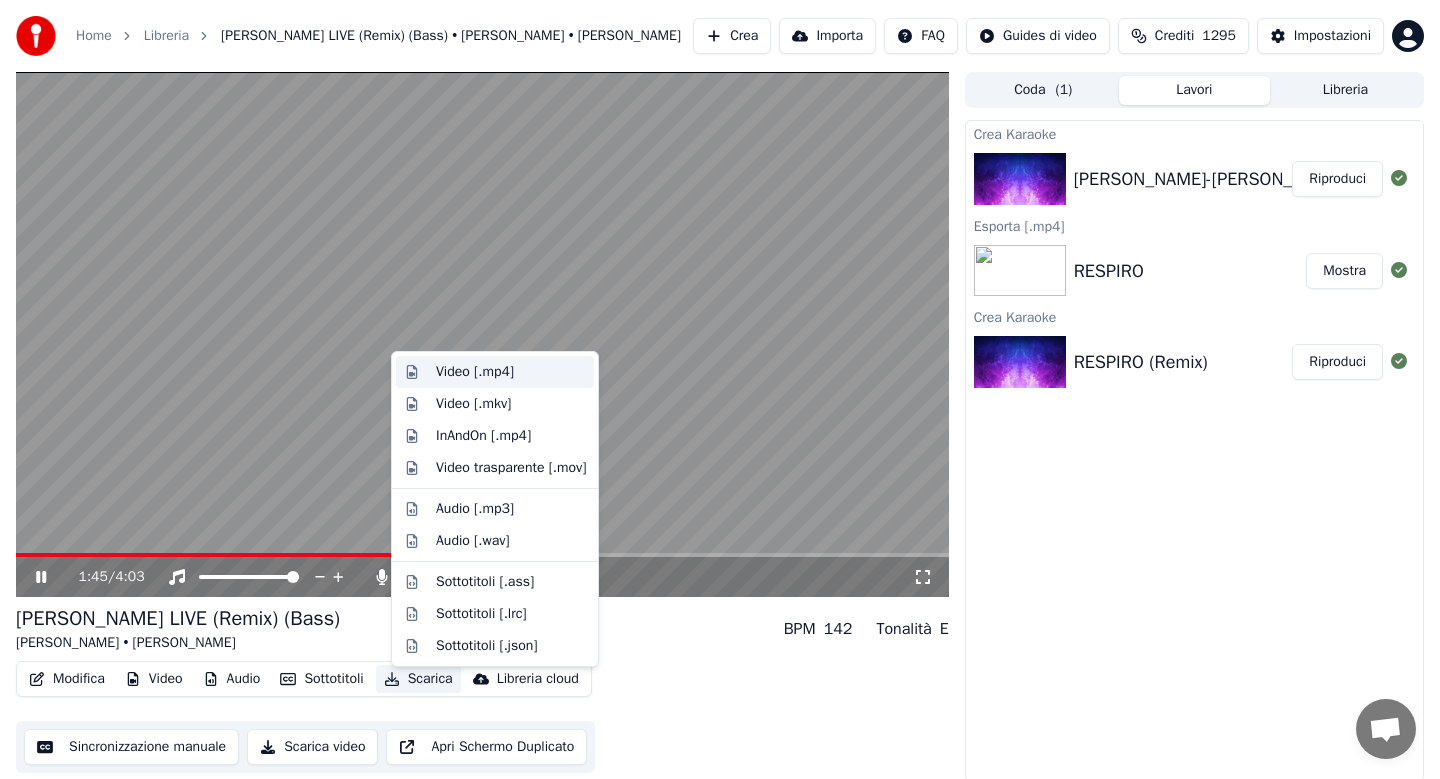 click on "Video [.mp4]" at bounding box center [475, 372] 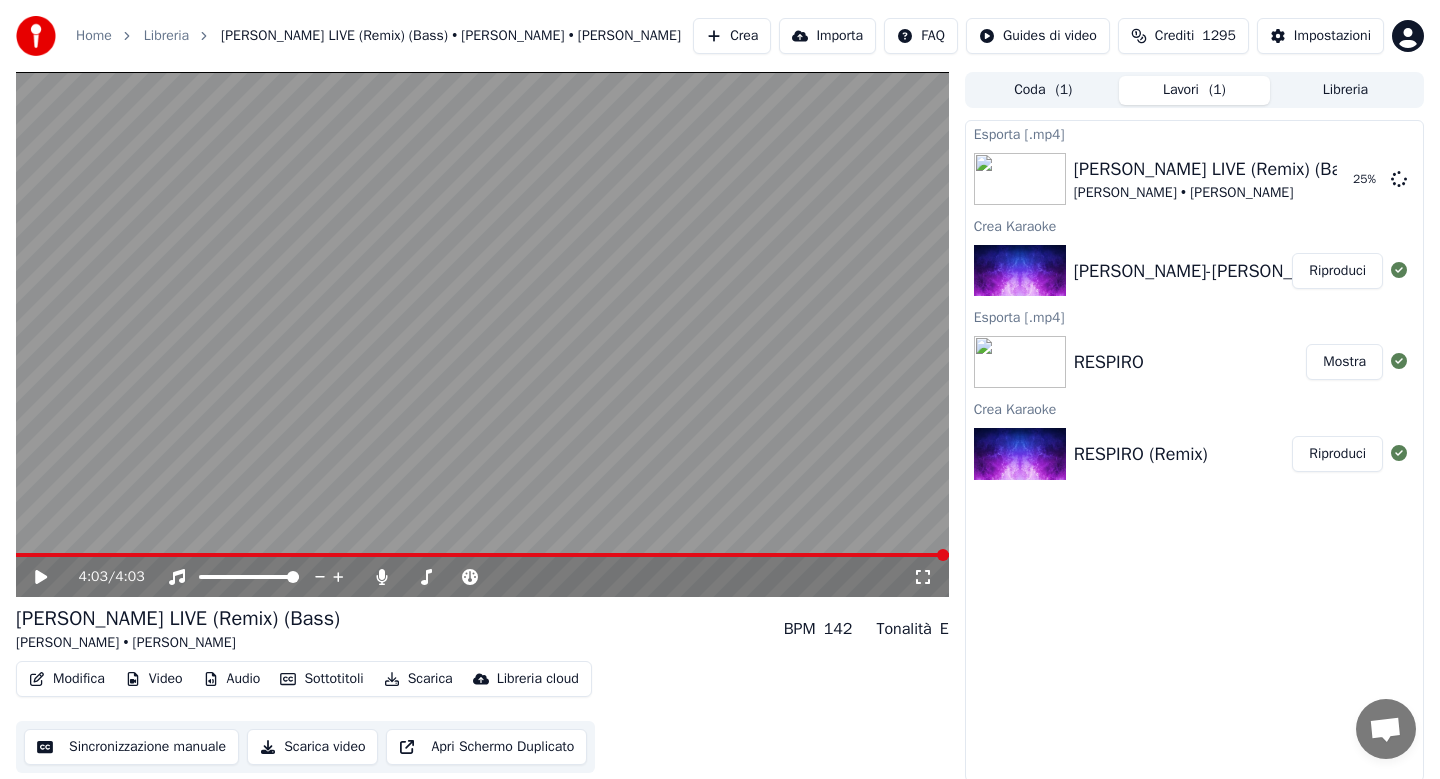 click on "RESPIRO" at bounding box center [1190, 362] 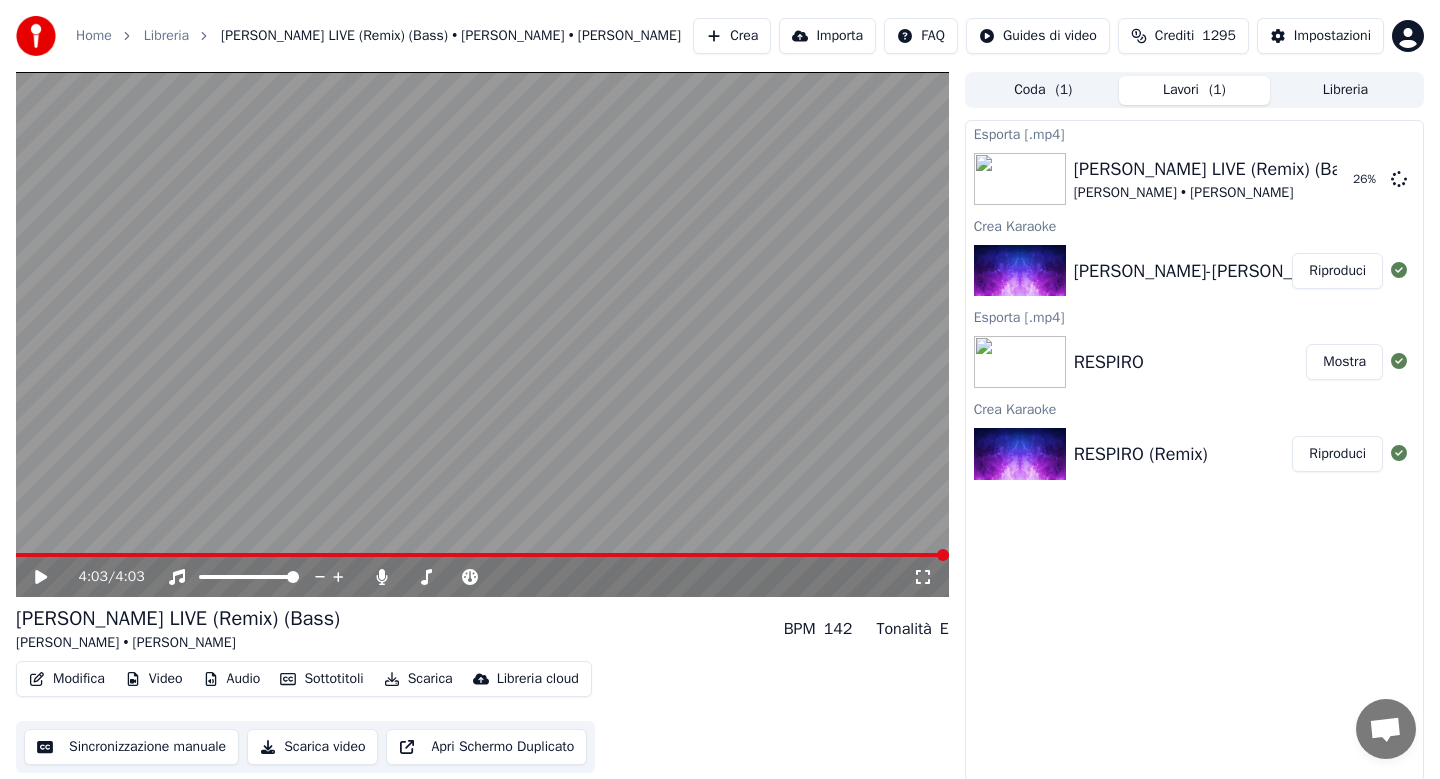 click on "Riproduci" at bounding box center (1337, 454) 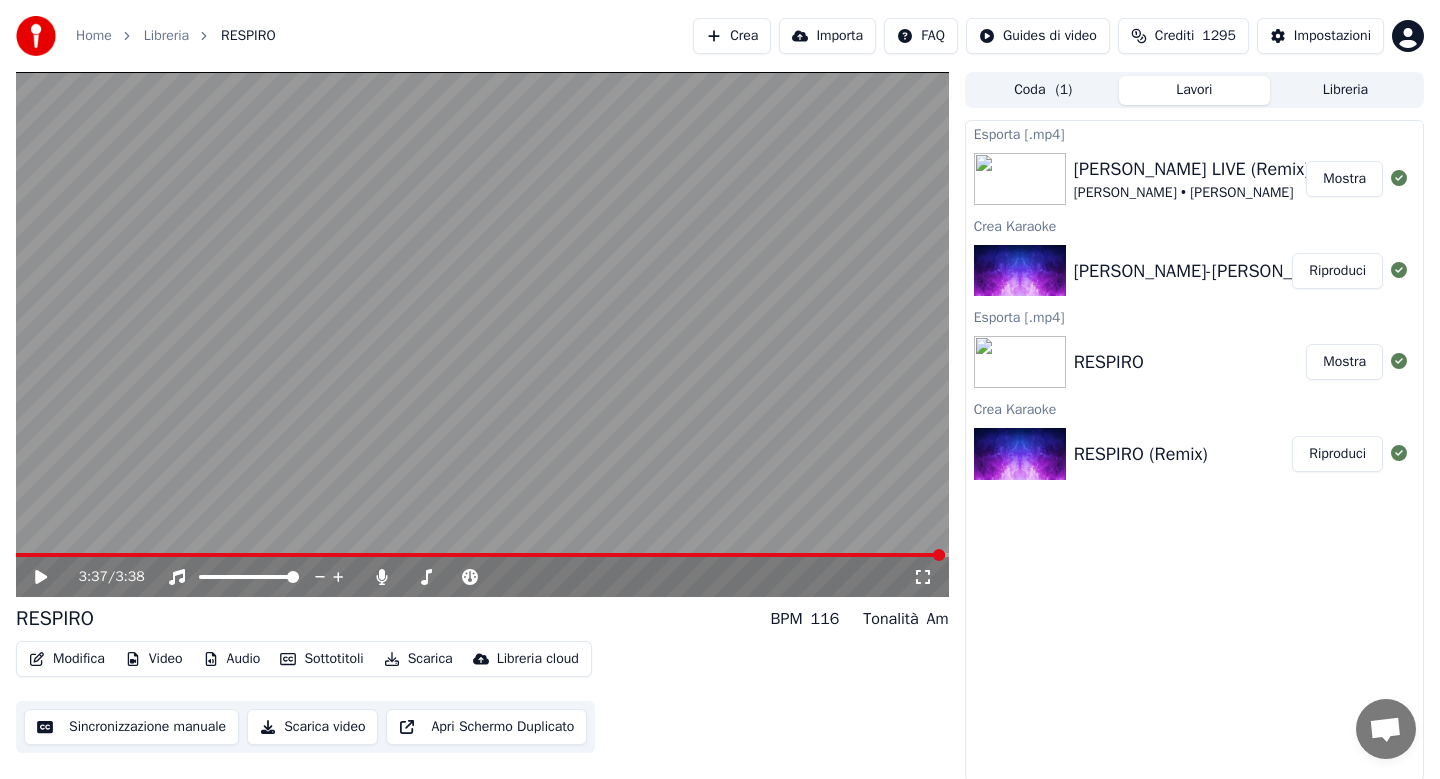 click on "Riproduci" at bounding box center (1337, 271) 